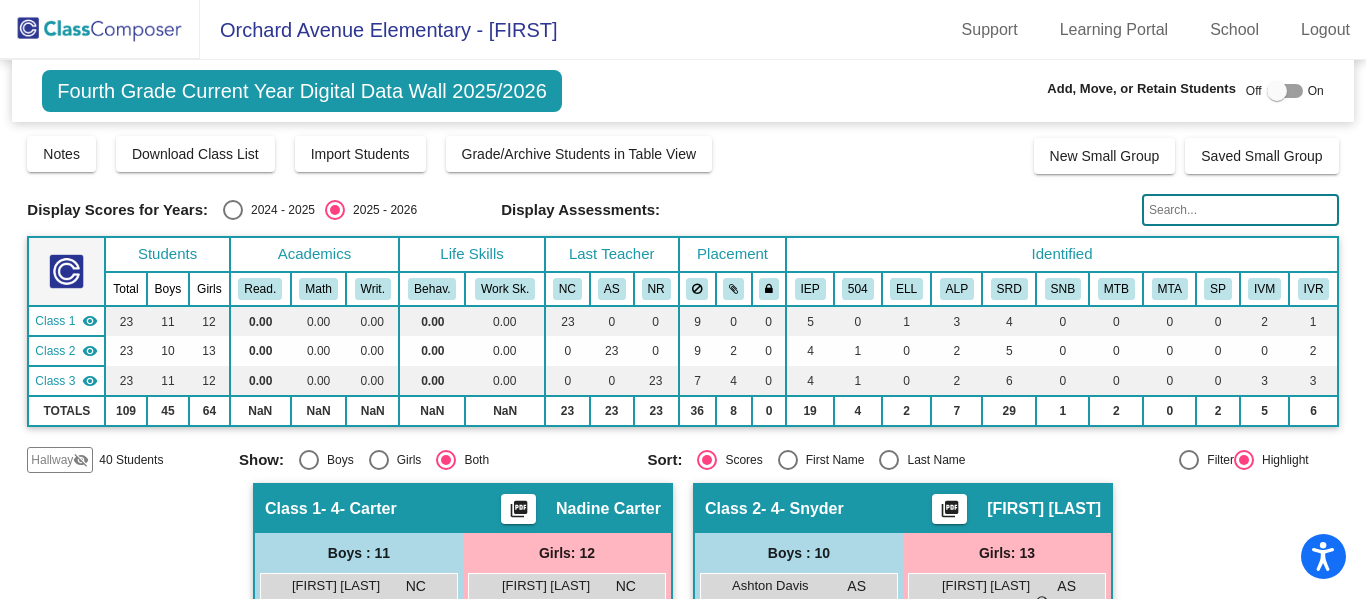 scroll, scrollTop: 0, scrollLeft: 0, axis: both 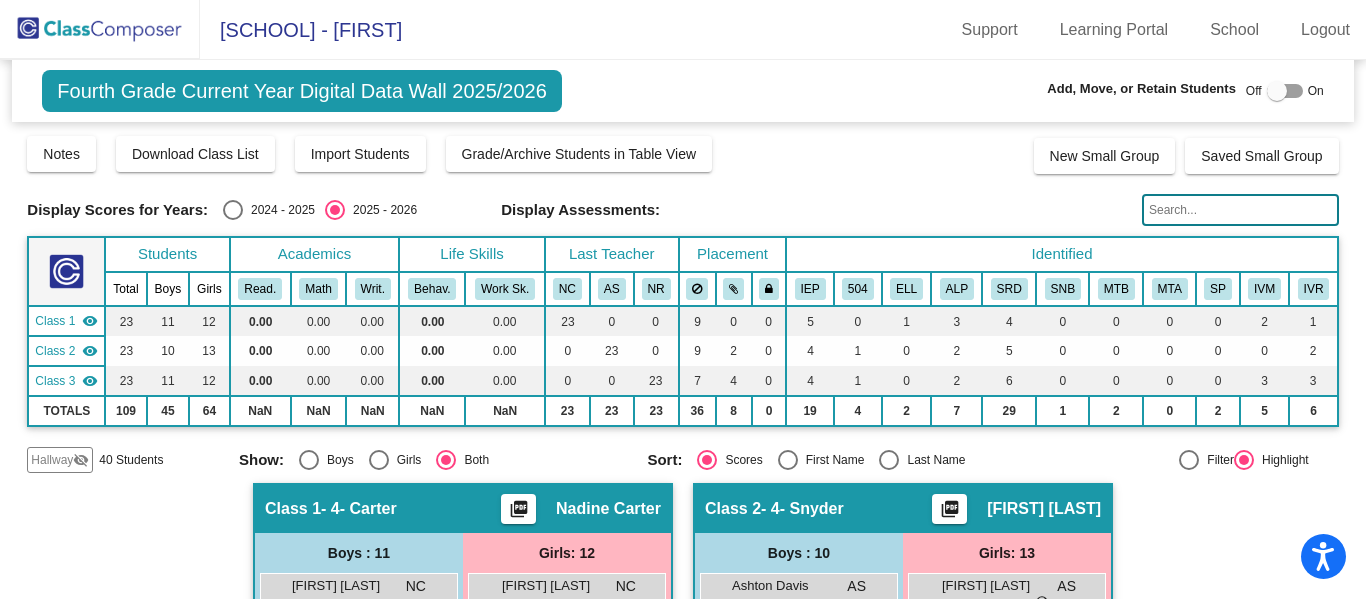 click 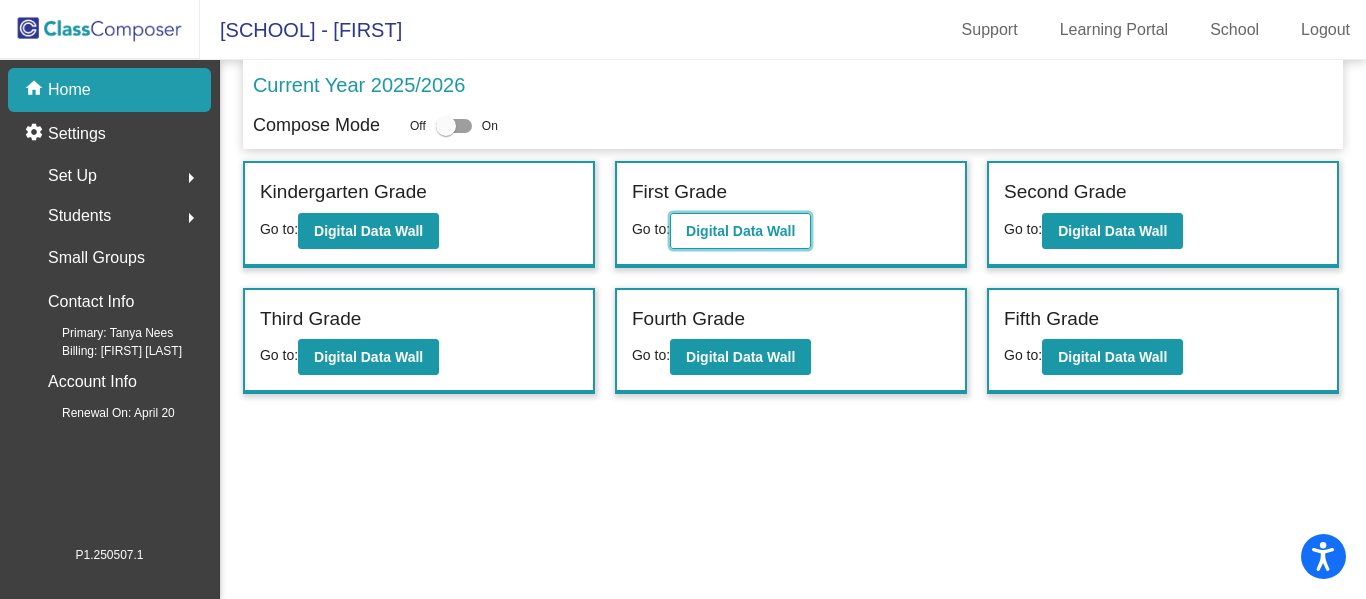 click on "Digital Data Wall" 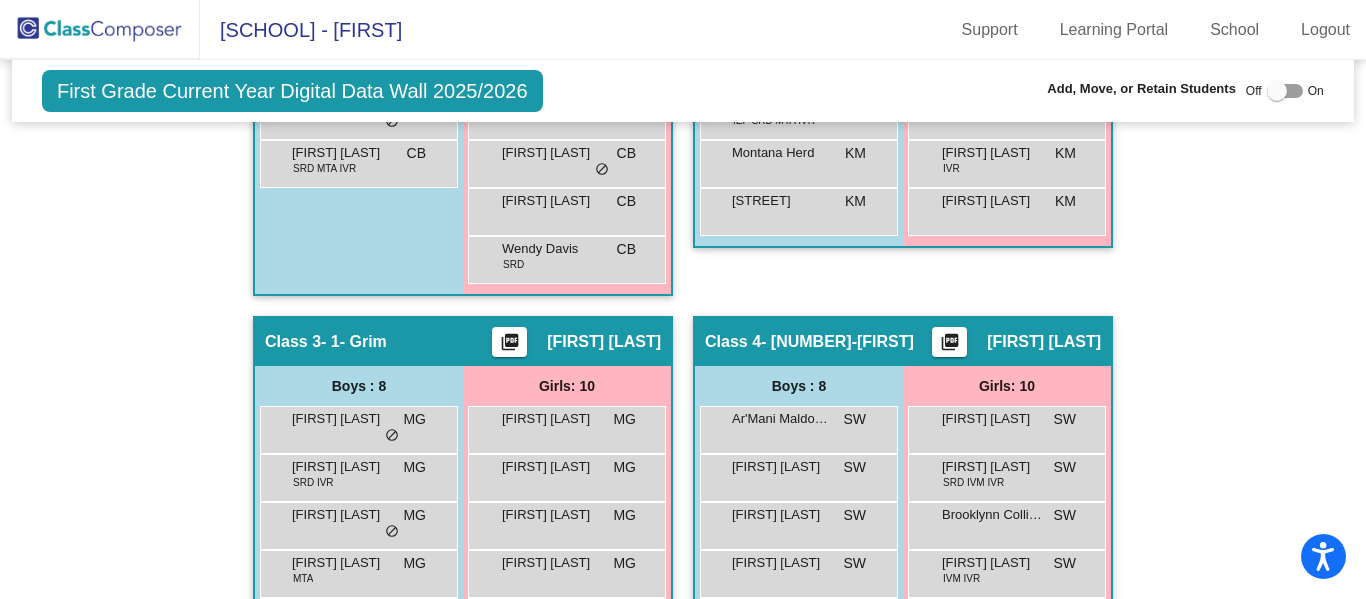scroll, scrollTop: 781, scrollLeft: 0, axis: vertical 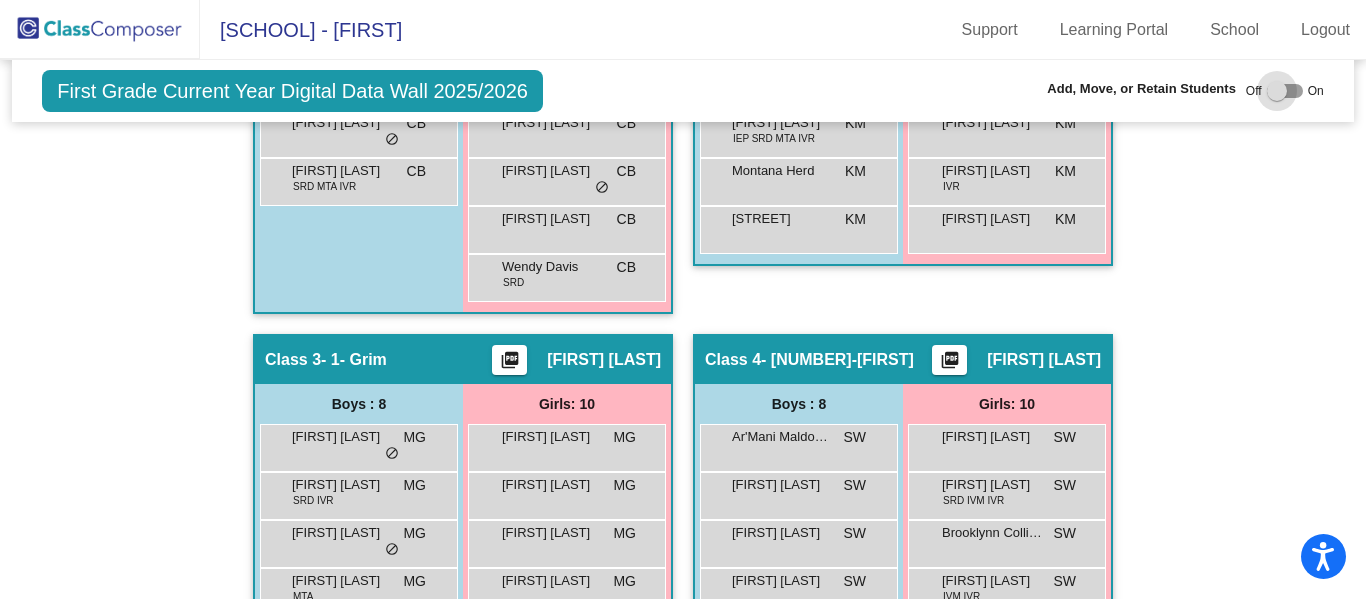 click at bounding box center [1285, 91] 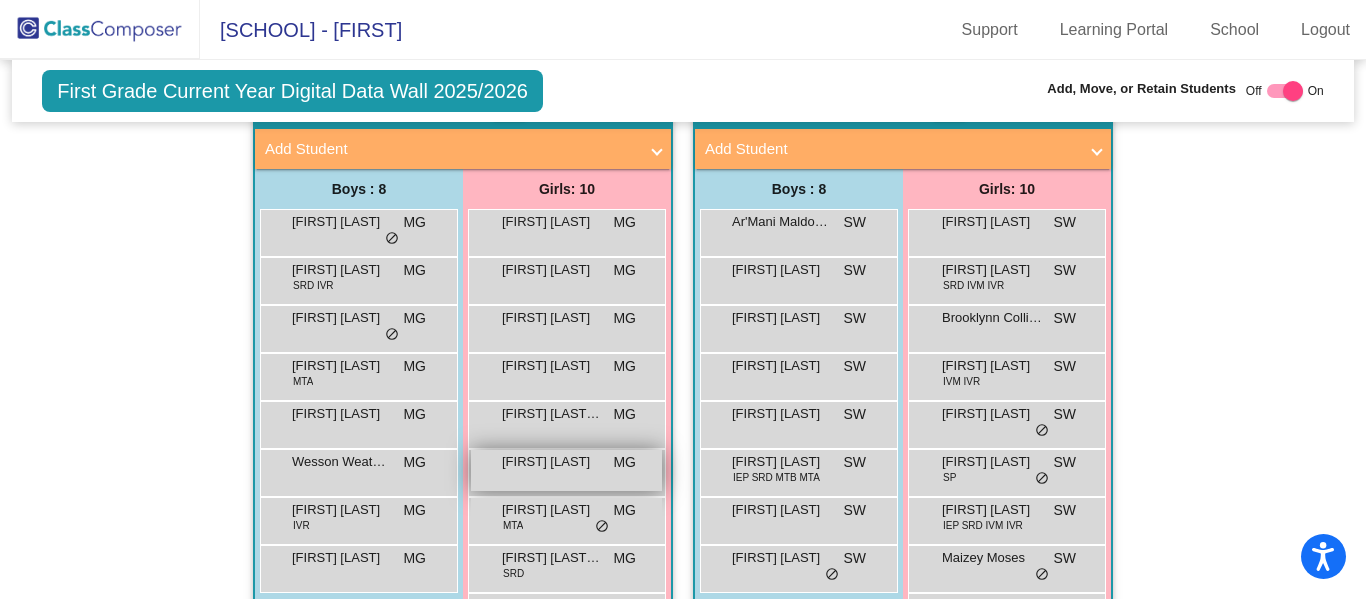 scroll, scrollTop: 1073, scrollLeft: 0, axis: vertical 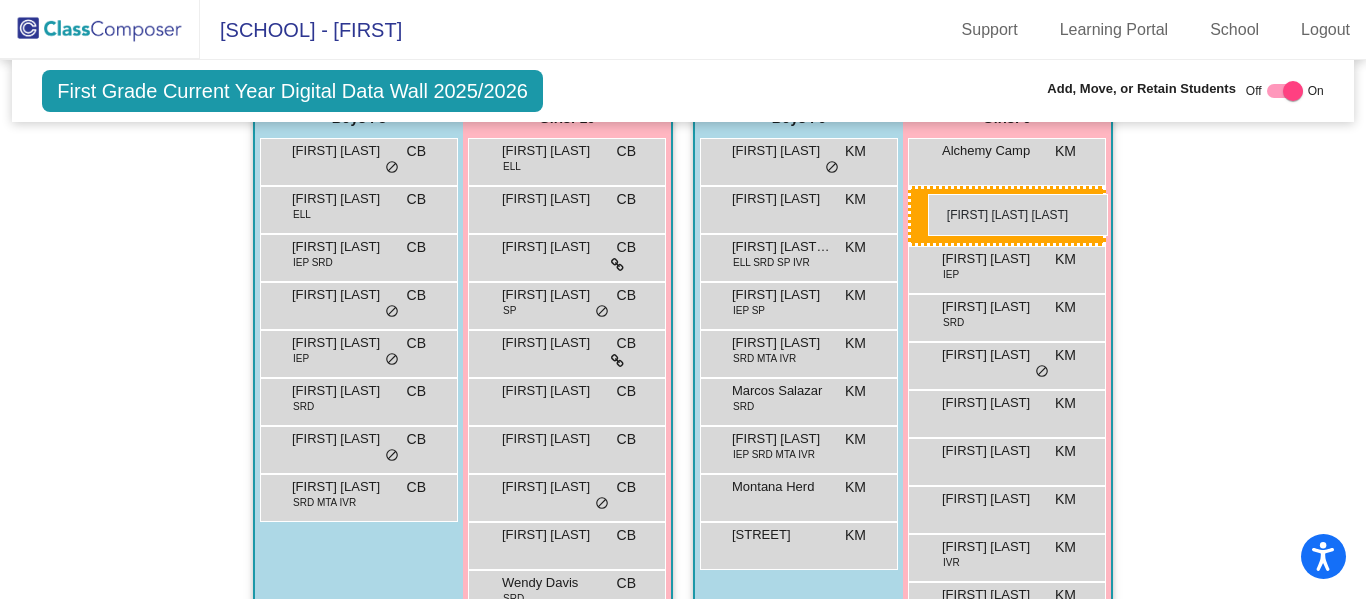 drag, startPoint x: 531, startPoint y: 420, endPoint x: 928, endPoint y: 194, distance: 456.82053 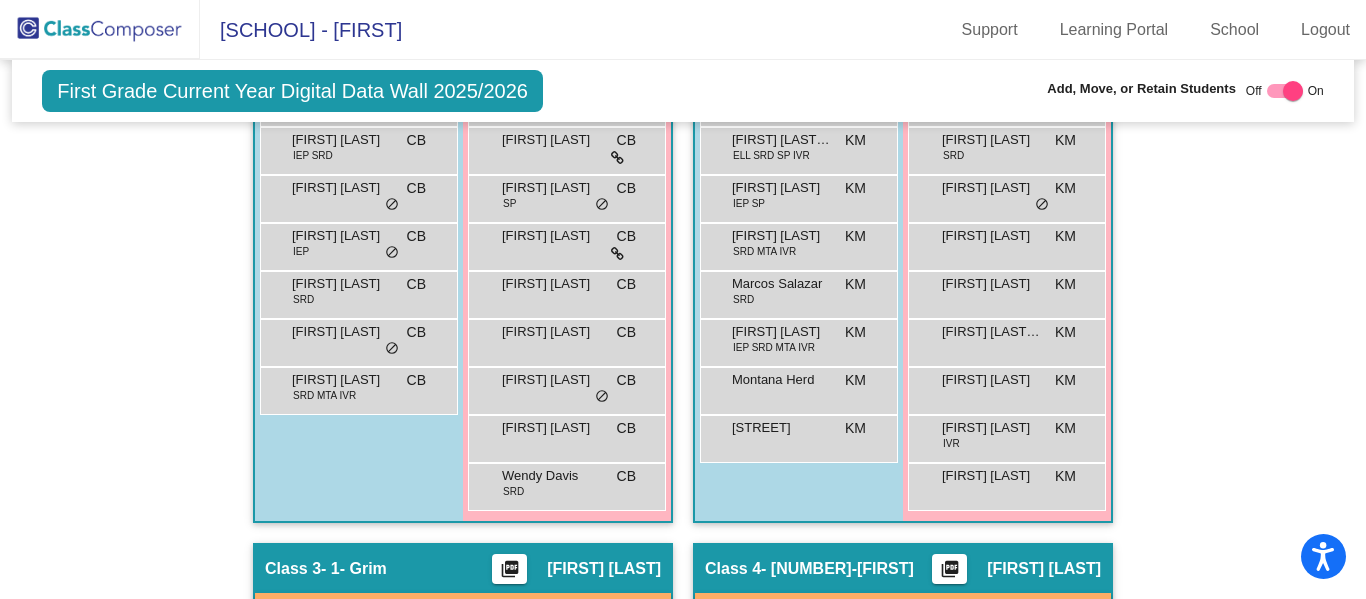 scroll, scrollTop: 615, scrollLeft: 0, axis: vertical 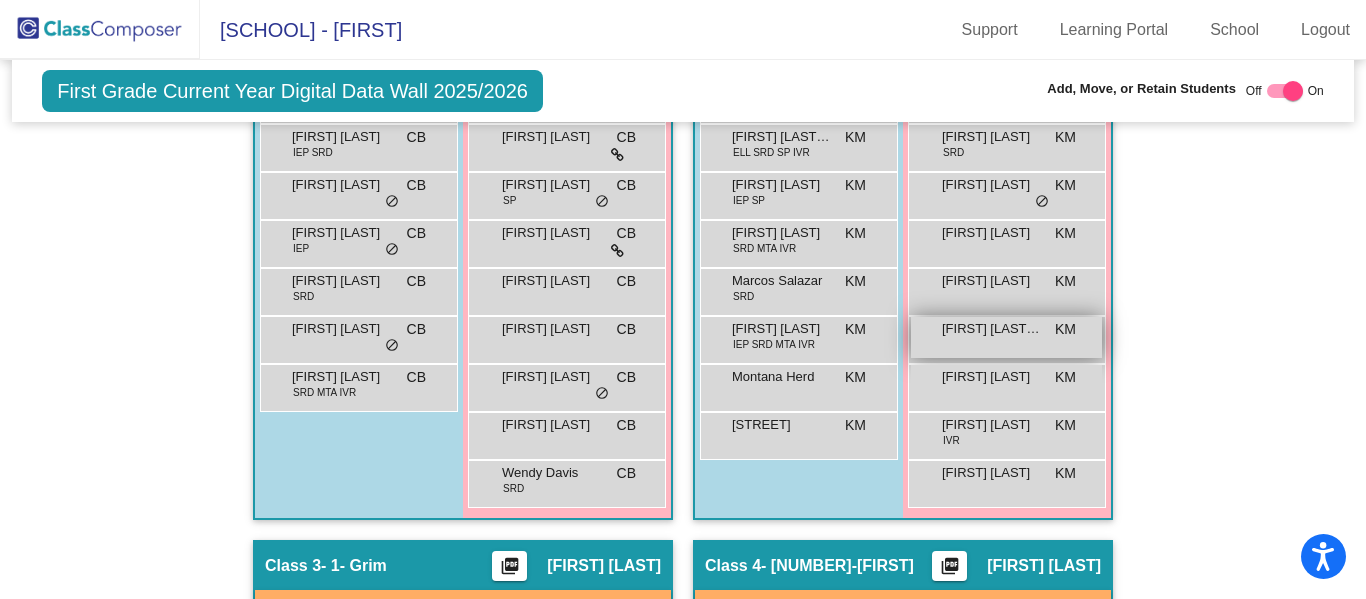 click on "Margie Ayestas Hernandez KM lock do_not_disturb_alt" at bounding box center [1006, 337] 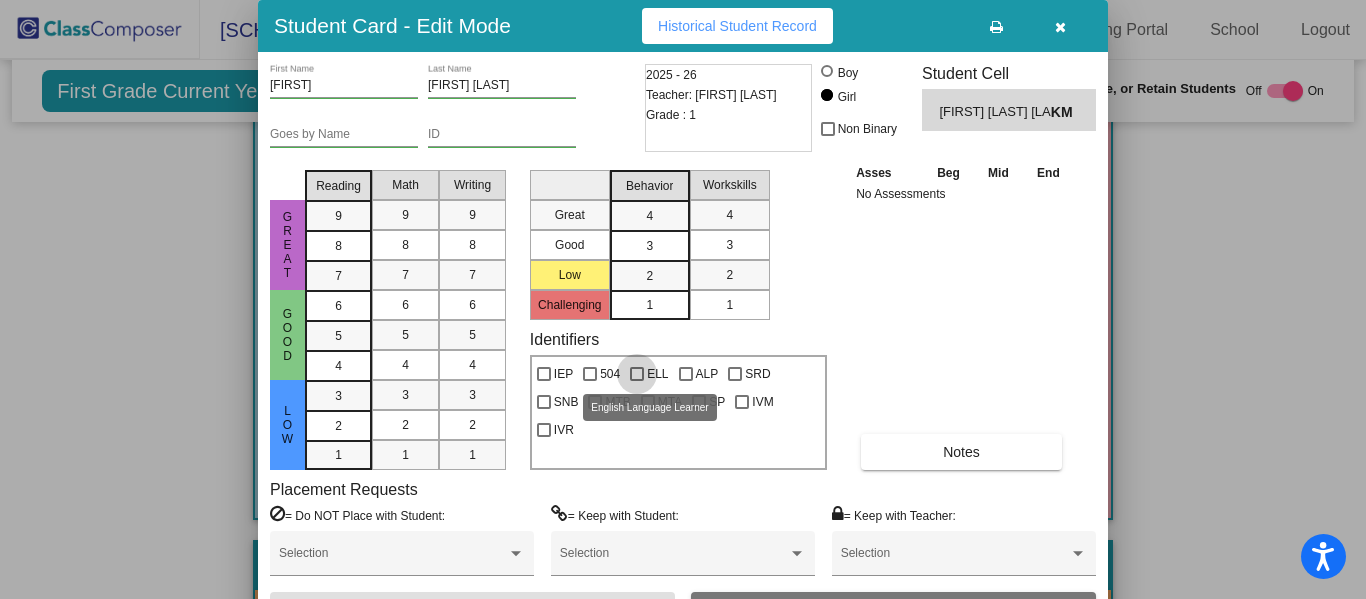 click at bounding box center [637, 374] 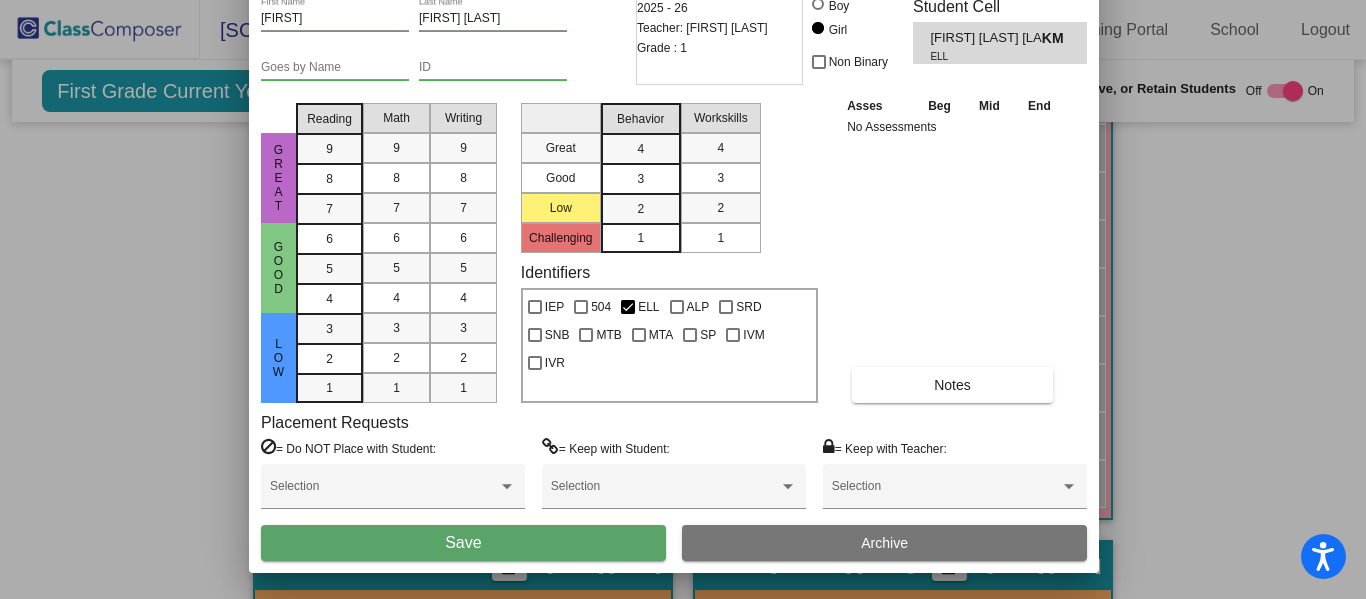 drag, startPoint x: 877, startPoint y: 30, endPoint x: 867, endPoint y: -46, distance: 76.655075 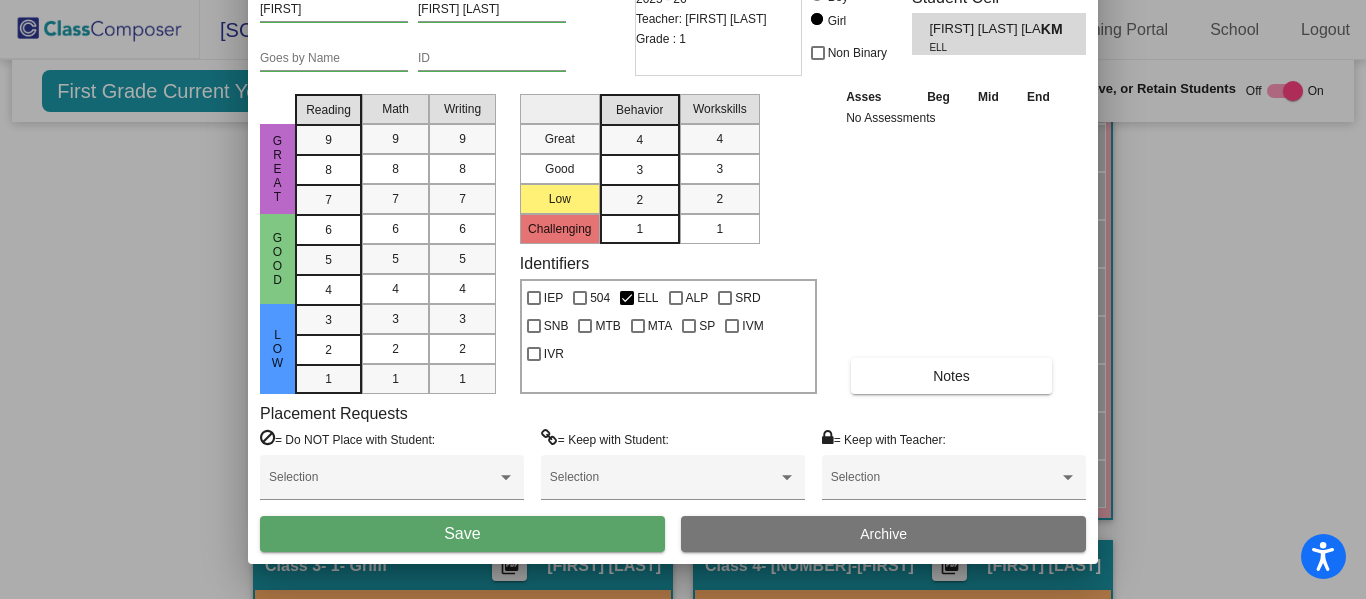 click on "Save" at bounding box center (462, 534) 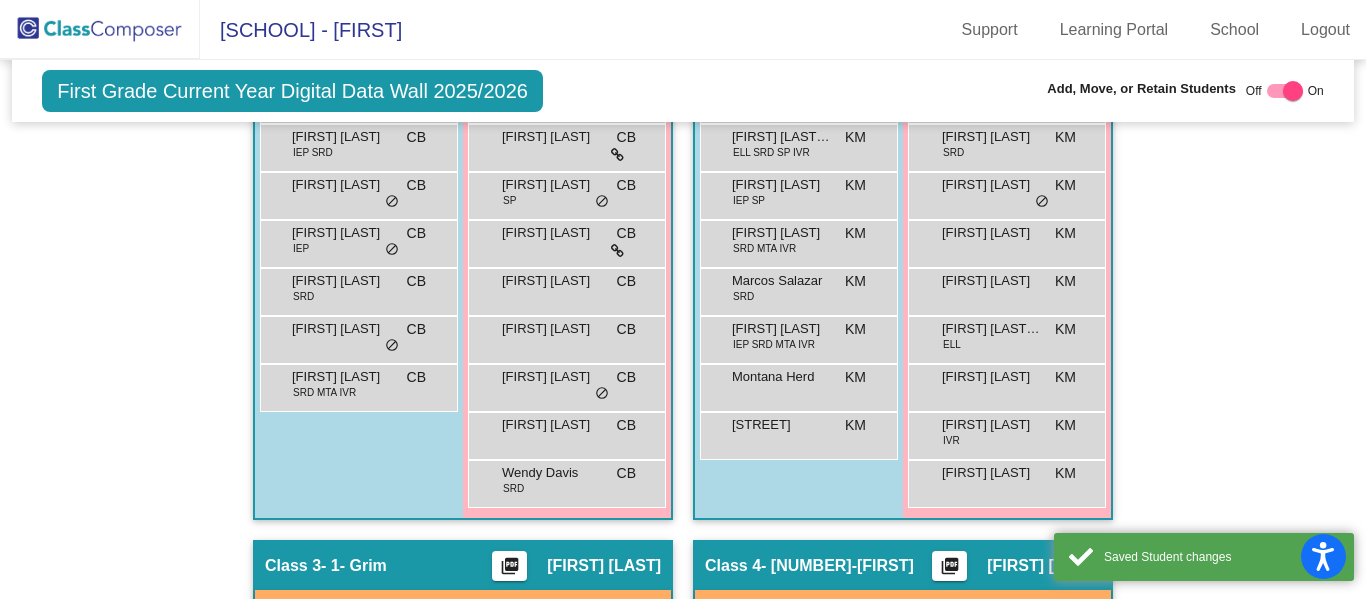 click on "Class 1 - 1- Bullen picture_as_pdf [LAST] Add Student First Name Last Name Student Id (Recommended)   Boy   Girl   Non Binary Add Close  Boys : 8  [FIRST] [LAST] CB lock do_not_disturb_alt [FIRST] [LAST] ELL CB lock do_not_disturb_alt [FIRST] [LAST] IEP SRD CB lock do_not_disturb_alt [FIRST] [LAST] CB lock do_not_disturb_alt [FIRST] [LAST] IEP CB lock do_not_disturb_alt [FIRST] [LAST] SRD MTA IVR CB lock do_not_disturb_alt [FIRST] [LAST] CB lock do_not_disturb_alt [FIRST] [LAST] SRD MTA IVR CB lock do_not_disturb_alt Girls: 10 [FIRST] [LAST] ELL CB lock do_not_disturb_alt [FIRST] [LAST] CB lock do_not_disturb_alt [FIRST] [LAST] CB lock do_not_disturb_alt [FIRST] [LAST] SP CB lock do_not_disturb_alt [FIRST] [LAST] CB lock do_not_disturb_alt [FIRST] [LAST] CB lock do_not_disturb_alt [FIRST] [LAST] CB lock do_not_disturb_alt [FIRST] [LAST] CB lock do_not_disturb_alt [FIRST] [LAST] CB lock do_not_disturb_alt [FIRST] [LAST] CB lock do_not_disturb_alt [FIRST] [LAST] SRD CB lock do_not_disturb_alt" 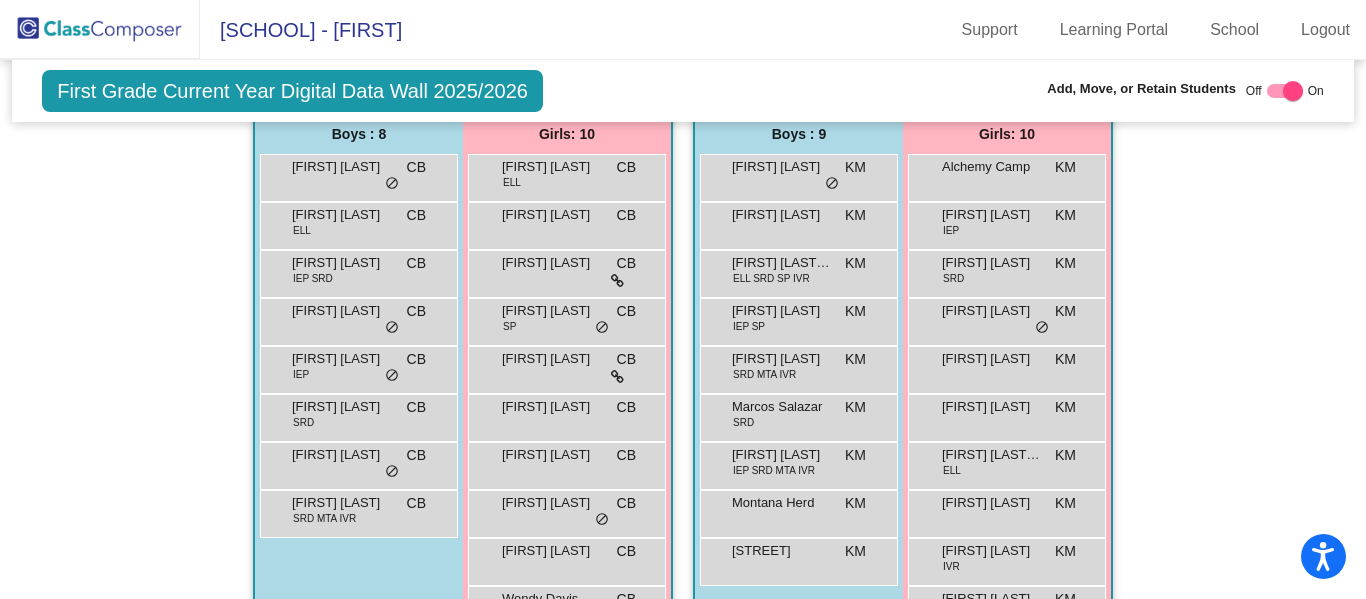 scroll, scrollTop: 502, scrollLeft: 0, axis: vertical 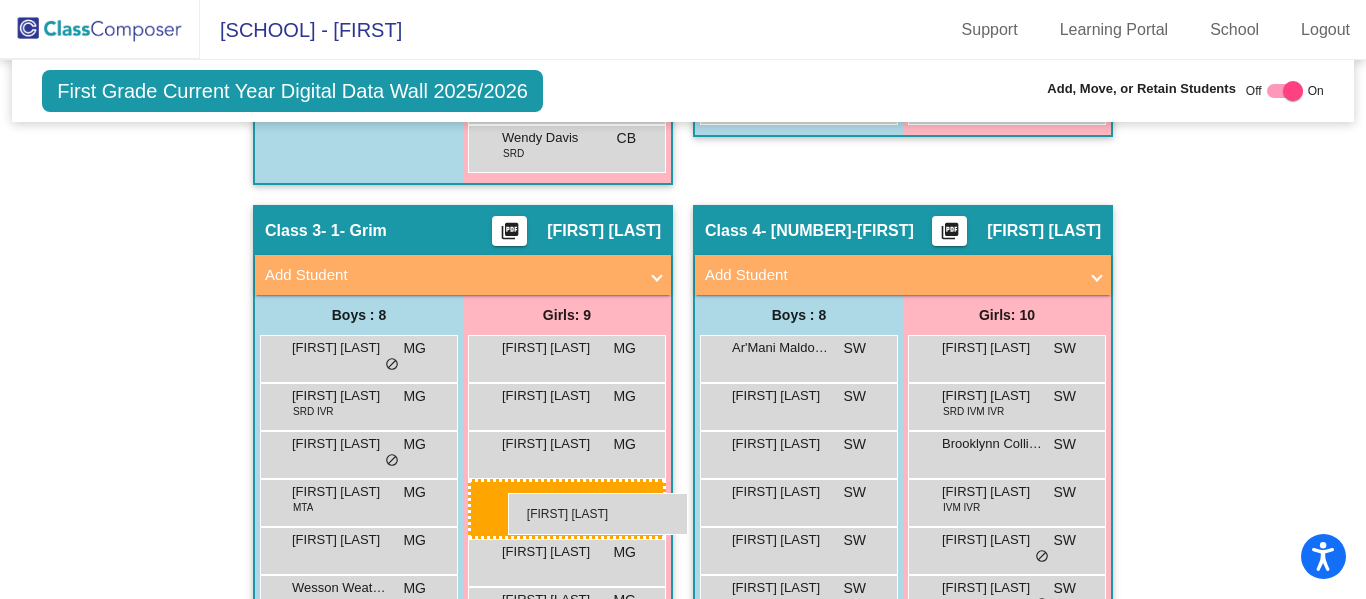 drag, startPoint x: 1011, startPoint y: 398, endPoint x: 506, endPoint y: 494, distance: 514.04376 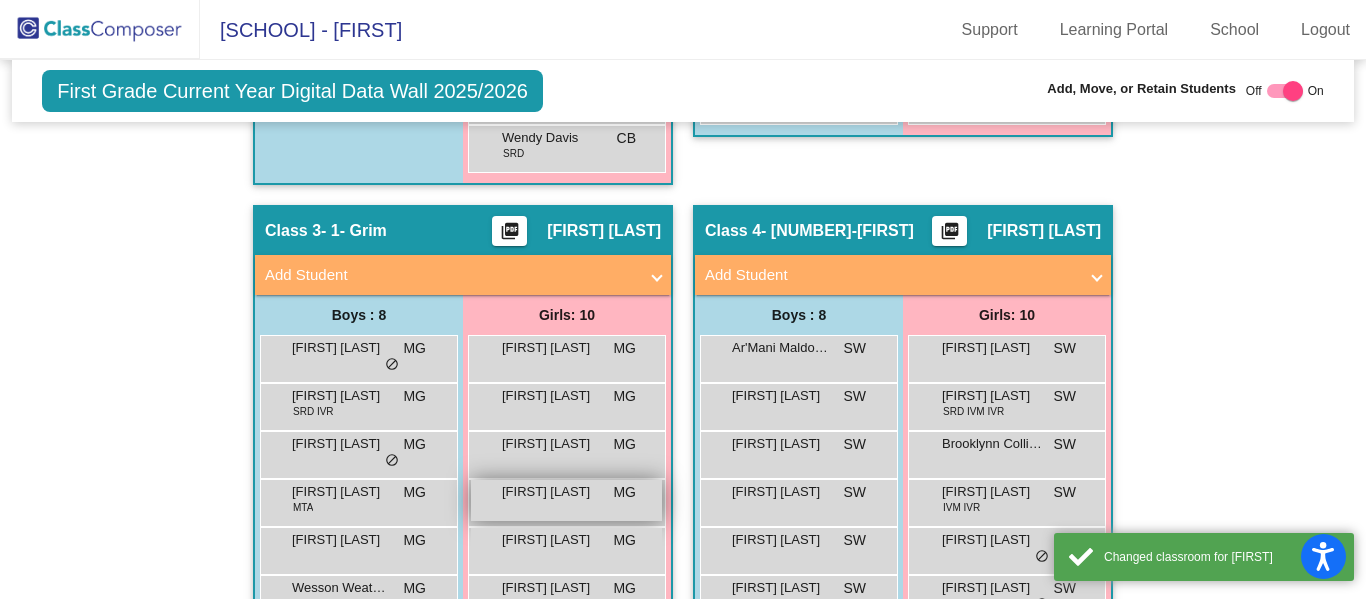 click on "[FIRST] [LAST]" at bounding box center [552, 492] 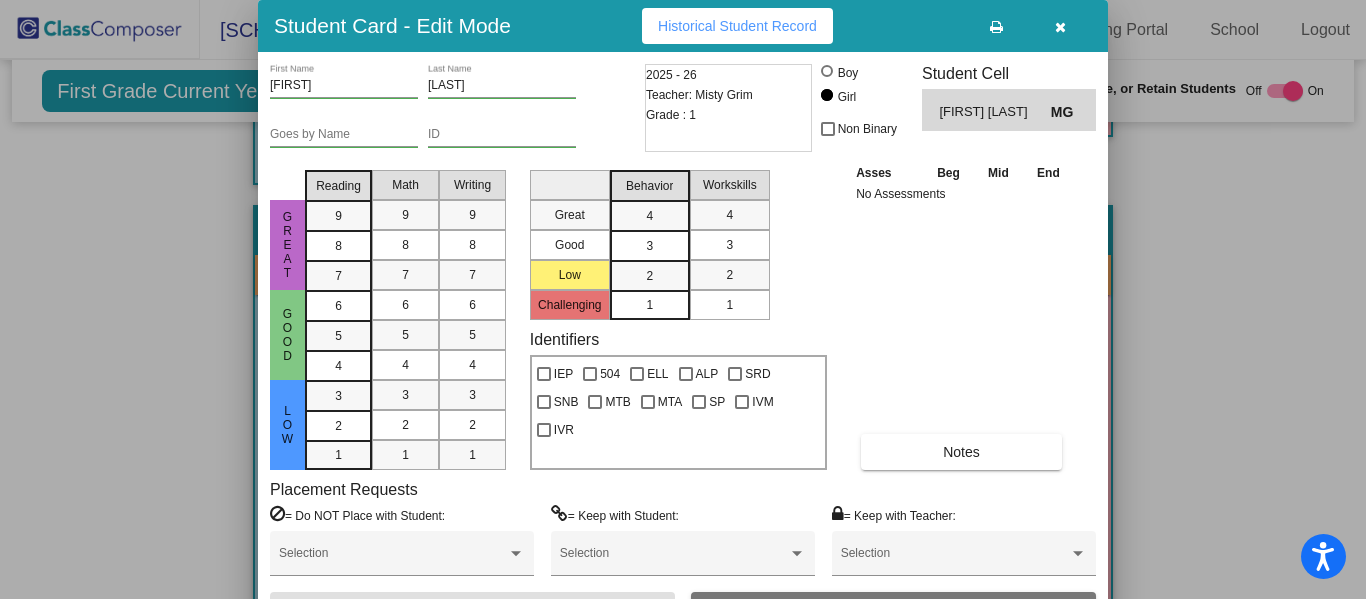 click at bounding box center (1060, 26) 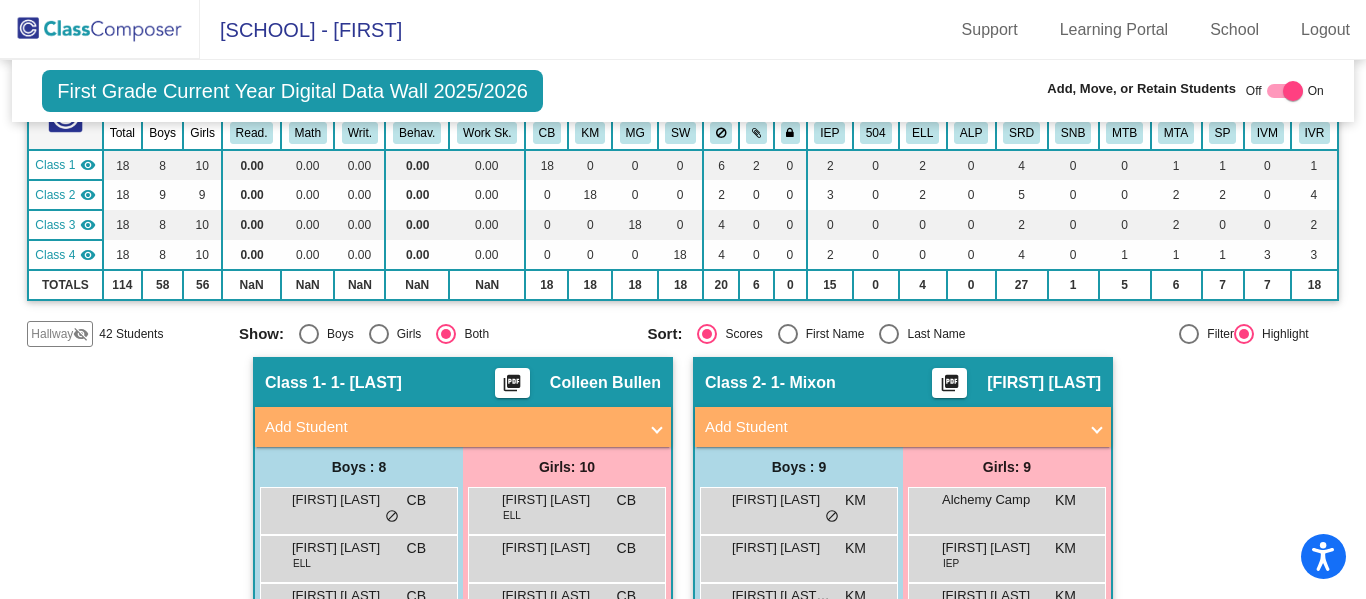 scroll, scrollTop: 0, scrollLeft: 0, axis: both 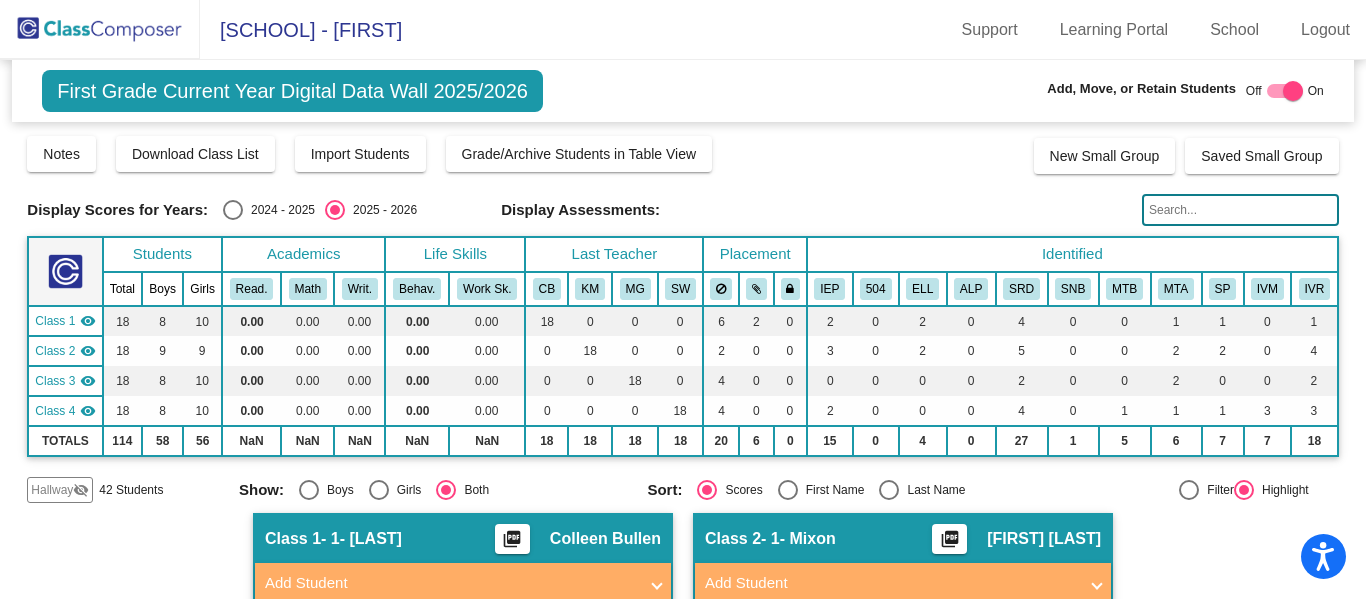 click 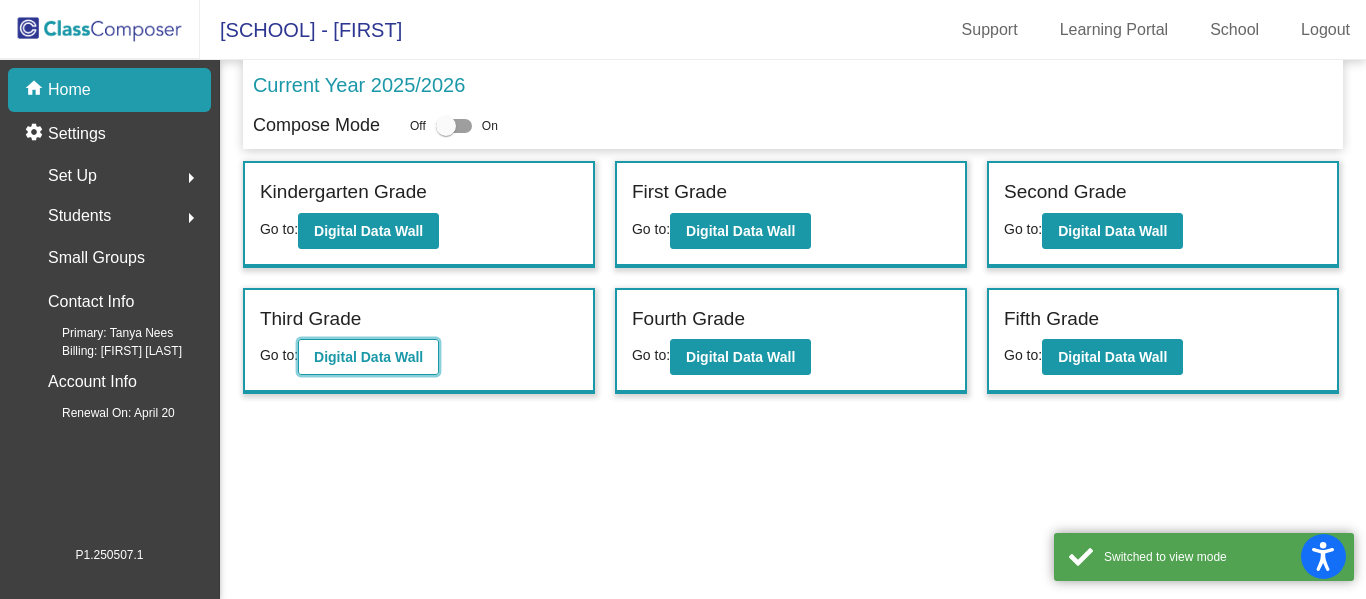 click on "Digital Data Wall" 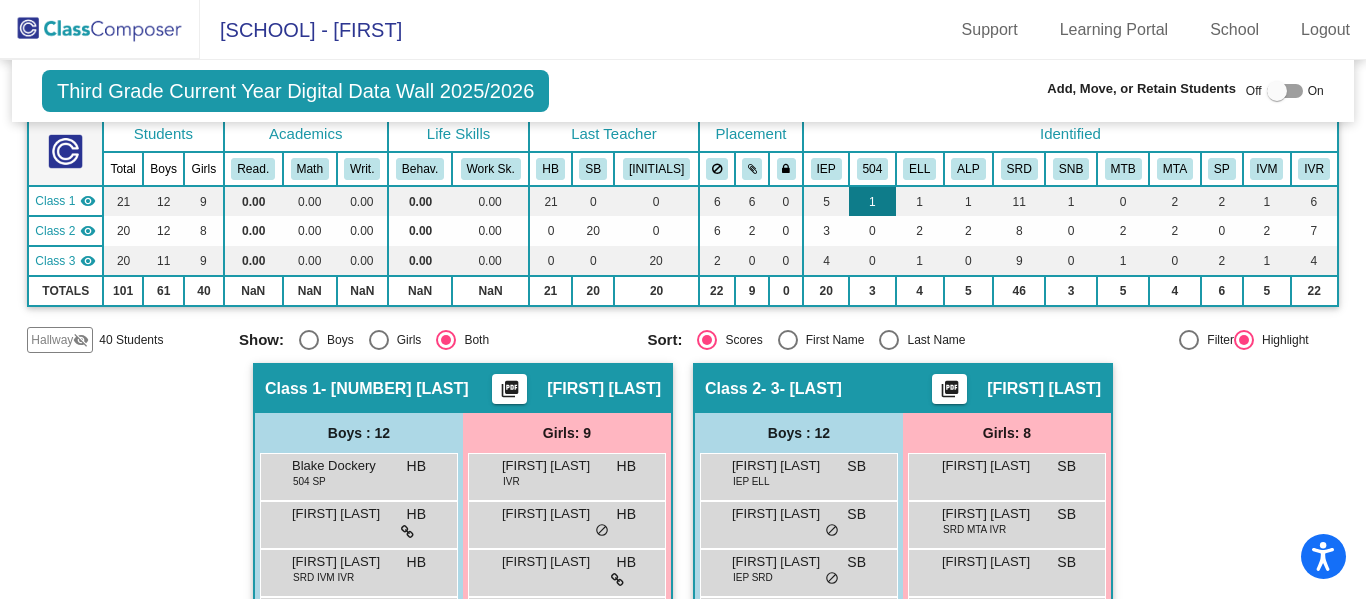 scroll, scrollTop: 48, scrollLeft: 0, axis: vertical 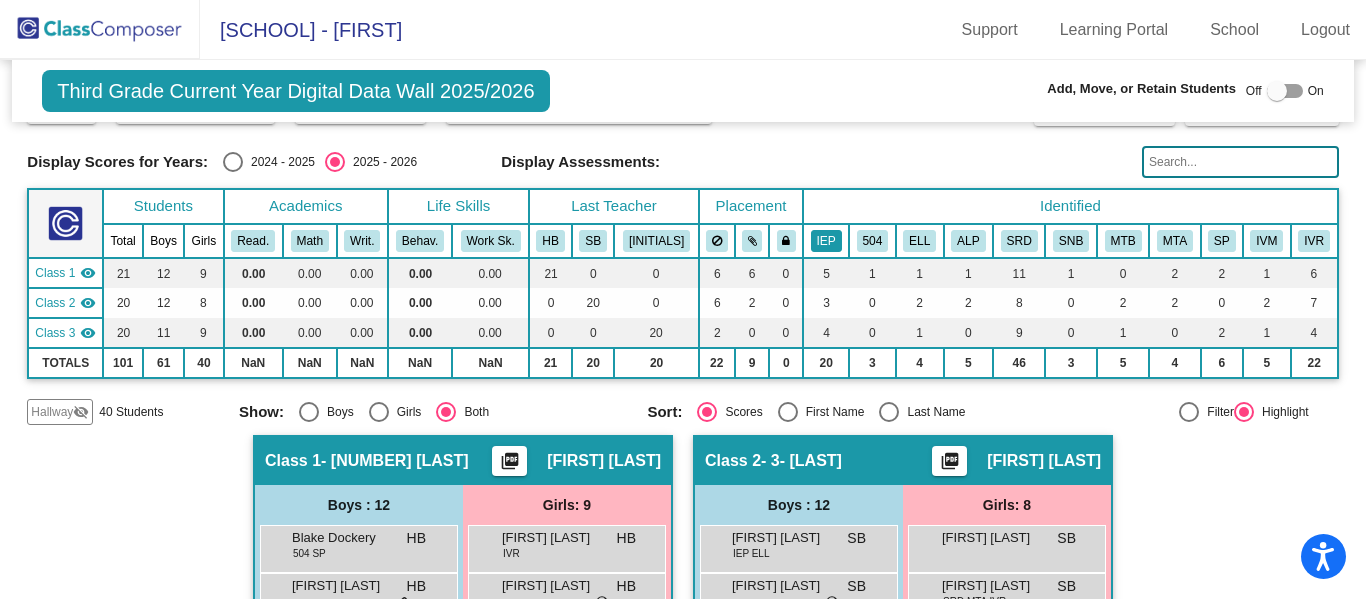 click on "IEP" 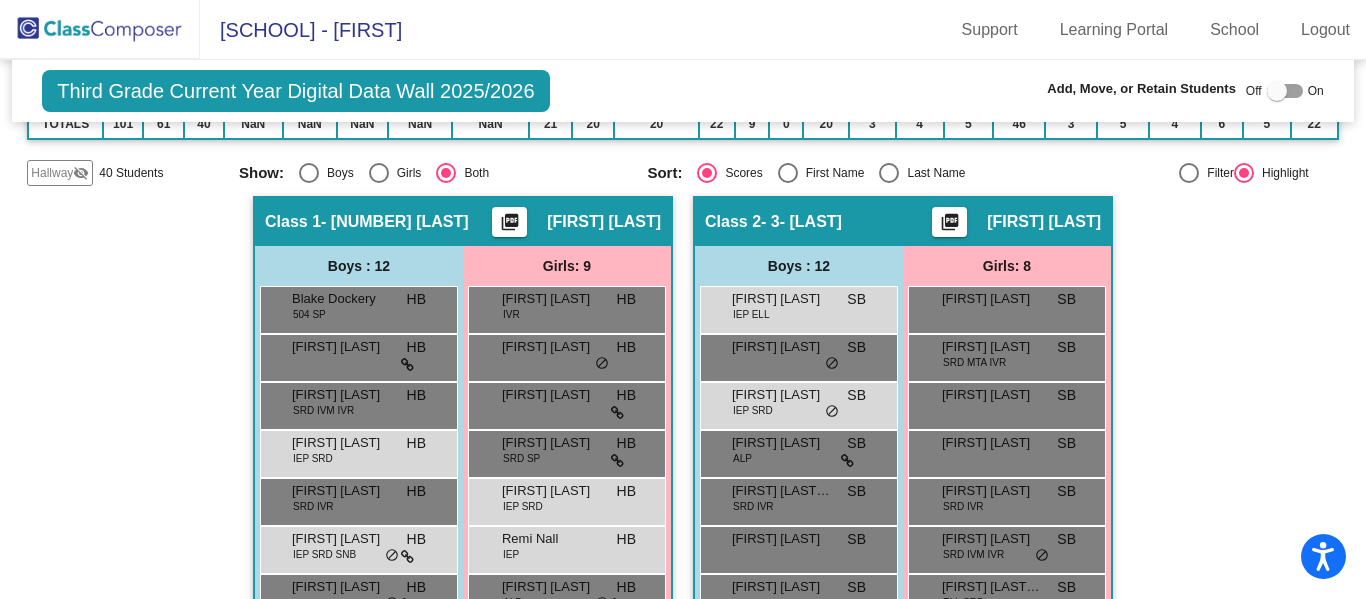scroll, scrollTop: 285, scrollLeft: 0, axis: vertical 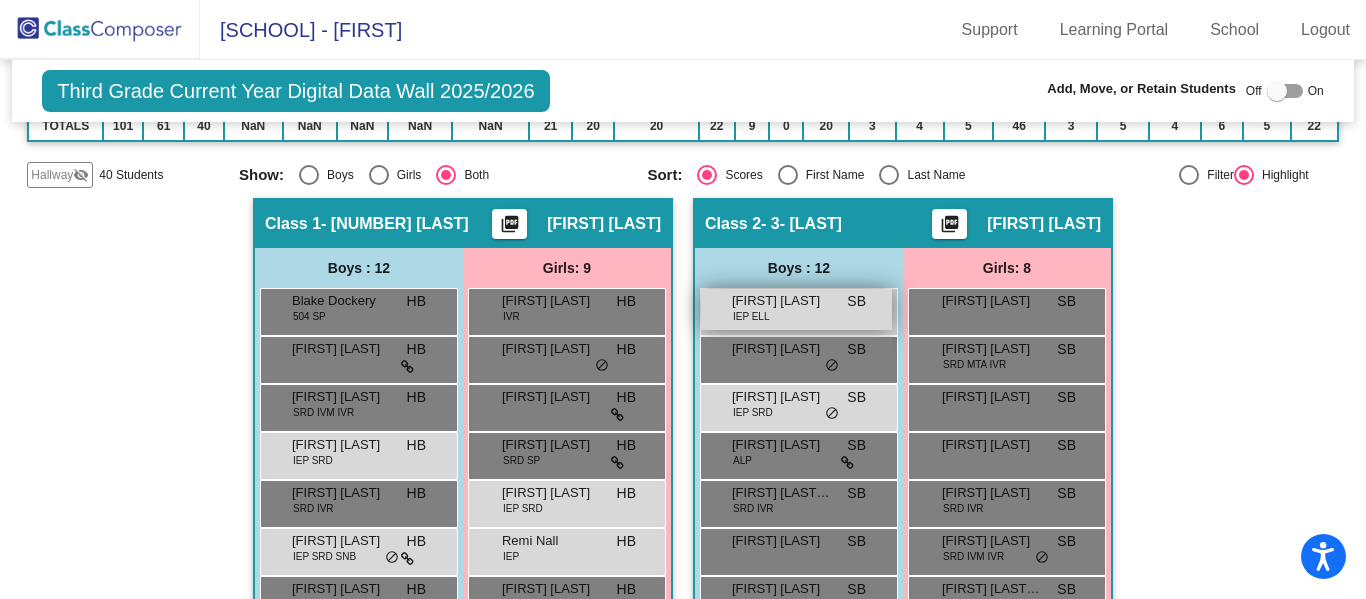 click on "[FIRST] [LAST]" at bounding box center [782, 301] 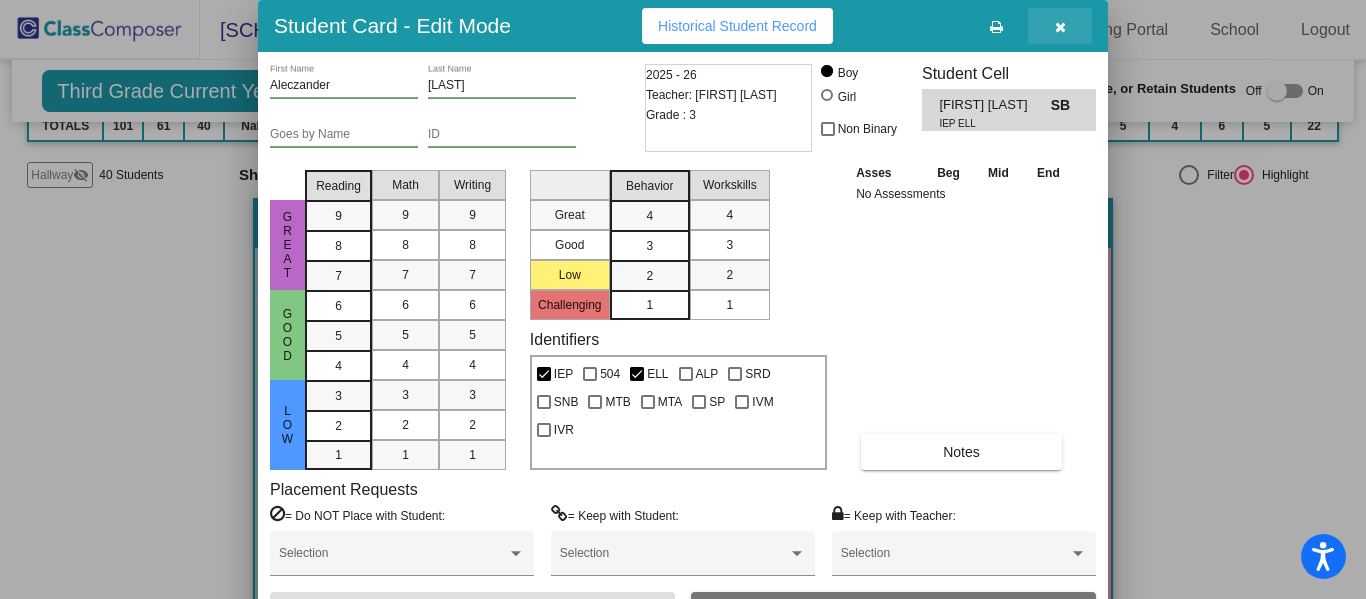 click at bounding box center (1060, 26) 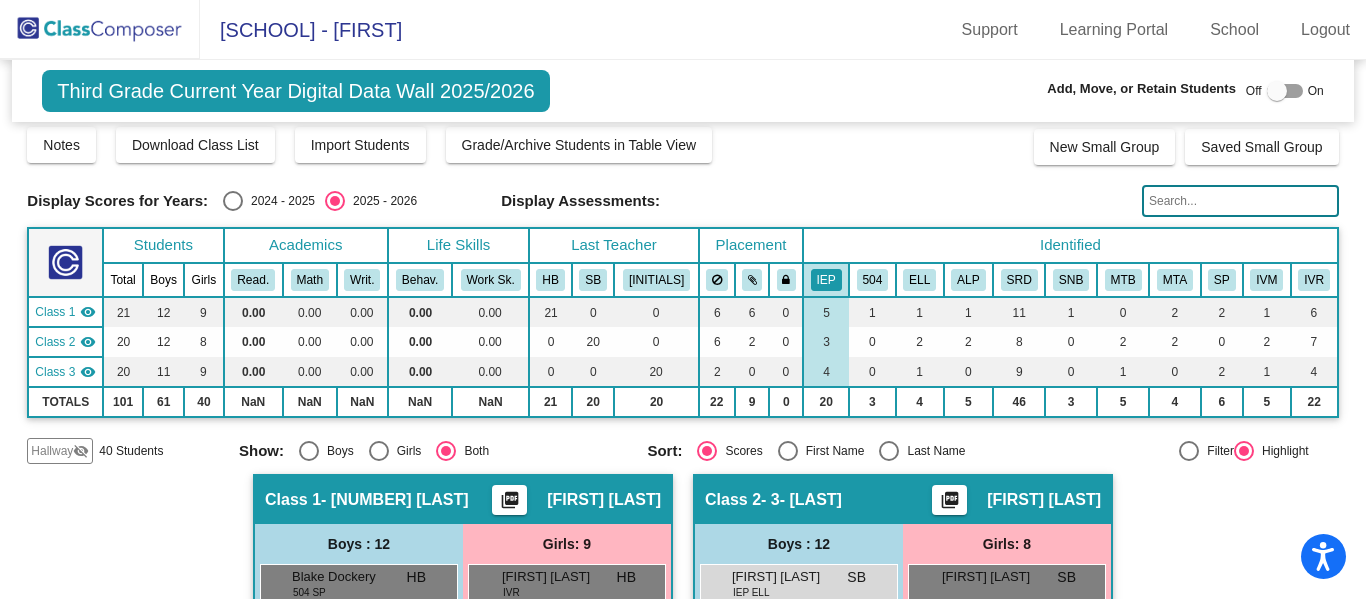scroll, scrollTop: 0, scrollLeft: 0, axis: both 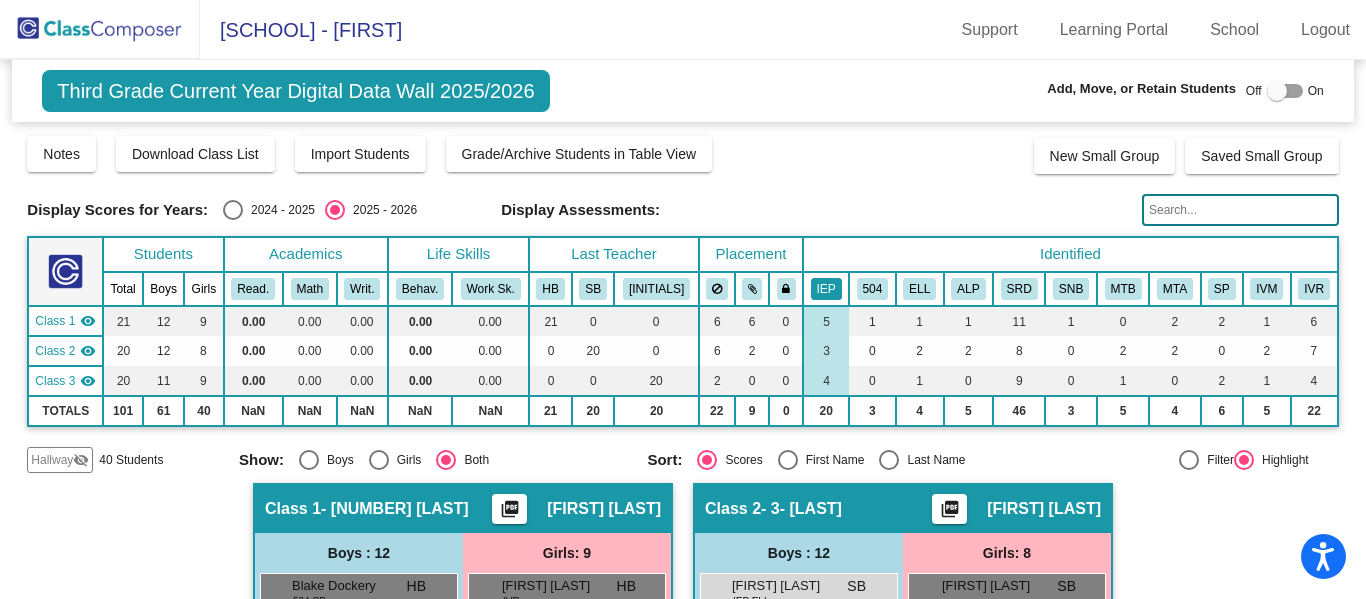 click on "IEP" 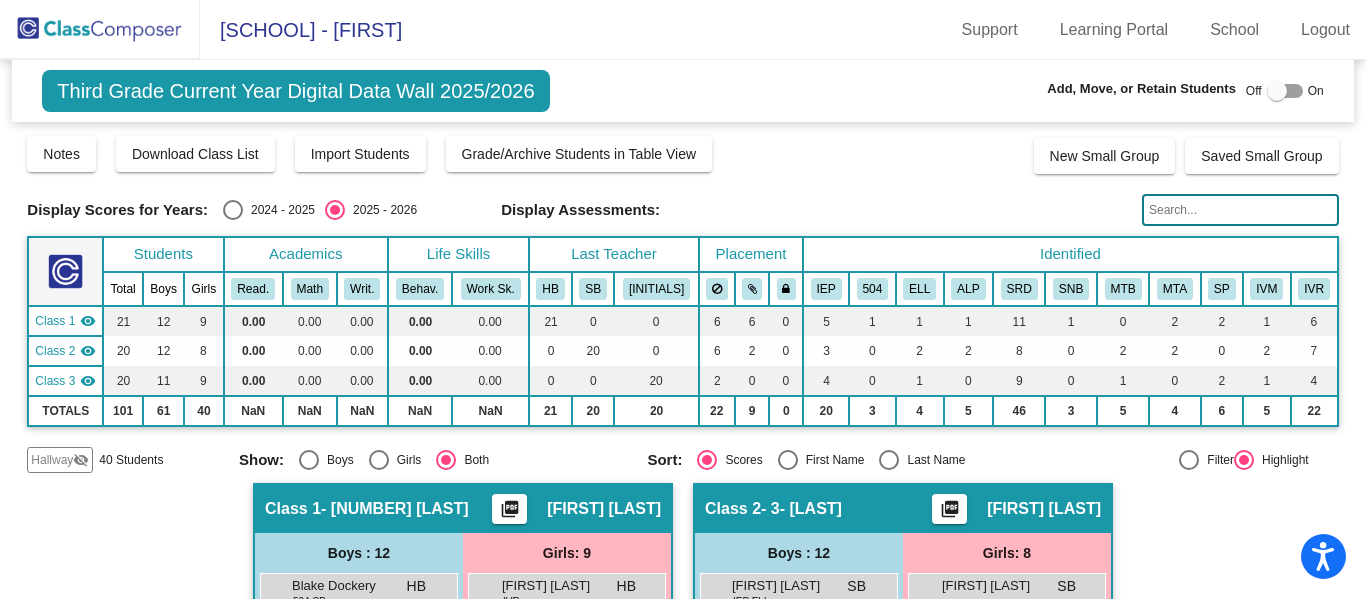 click at bounding box center [1285, 91] 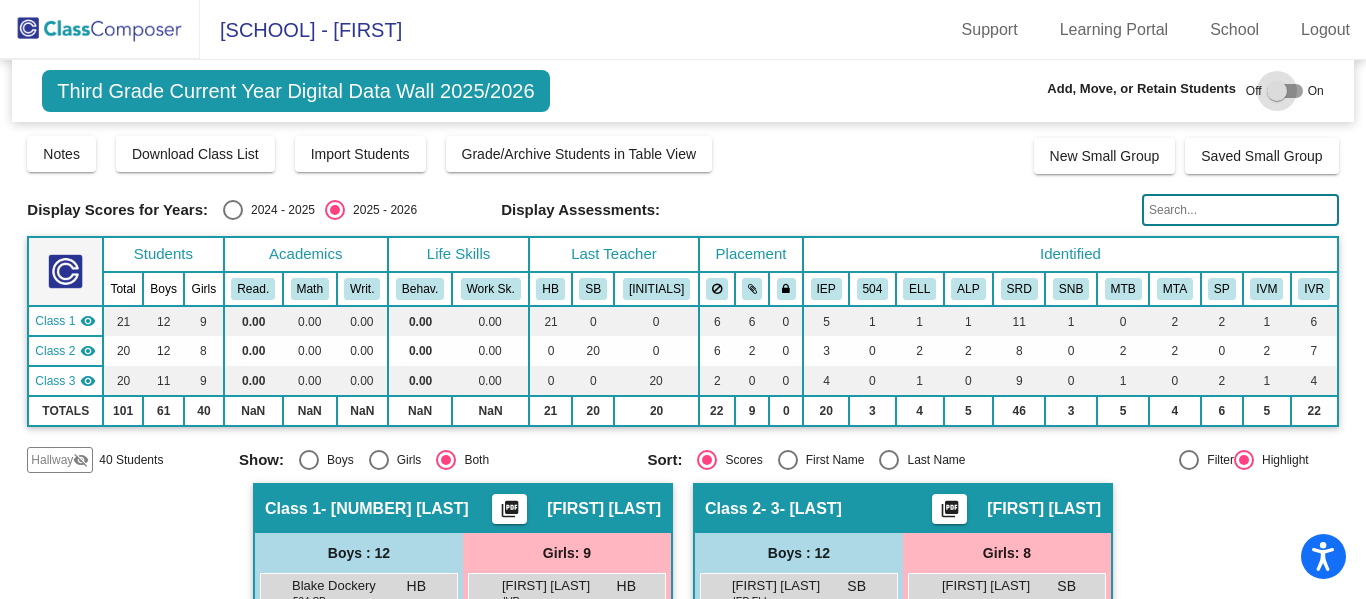 checkbox on "true" 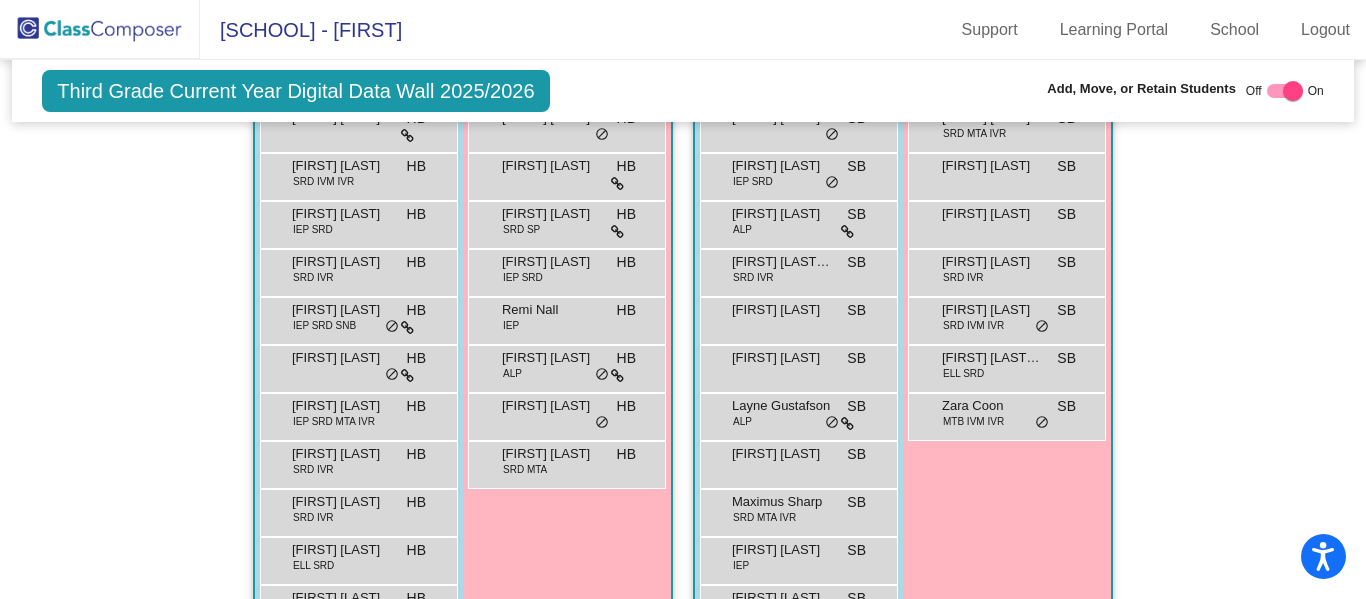 scroll, scrollTop: 560, scrollLeft: 0, axis: vertical 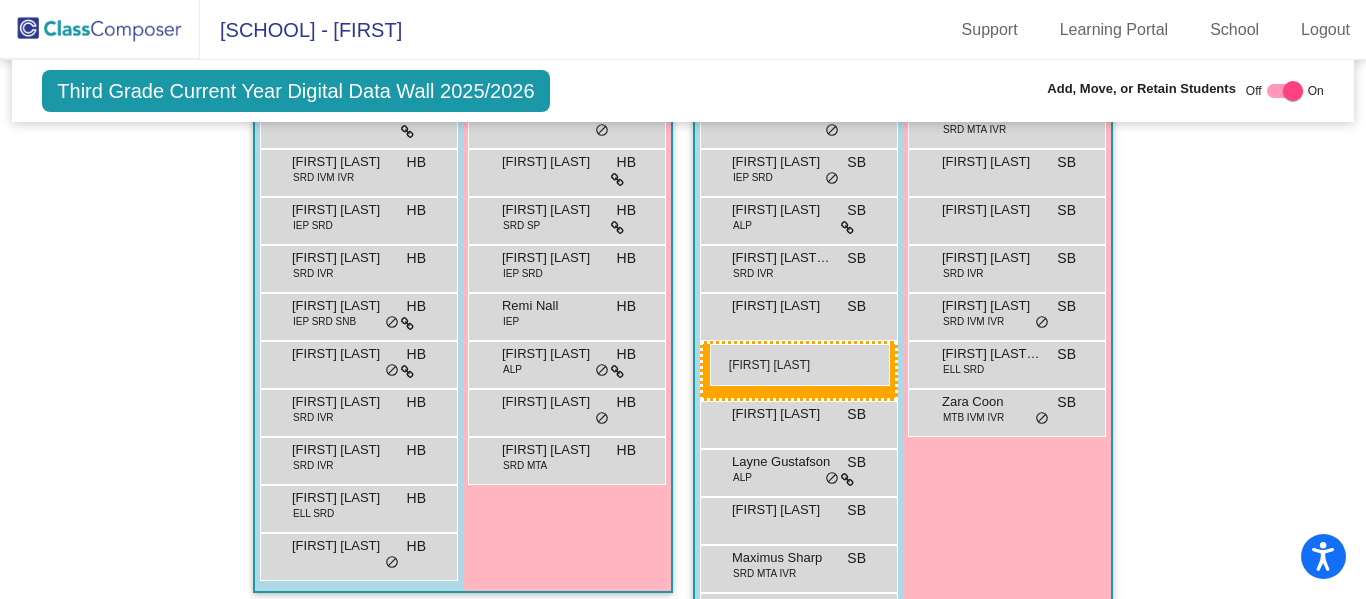 drag, startPoint x: 367, startPoint y: 411, endPoint x: 710, endPoint y: 344, distance: 349.48248 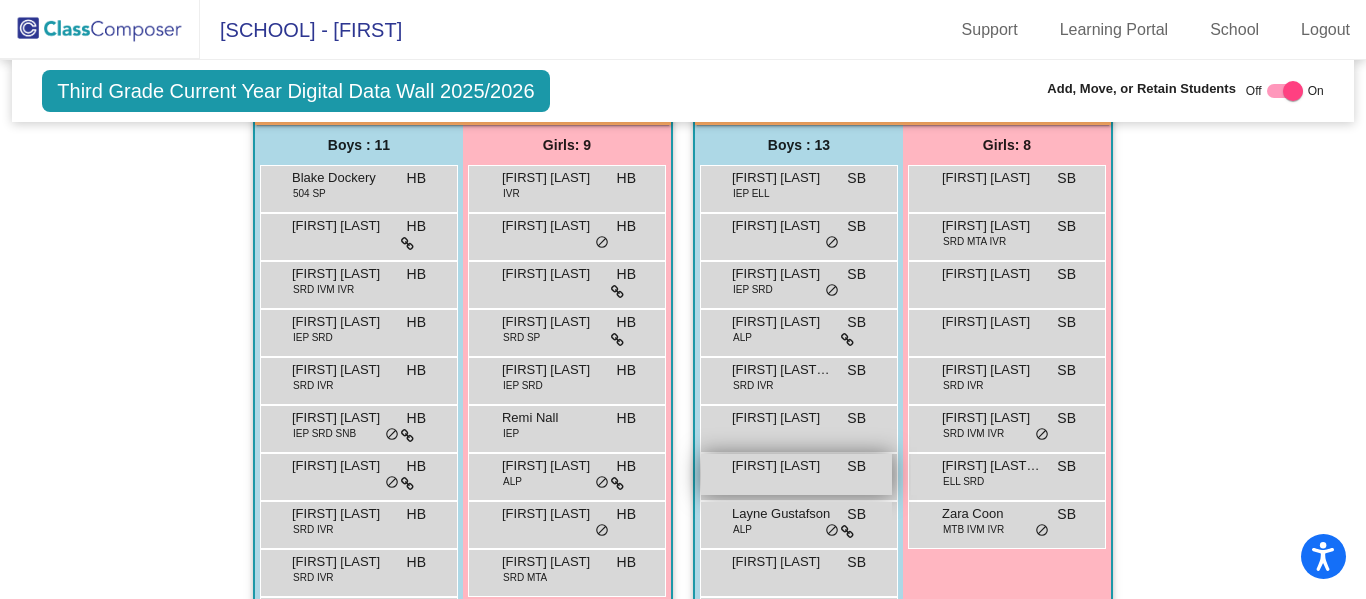 scroll, scrollTop: 449, scrollLeft: 0, axis: vertical 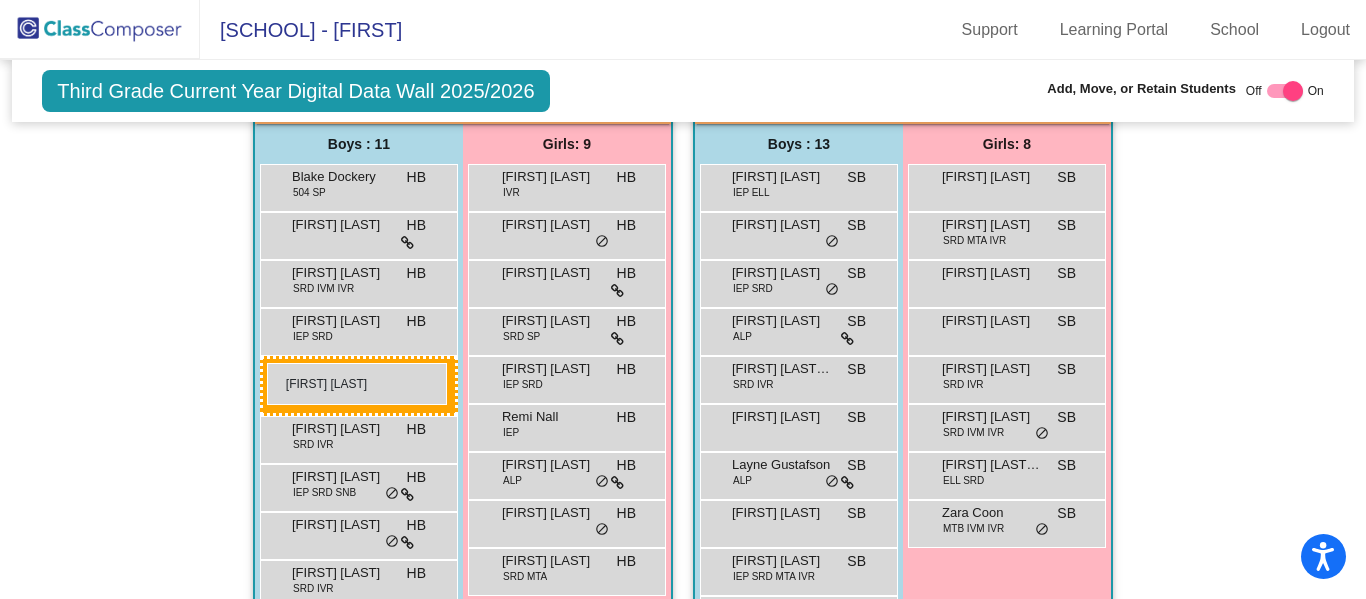 drag, startPoint x: 776, startPoint y: 420, endPoint x: 267, endPoint y: 363, distance: 512.1816 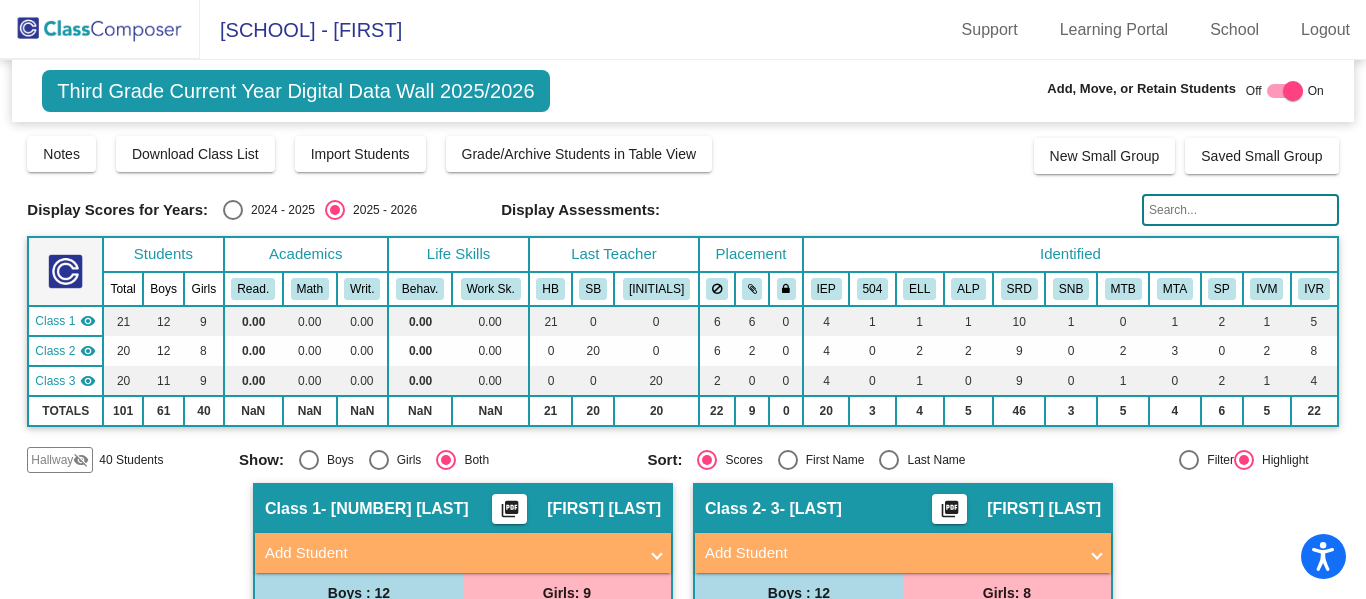 scroll, scrollTop: 1, scrollLeft: 0, axis: vertical 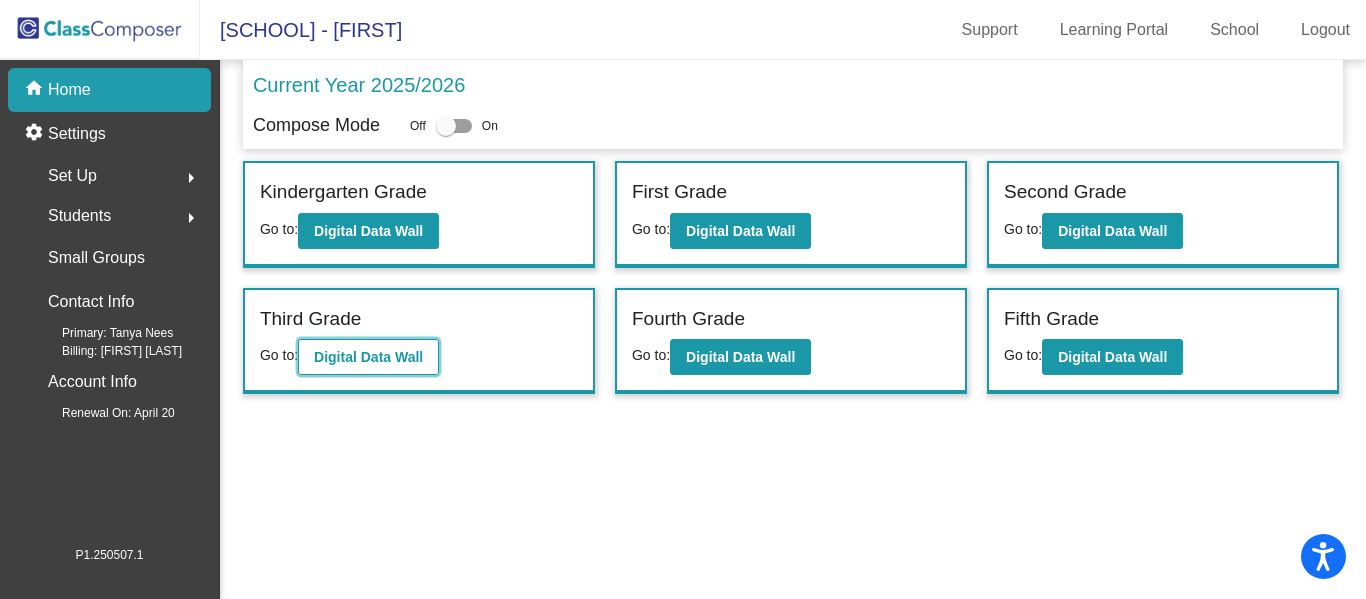 click on "Digital Data Wall" 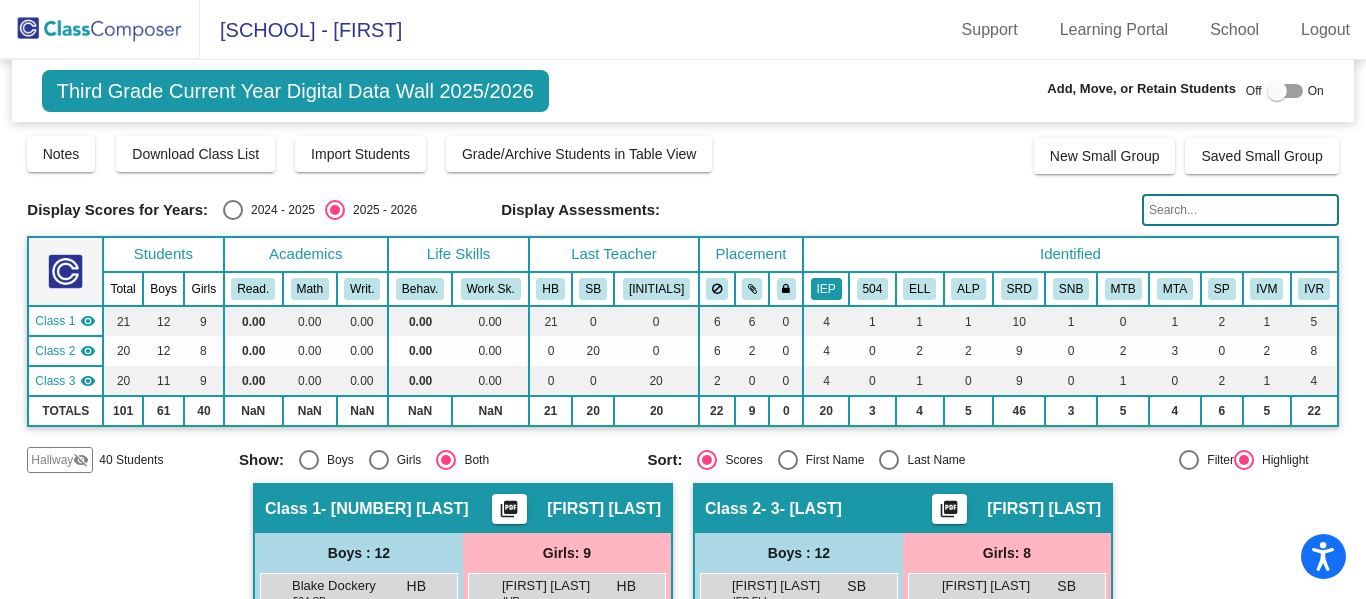 click on "IEP" 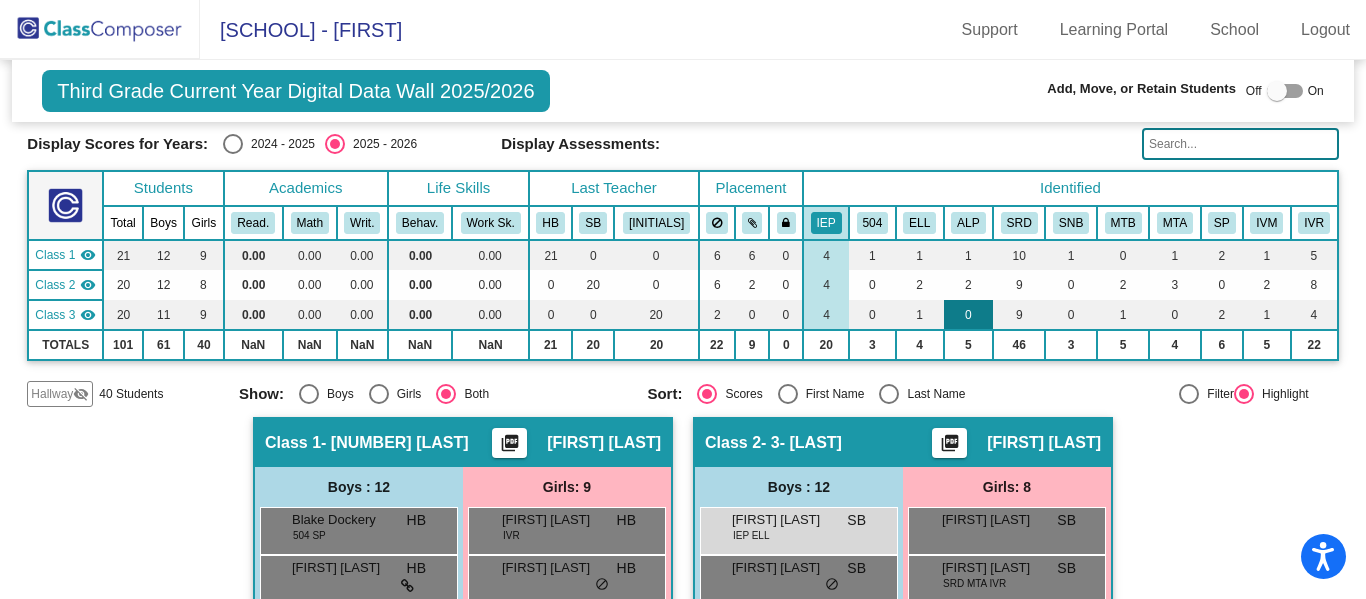 scroll, scrollTop: 0, scrollLeft: 0, axis: both 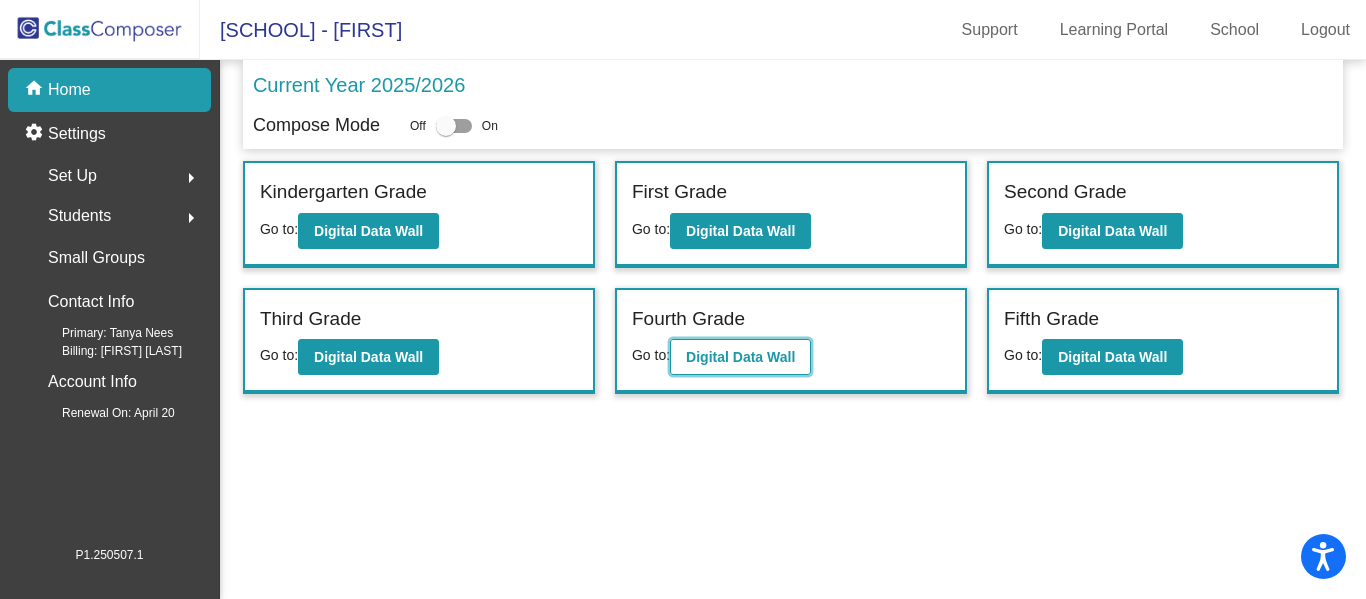 click on "Digital Data Wall" 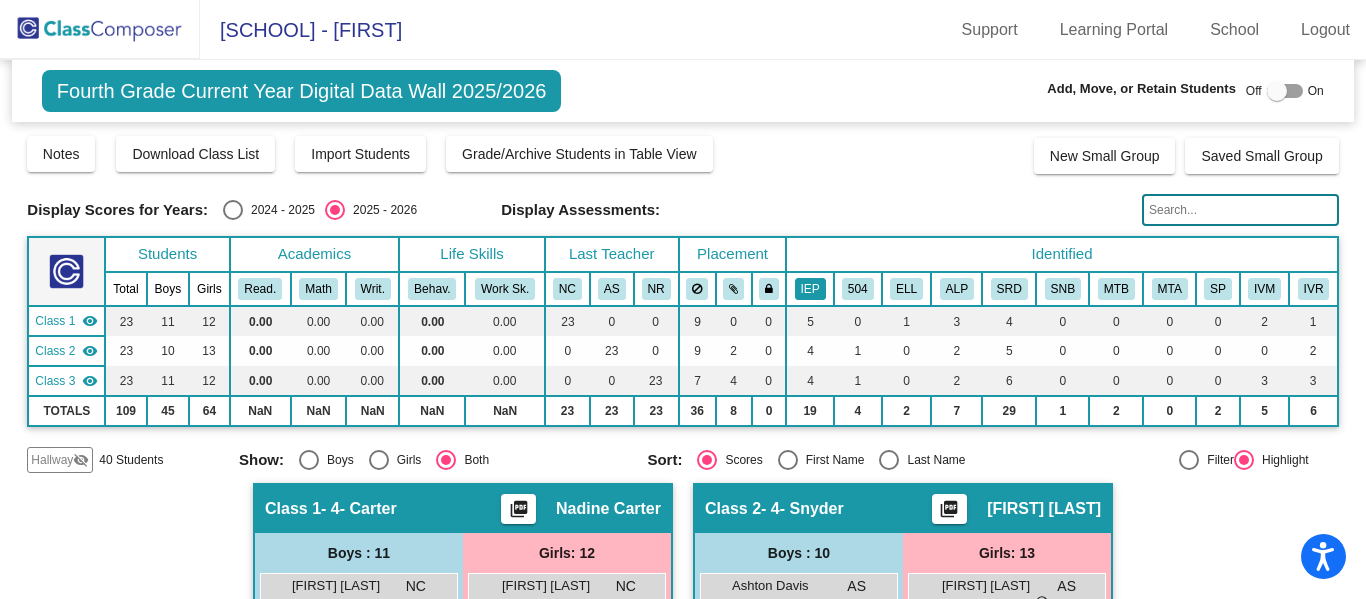 click on "IEP" 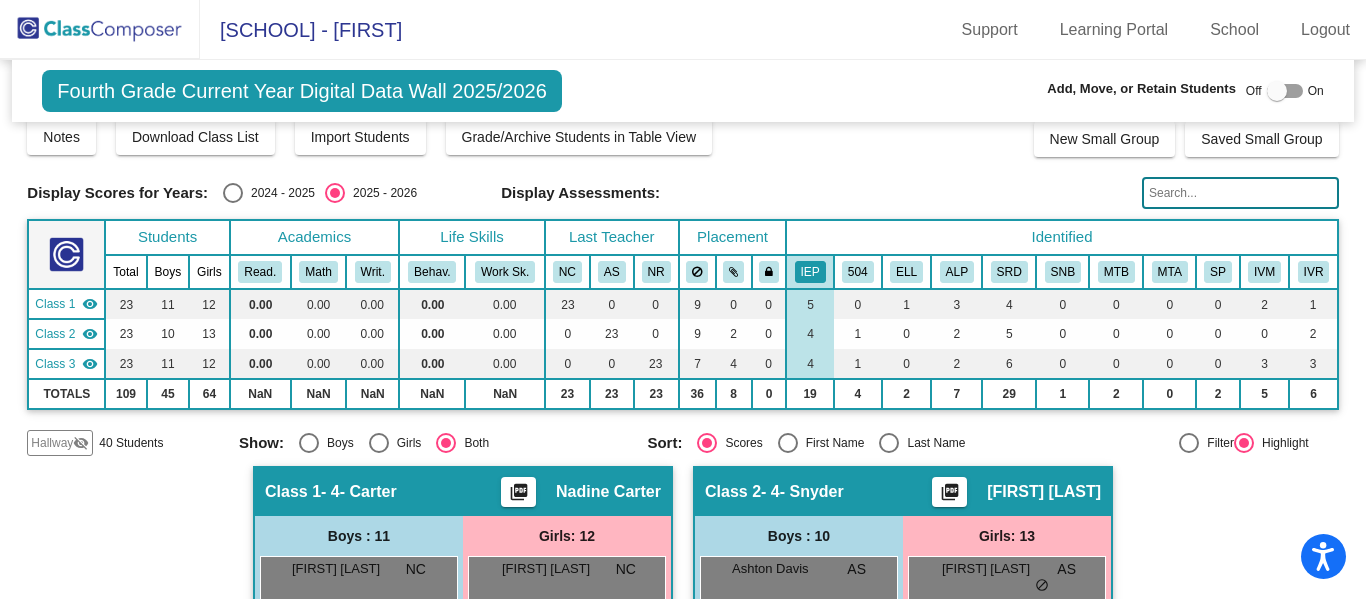 scroll, scrollTop: 0, scrollLeft: 0, axis: both 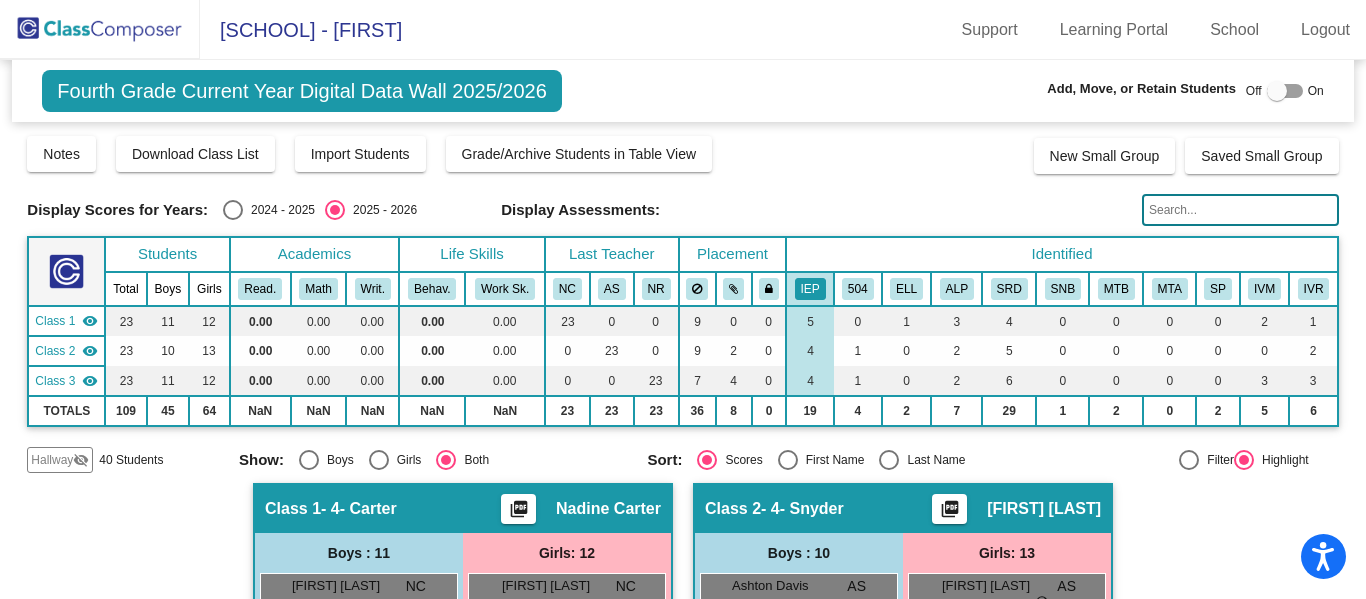 click 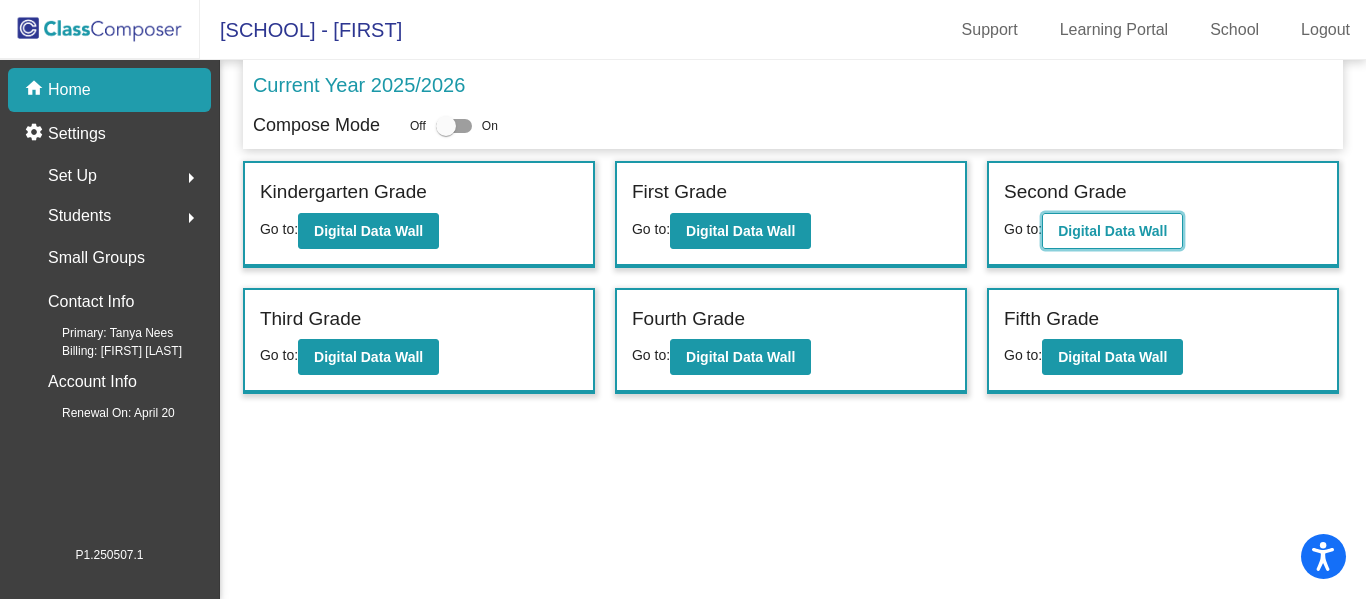 click on "Digital Data Wall" 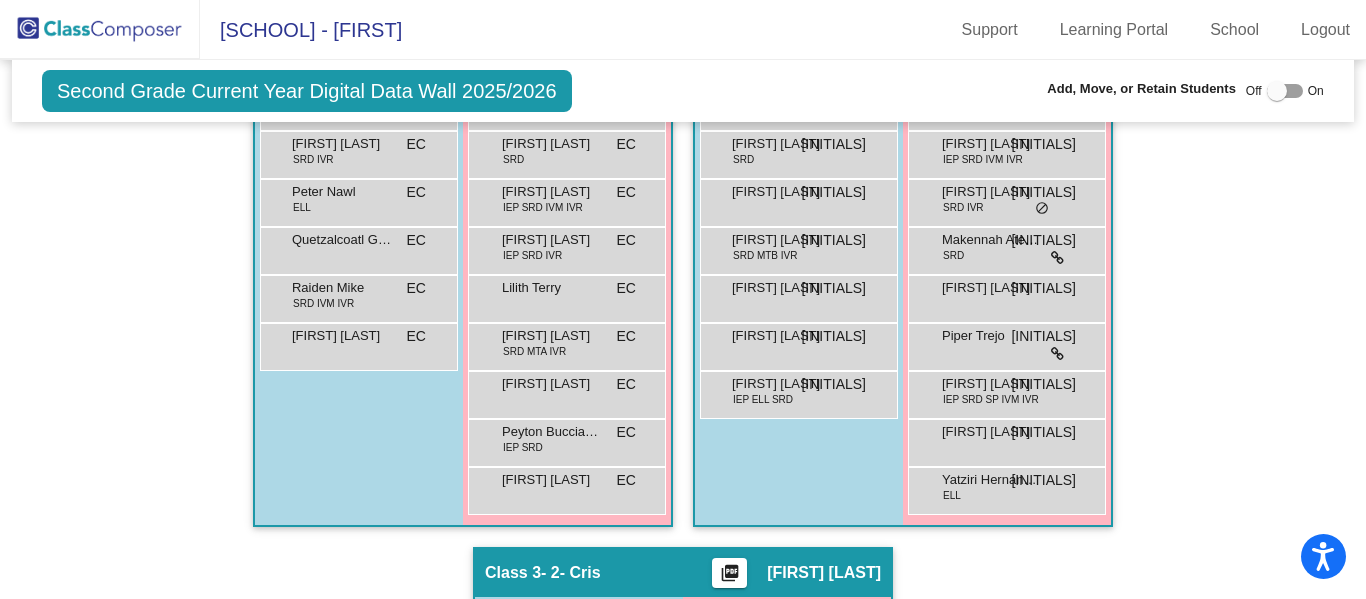scroll, scrollTop: 649, scrollLeft: 0, axis: vertical 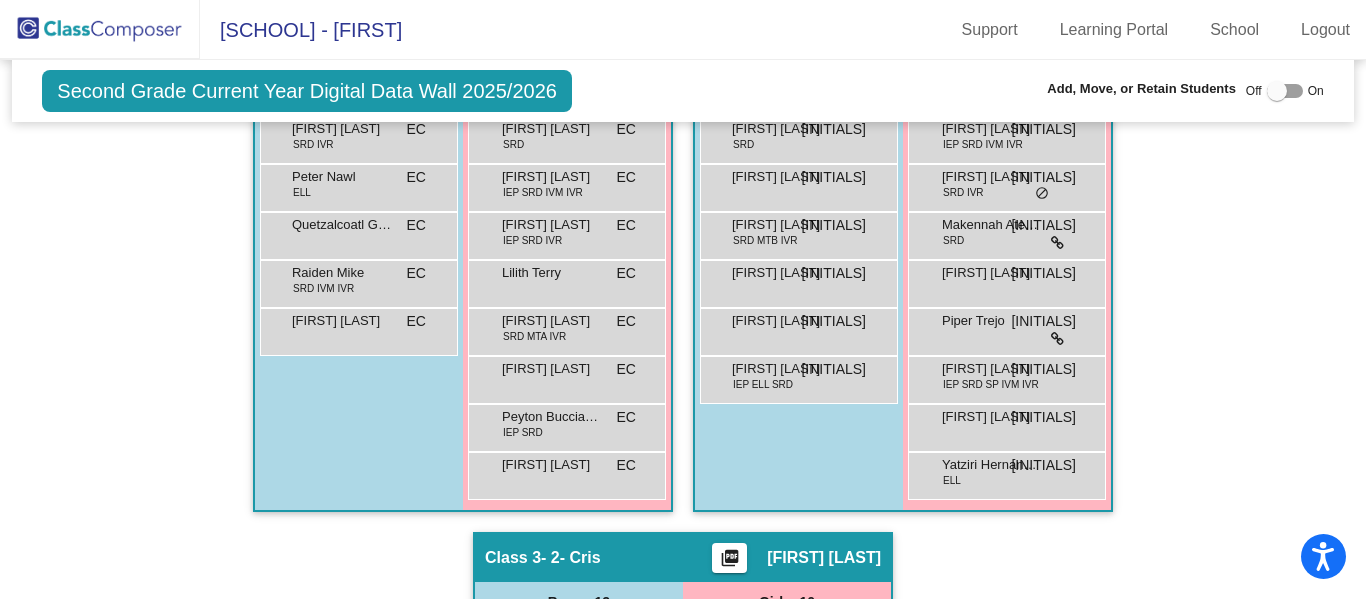 click at bounding box center (1285, 91) 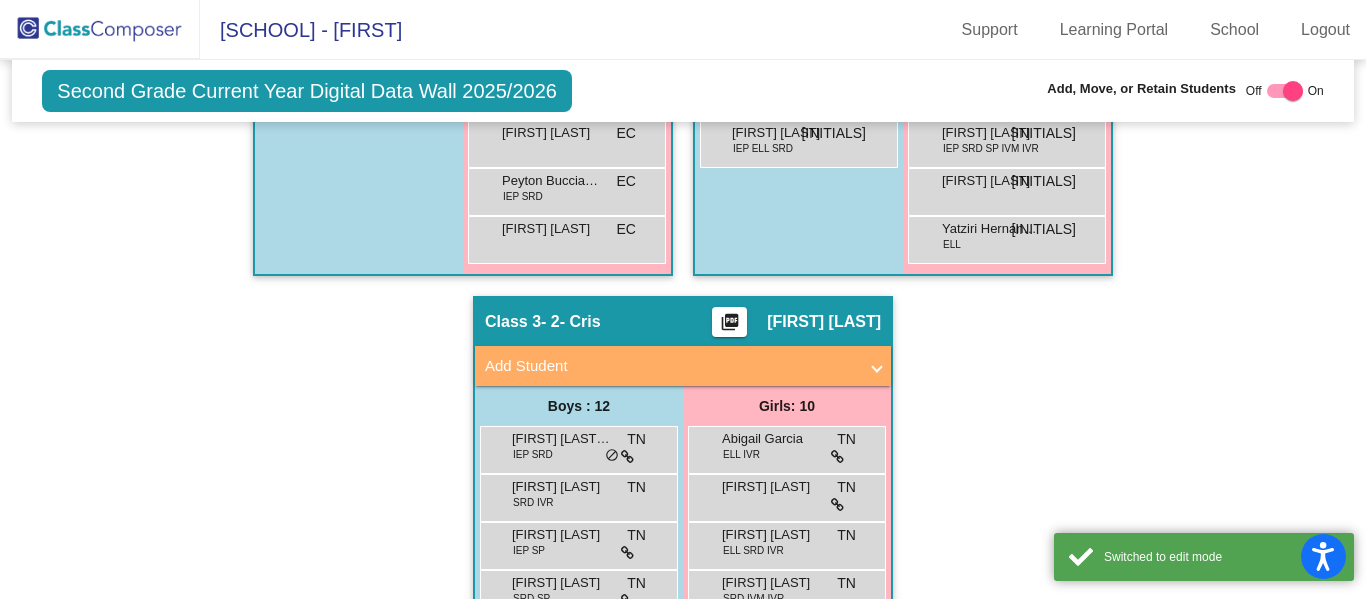 scroll, scrollTop: 926, scrollLeft: 0, axis: vertical 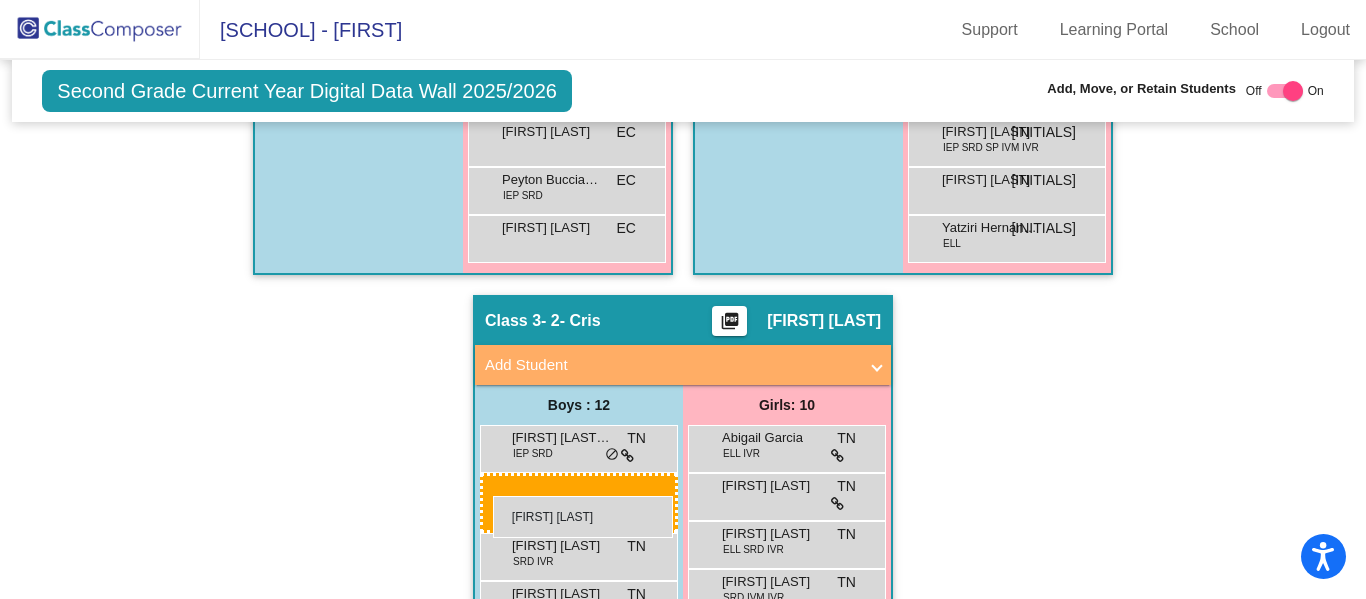 drag, startPoint x: 762, startPoint y: 137, endPoint x: 493, endPoint y: 496, distance: 448.60004 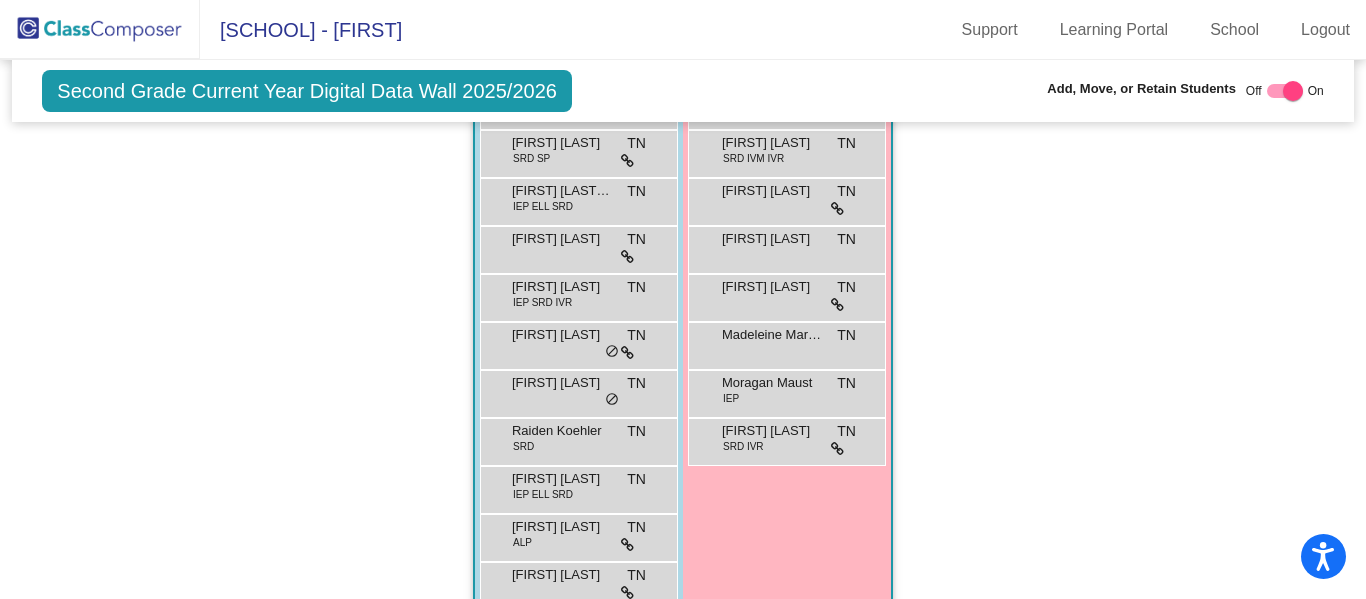 scroll, scrollTop: 1362, scrollLeft: 0, axis: vertical 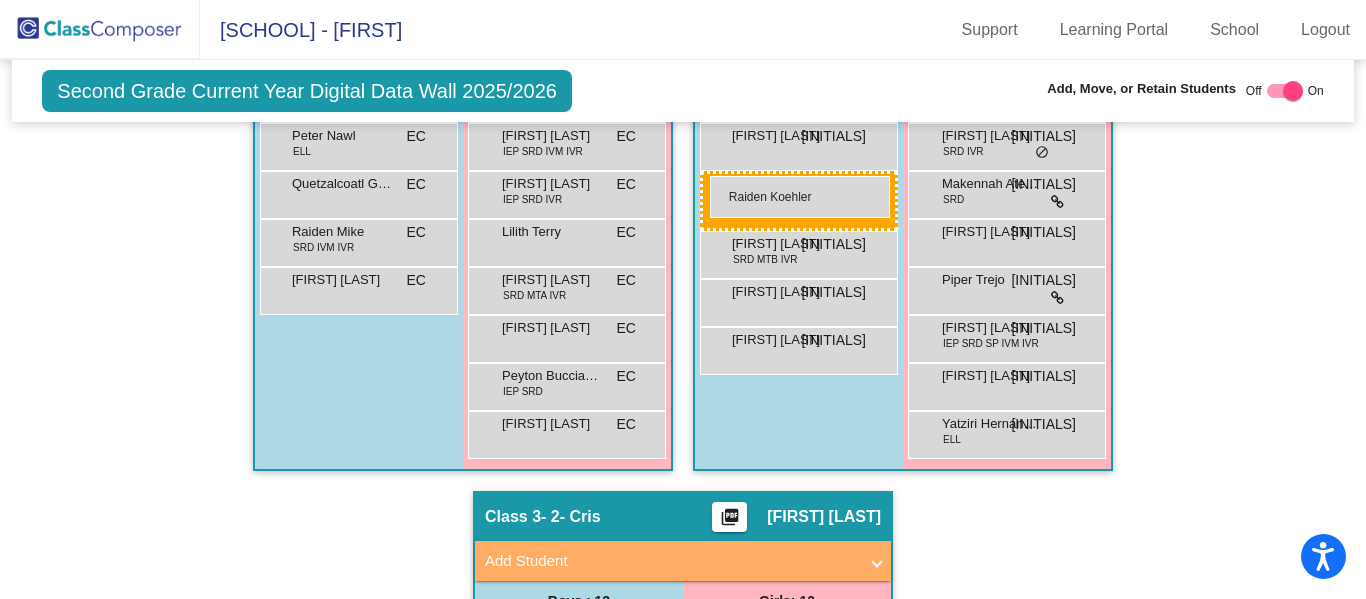 drag, startPoint x: 593, startPoint y: 440, endPoint x: 710, endPoint y: 176, distance: 288.76462 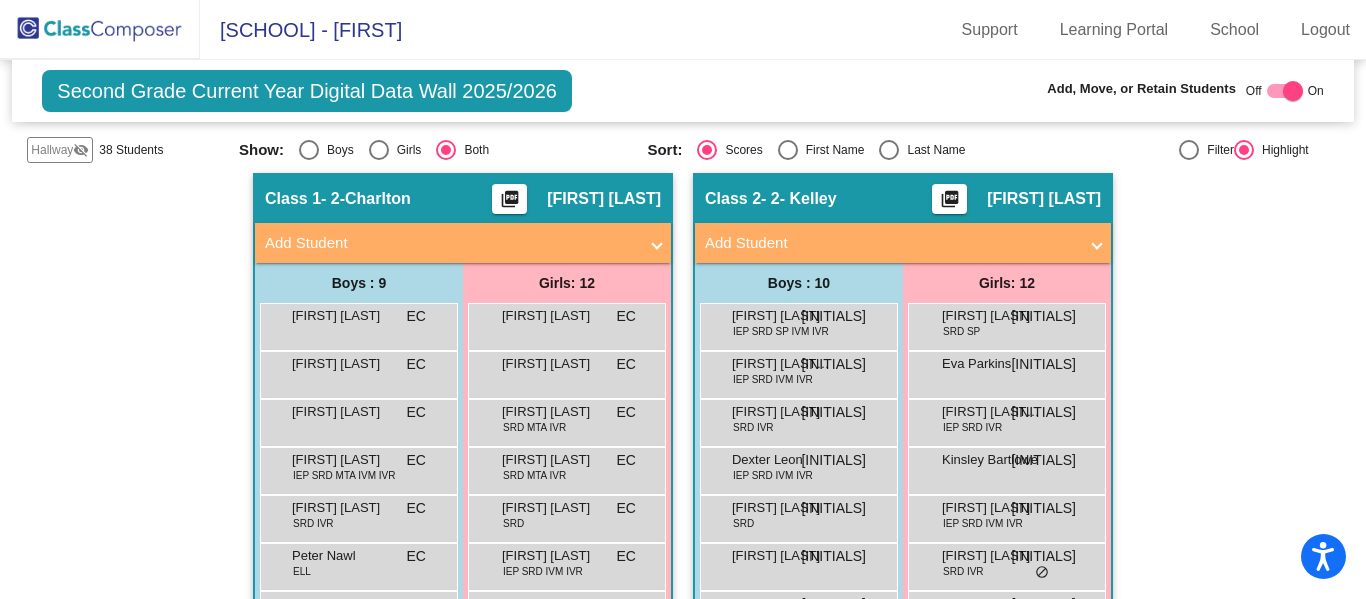 scroll, scrollTop: 0, scrollLeft: 0, axis: both 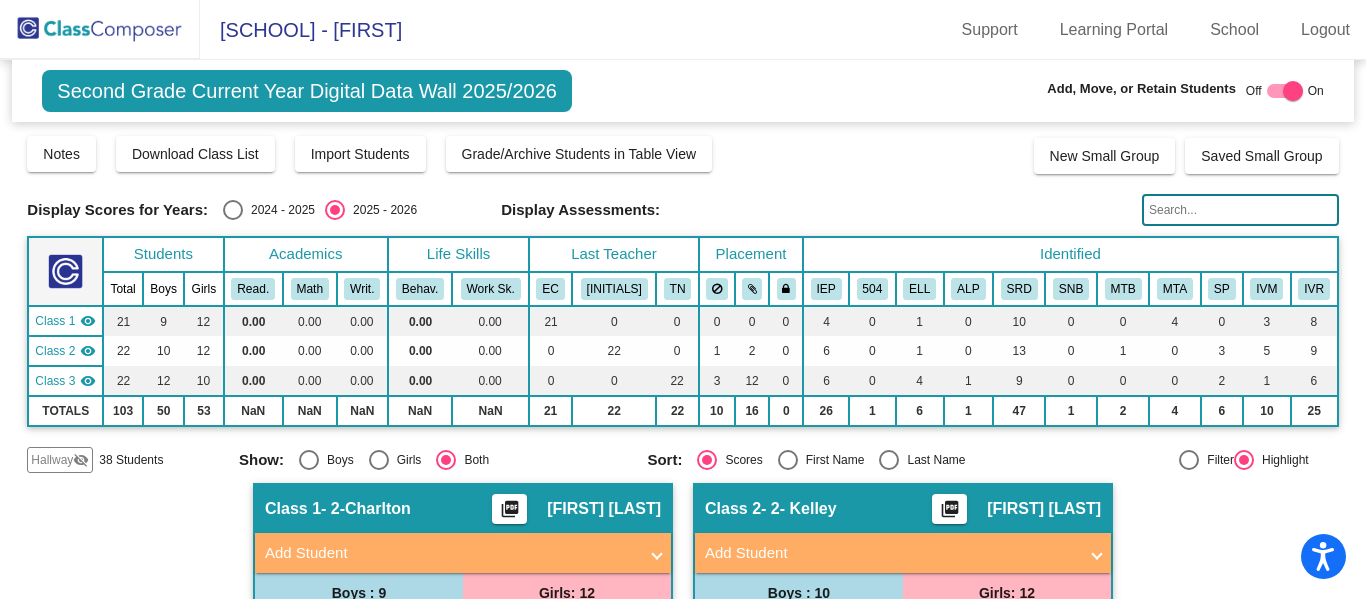 click 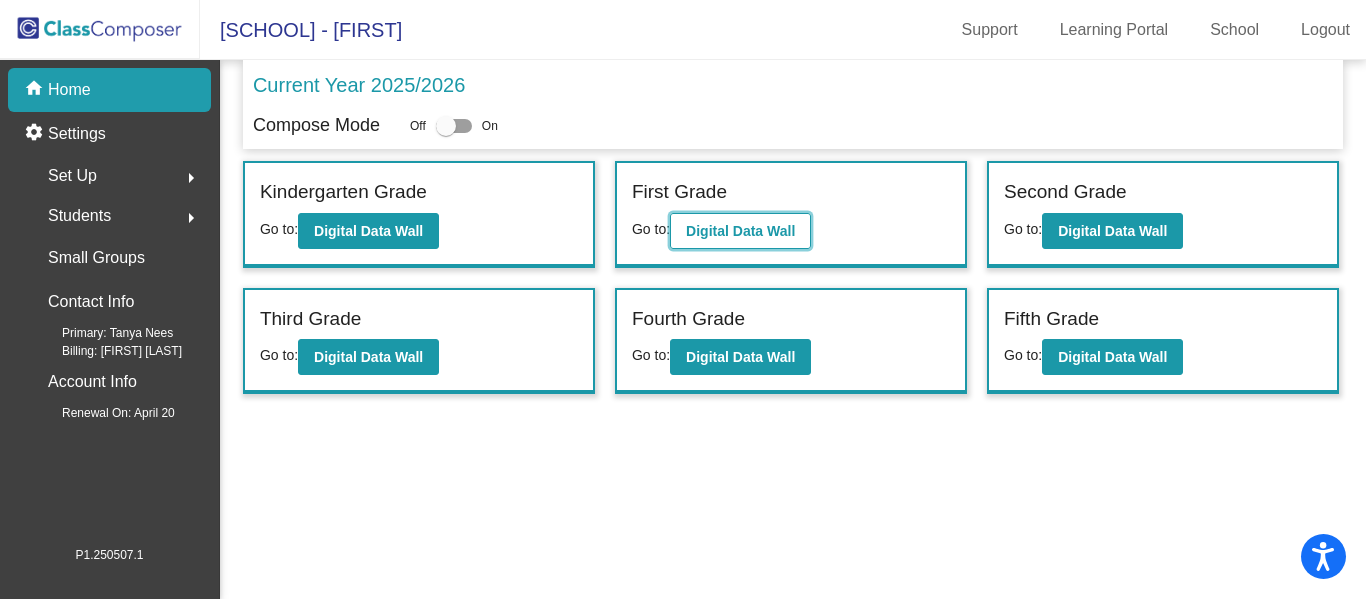 click on "Digital Data Wall" 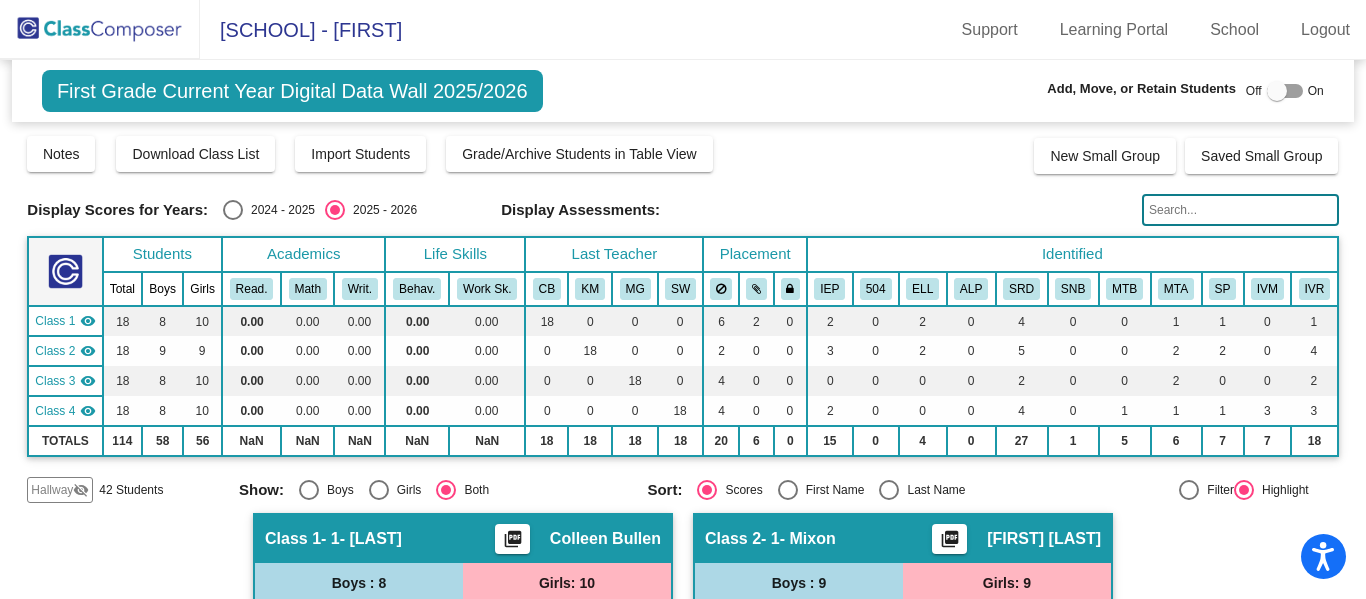 click 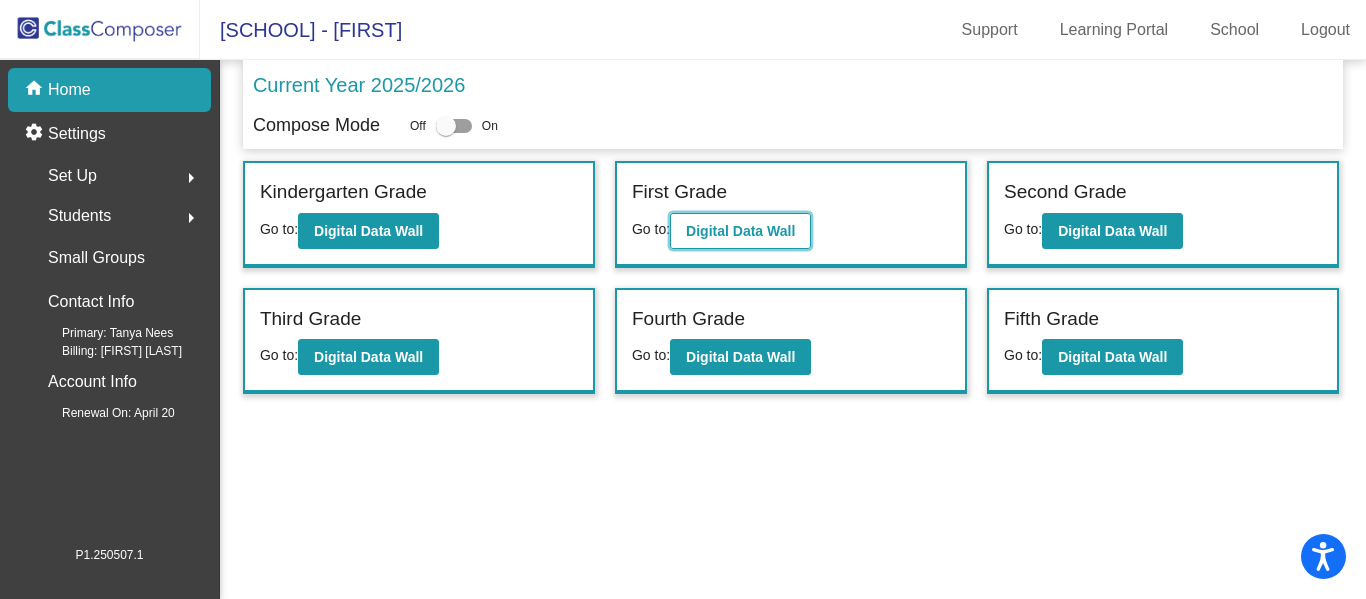 click on "Digital Data Wall" 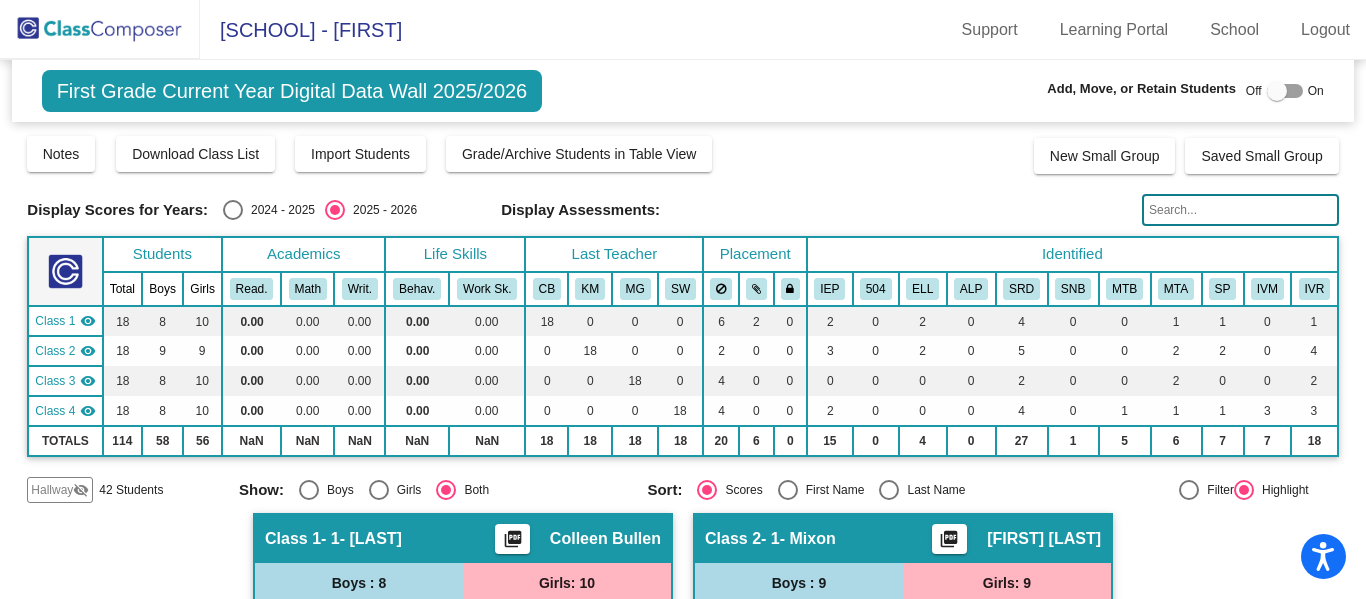 click 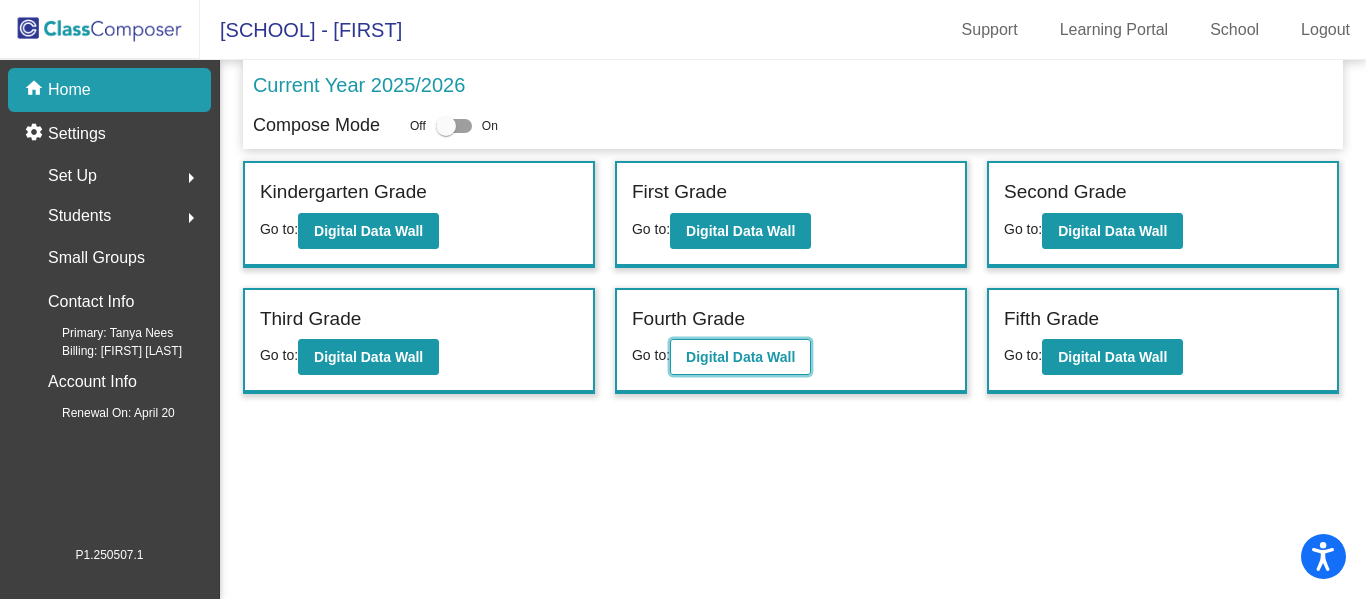 click on "Digital Data Wall" 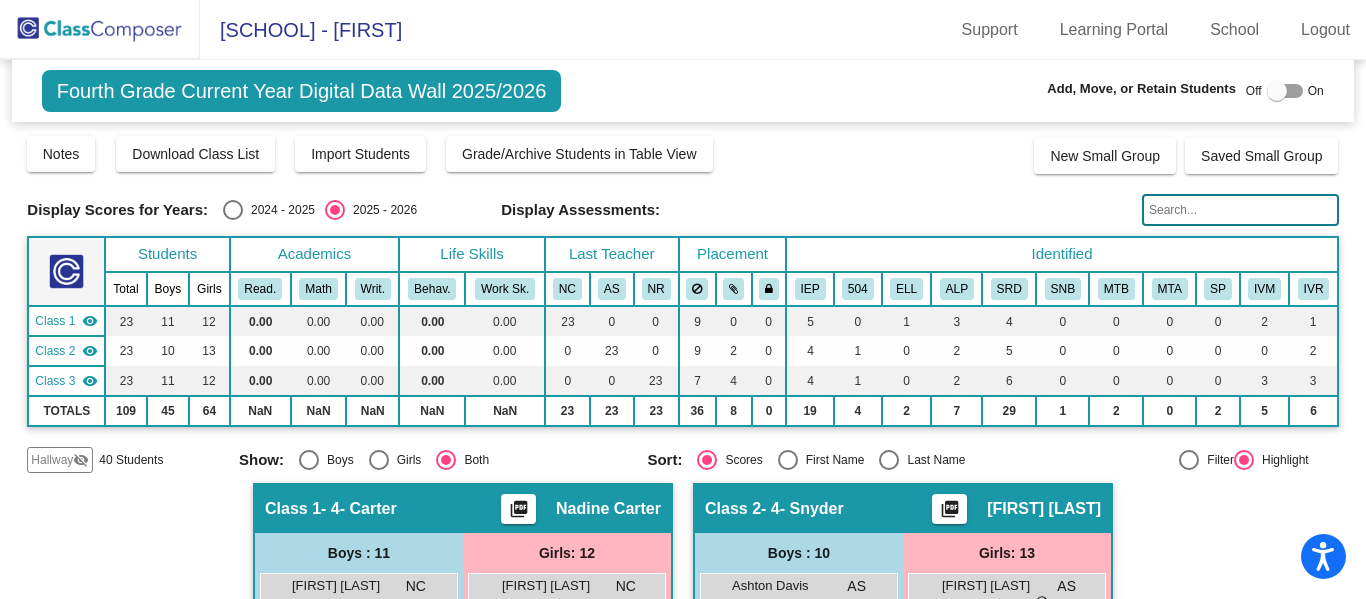 click 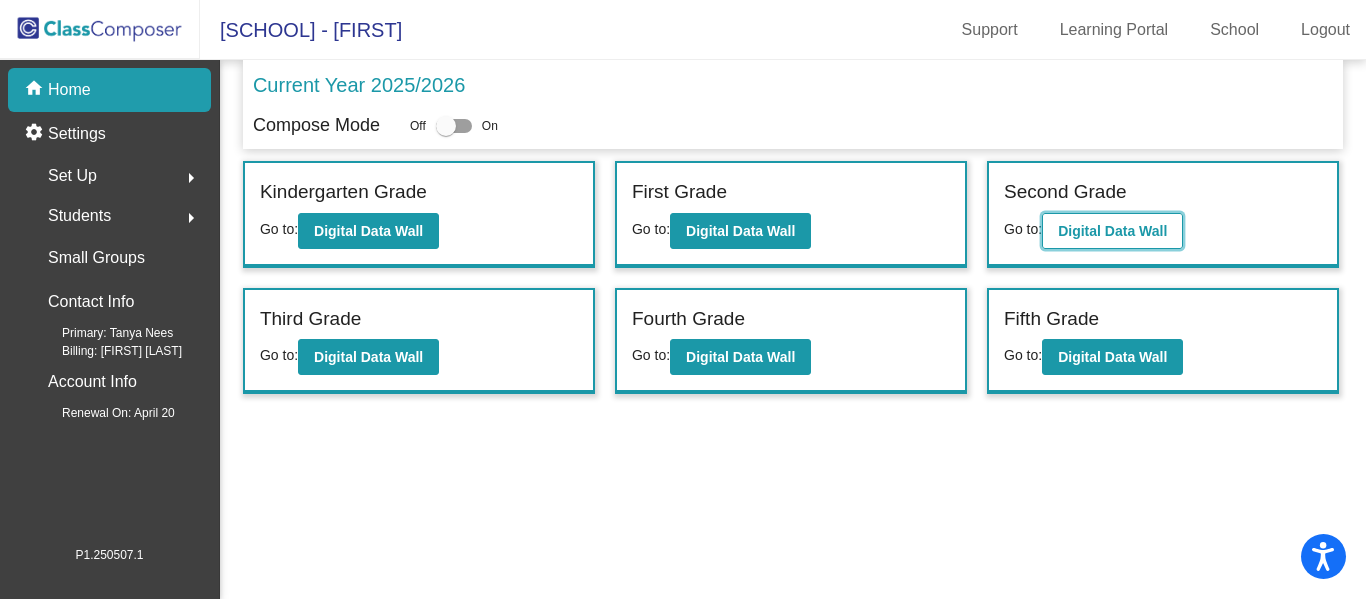 click on "Digital Data Wall" 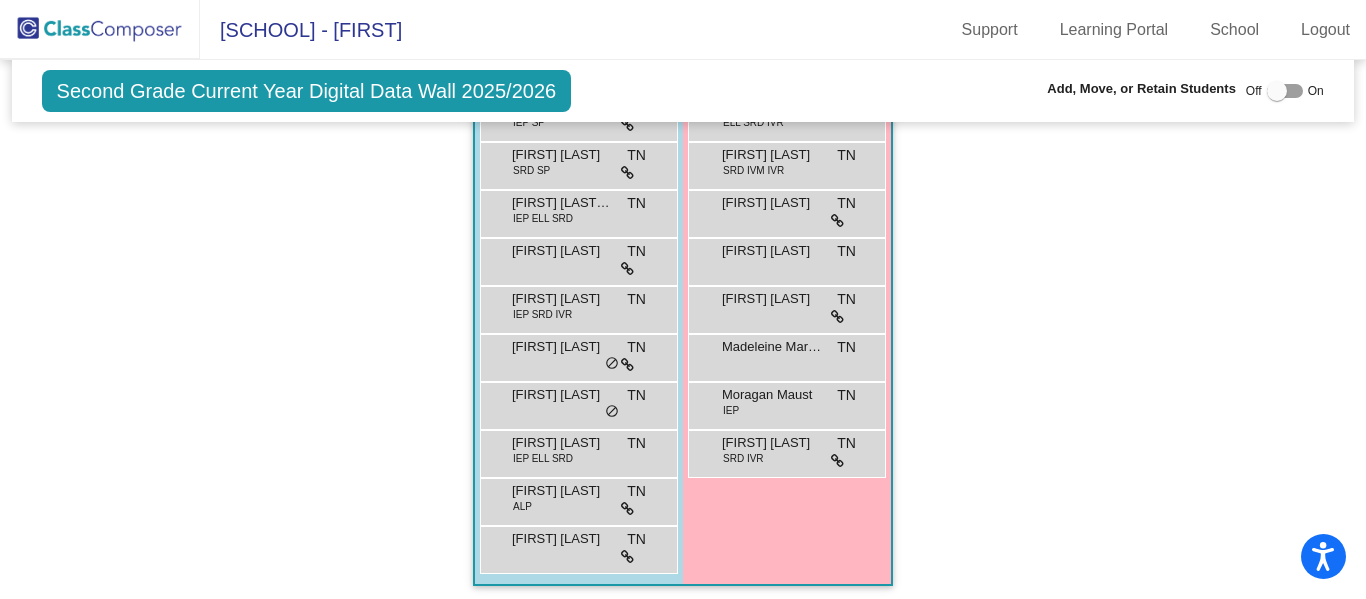 scroll, scrollTop: 1280, scrollLeft: 0, axis: vertical 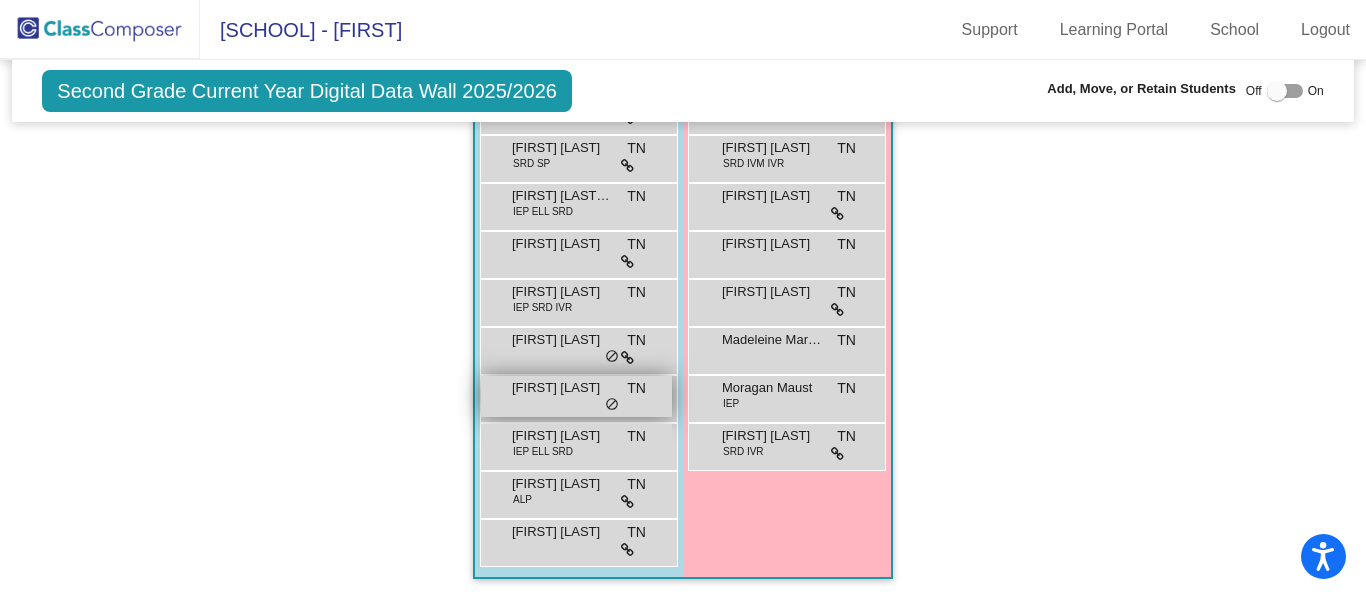 click on "[FIRST] [LAST]" at bounding box center [562, 388] 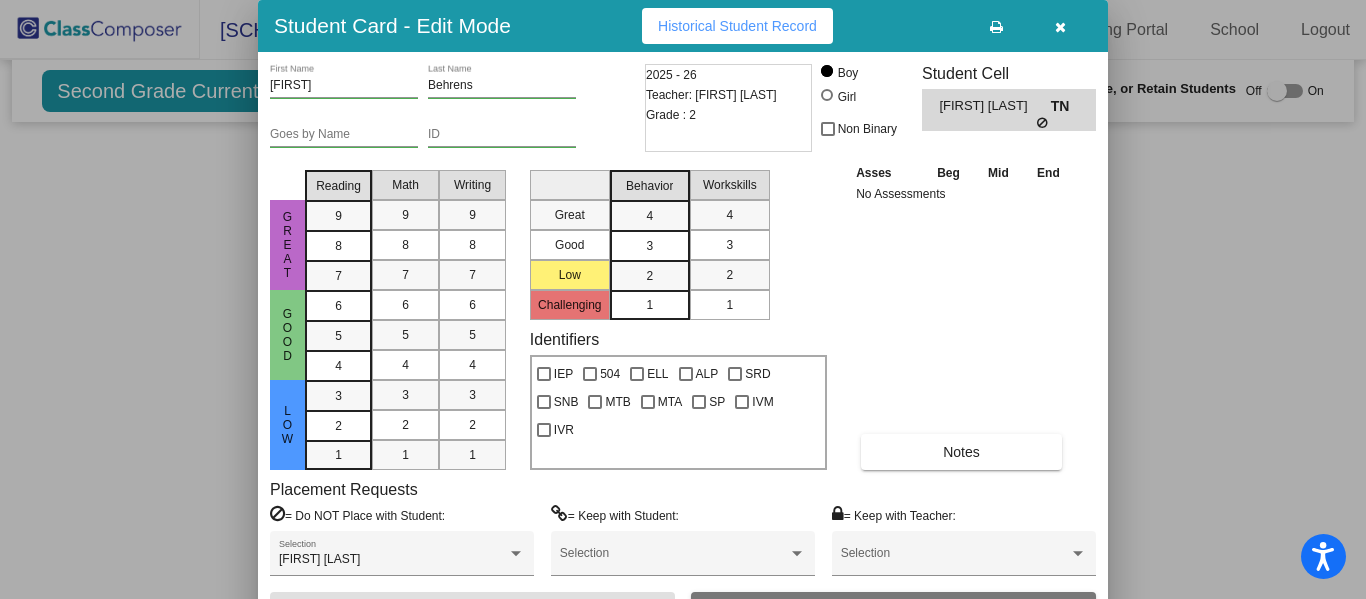 click at bounding box center (1060, 26) 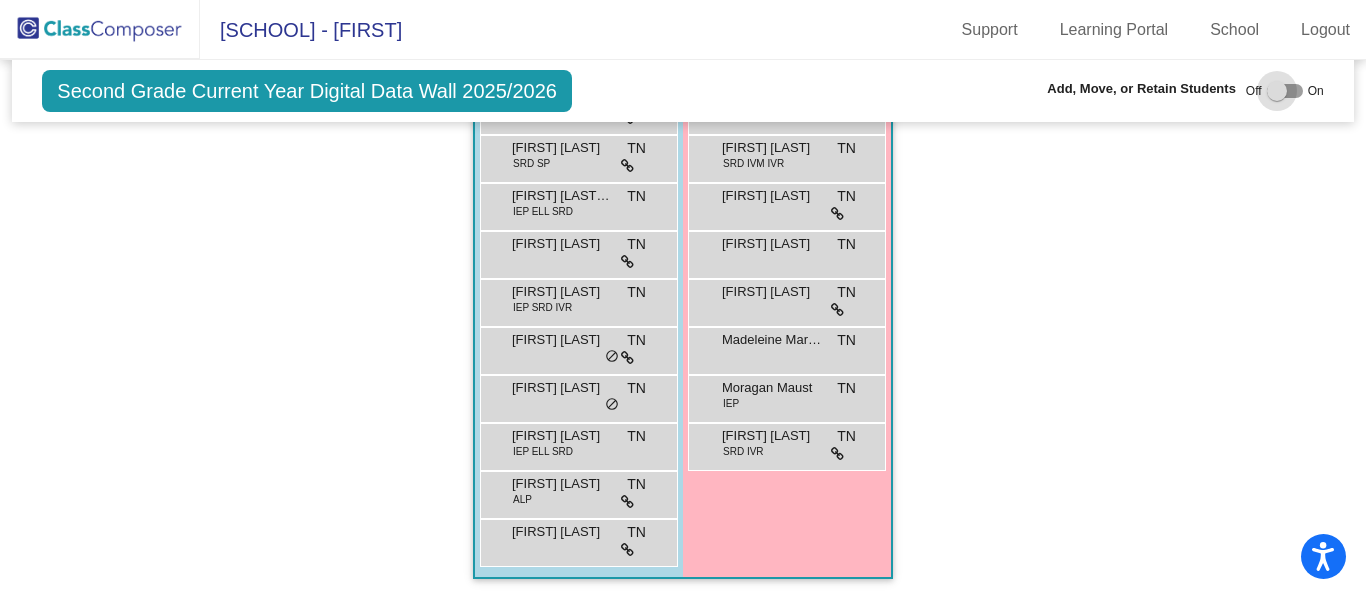 click at bounding box center (1285, 91) 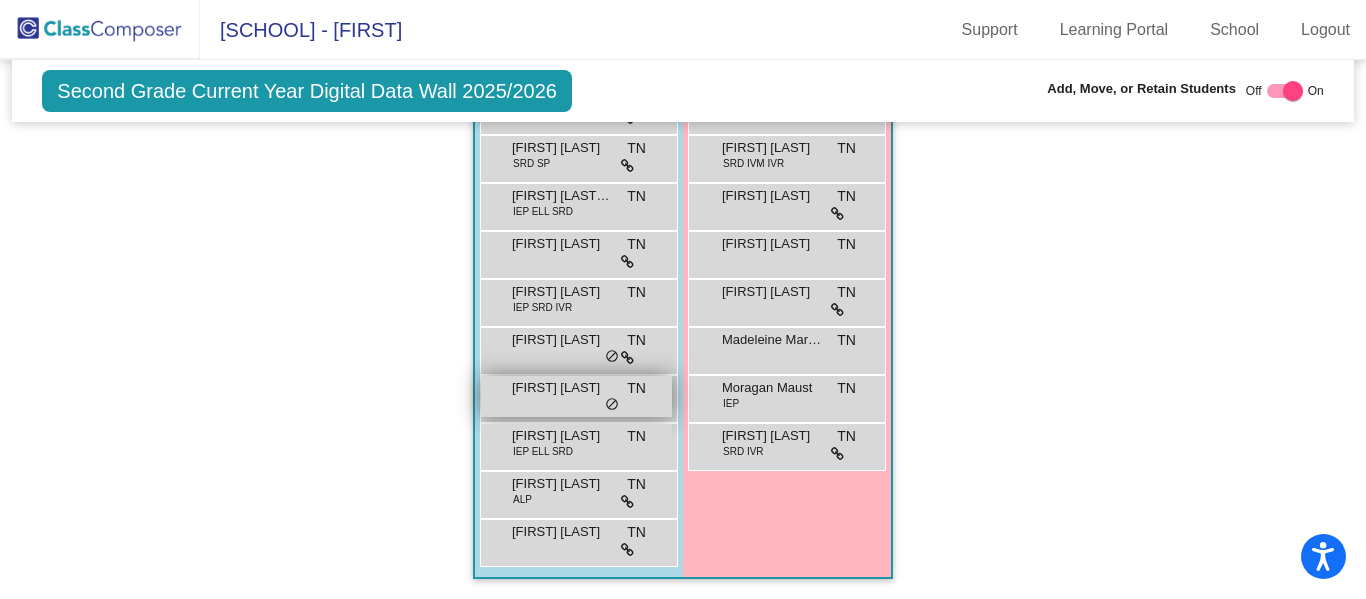 click on "[FIRST] [LAST]" at bounding box center (562, 388) 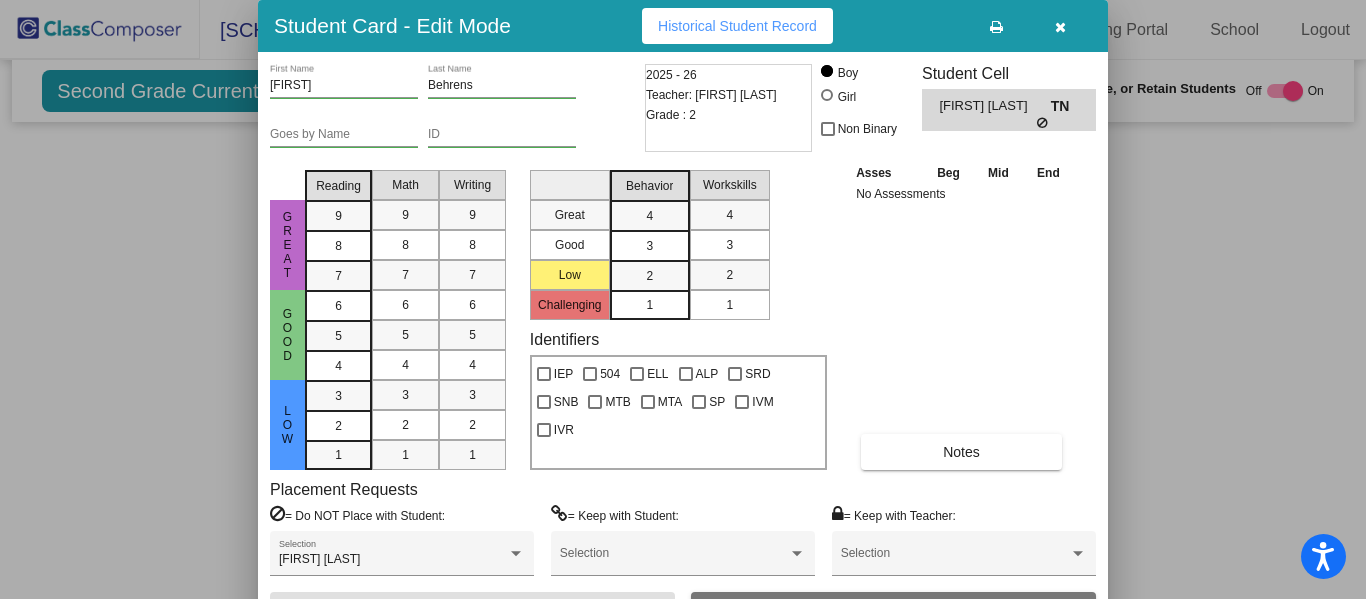 click at bounding box center (1060, 26) 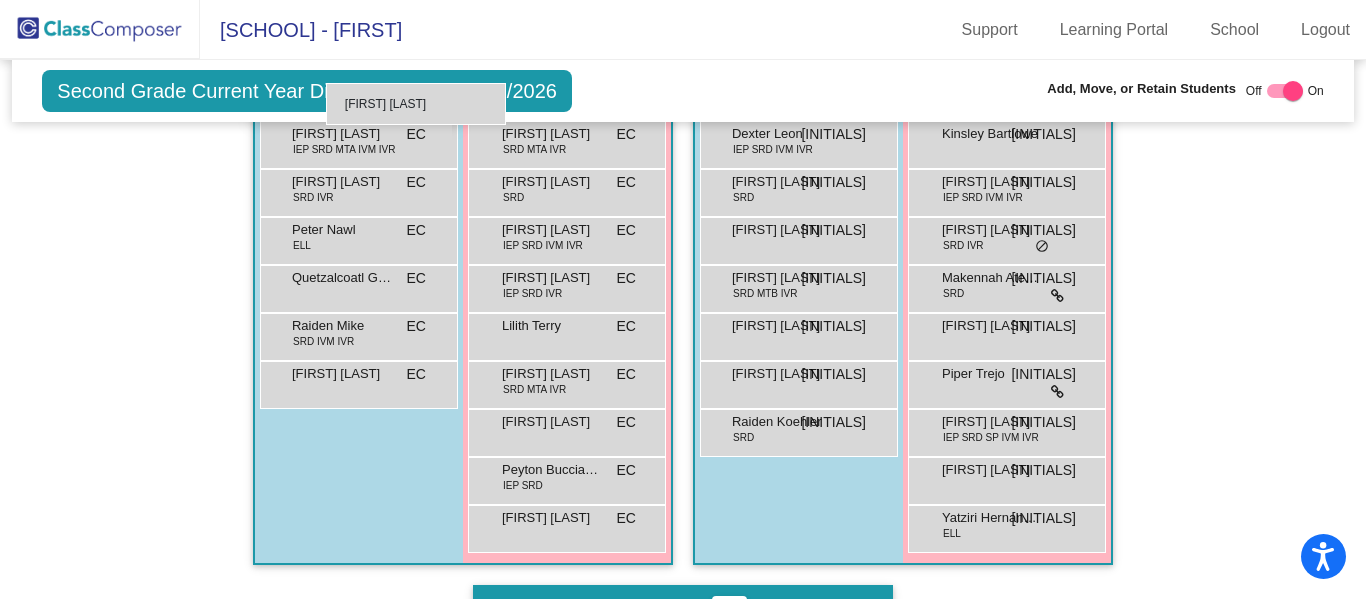 scroll, scrollTop: 620, scrollLeft: 0, axis: vertical 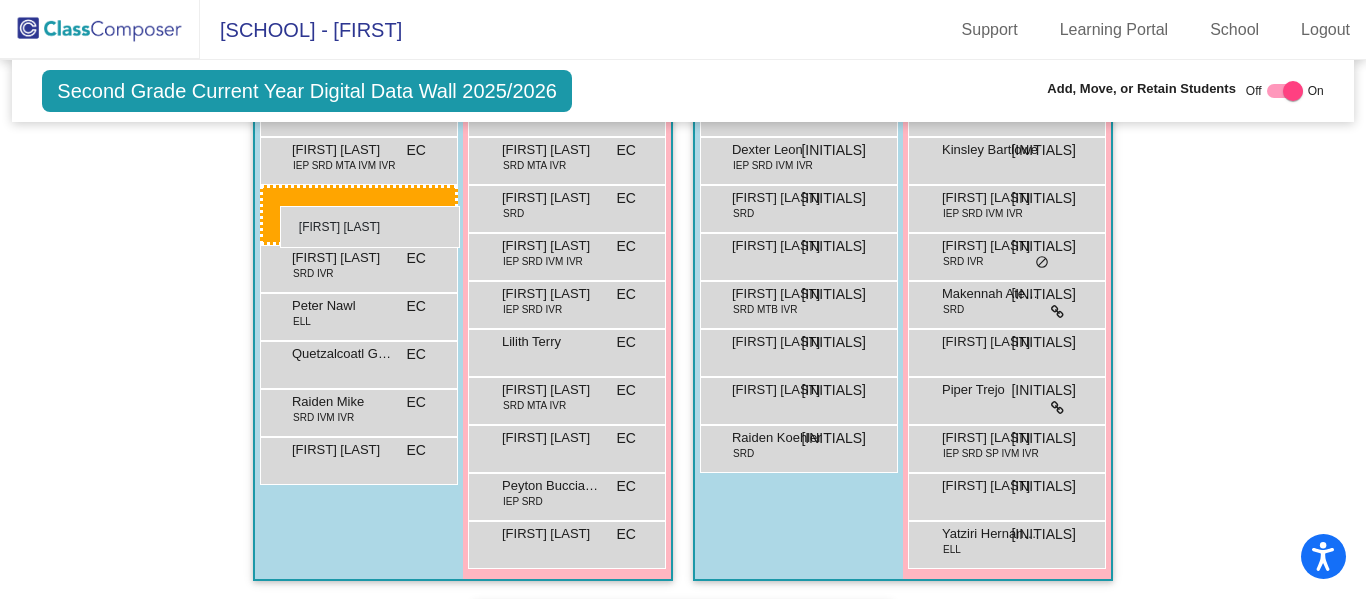 drag, startPoint x: 564, startPoint y: 395, endPoint x: 279, endPoint y: 206, distance: 341.9737 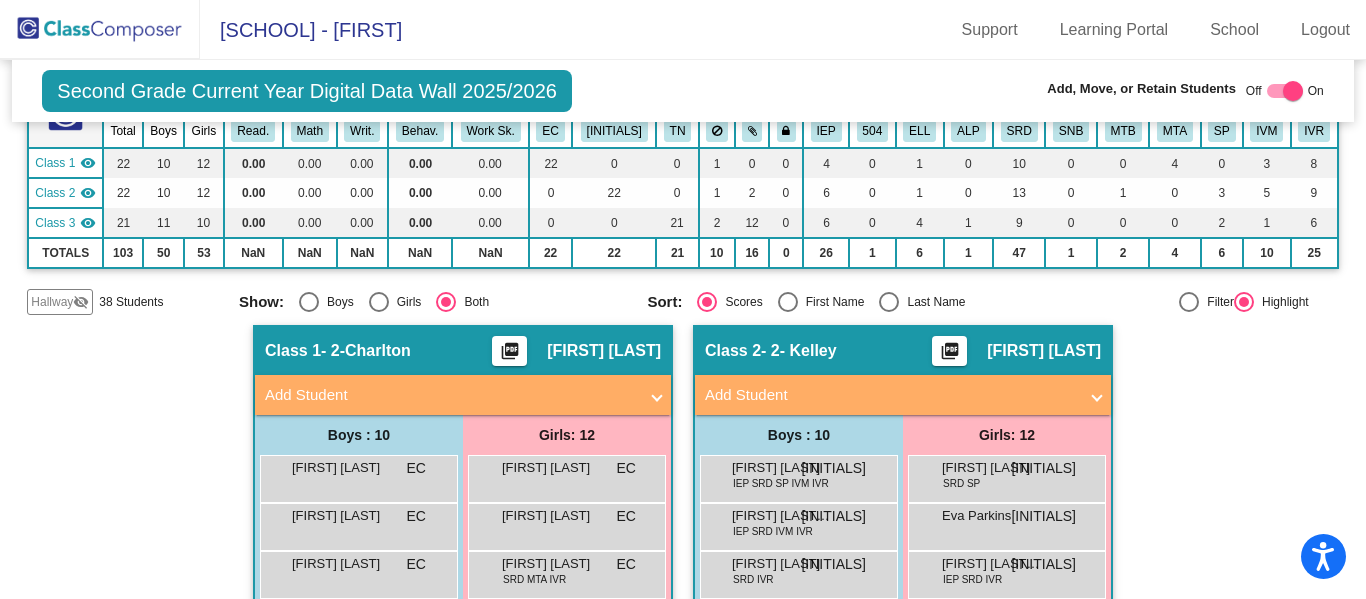 scroll, scrollTop: 153, scrollLeft: 0, axis: vertical 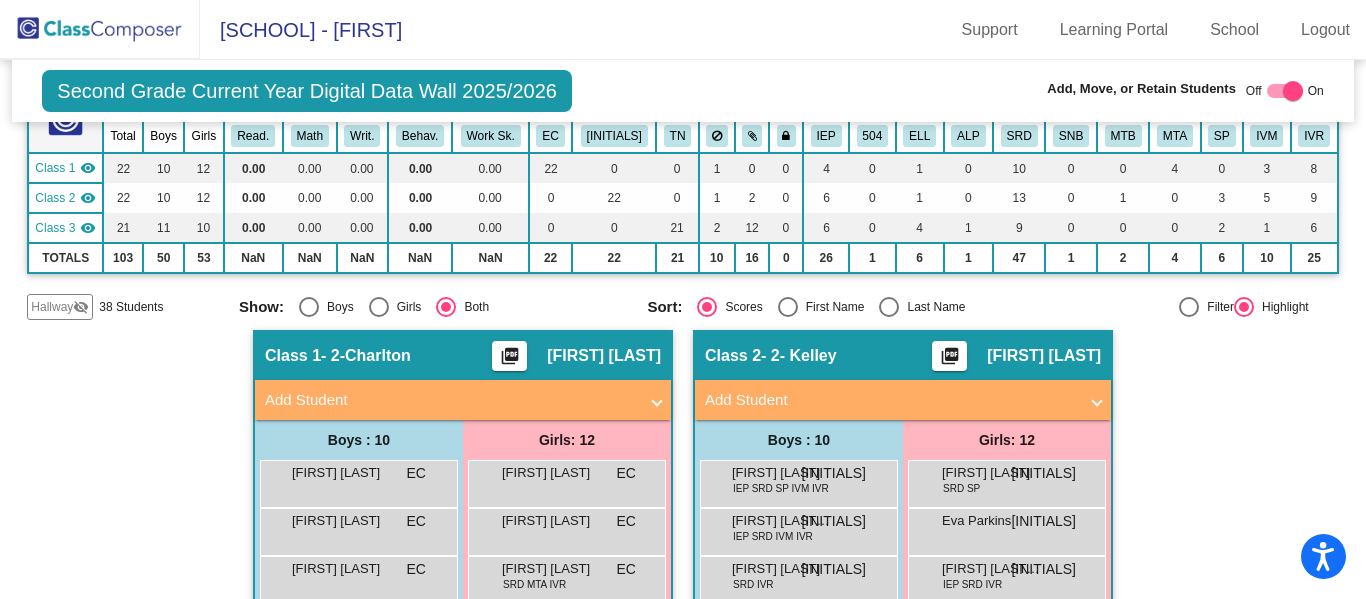 click on "Hallway" 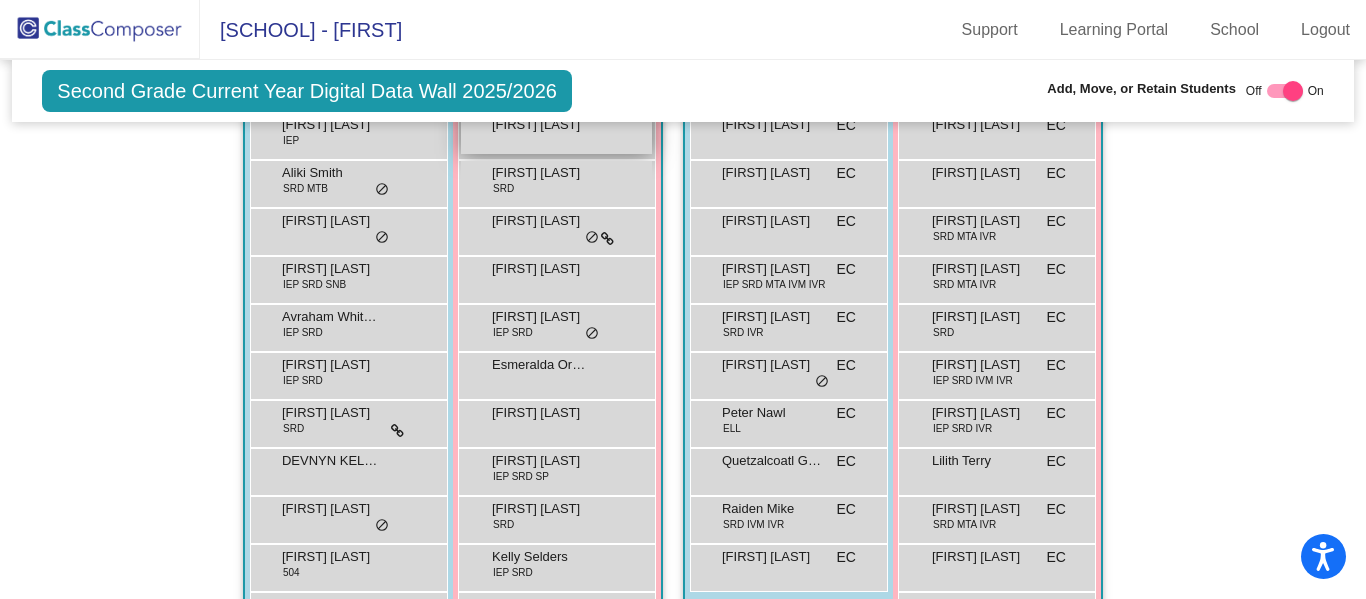 scroll, scrollTop: 504, scrollLeft: 0, axis: vertical 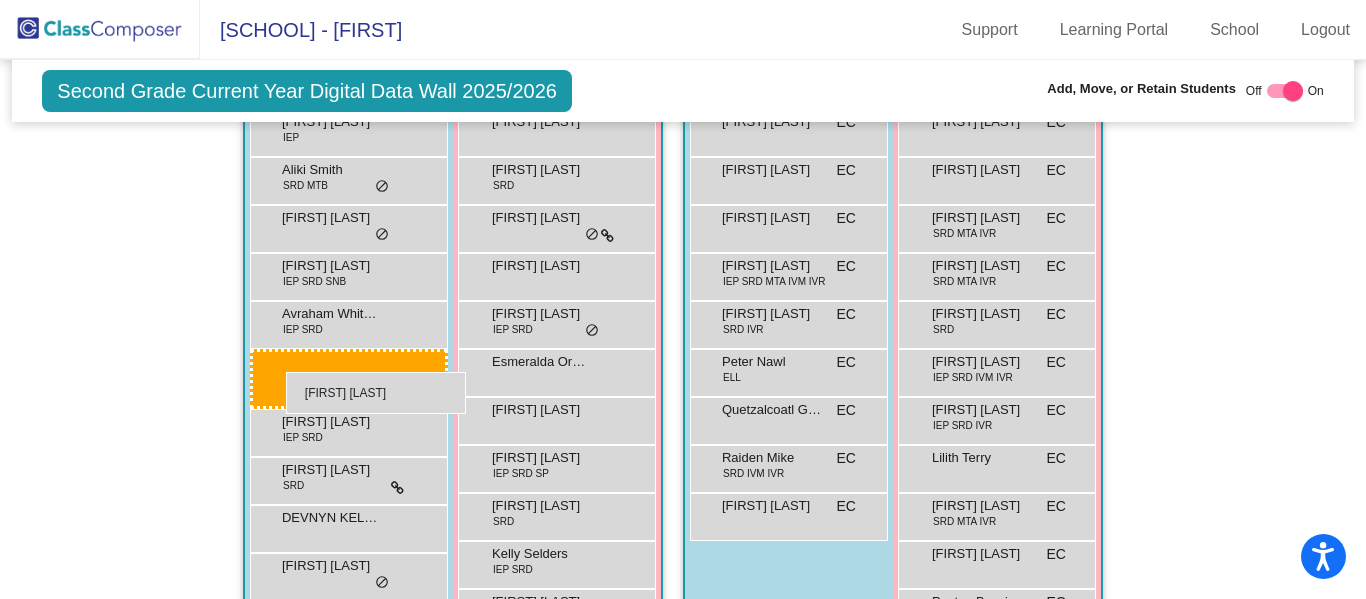 drag, startPoint x: 736, startPoint y: 371, endPoint x: 286, endPoint y: 372, distance: 450.0011 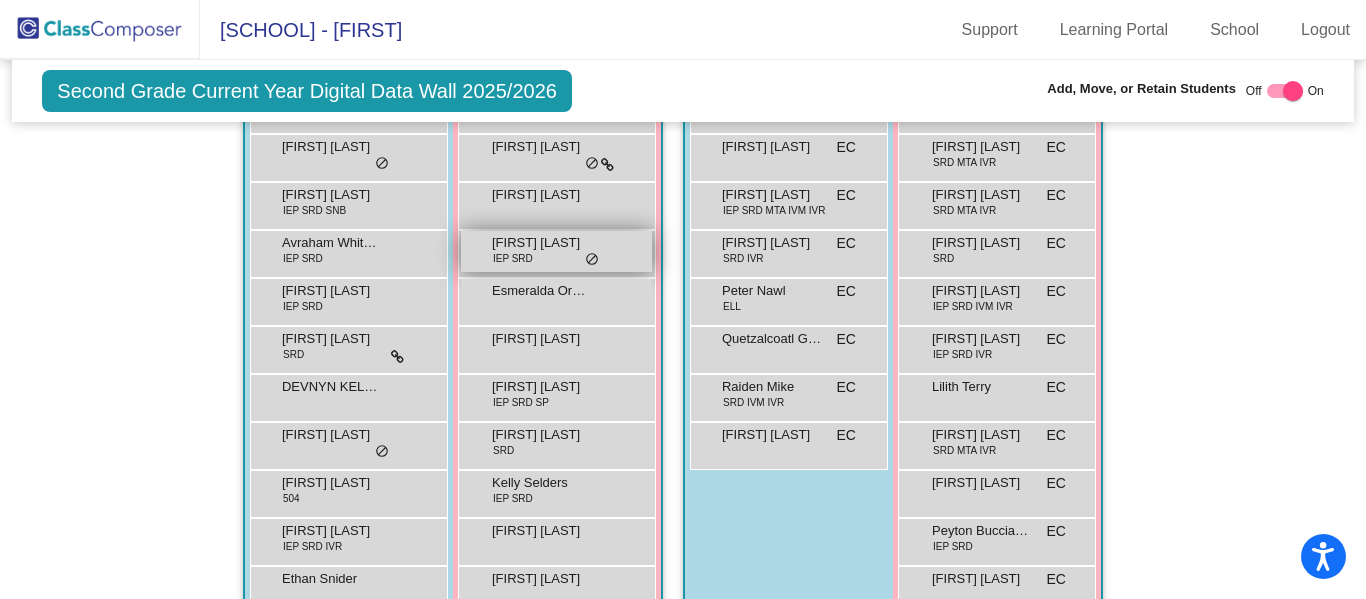 scroll, scrollTop: 576, scrollLeft: 0, axis: vertical 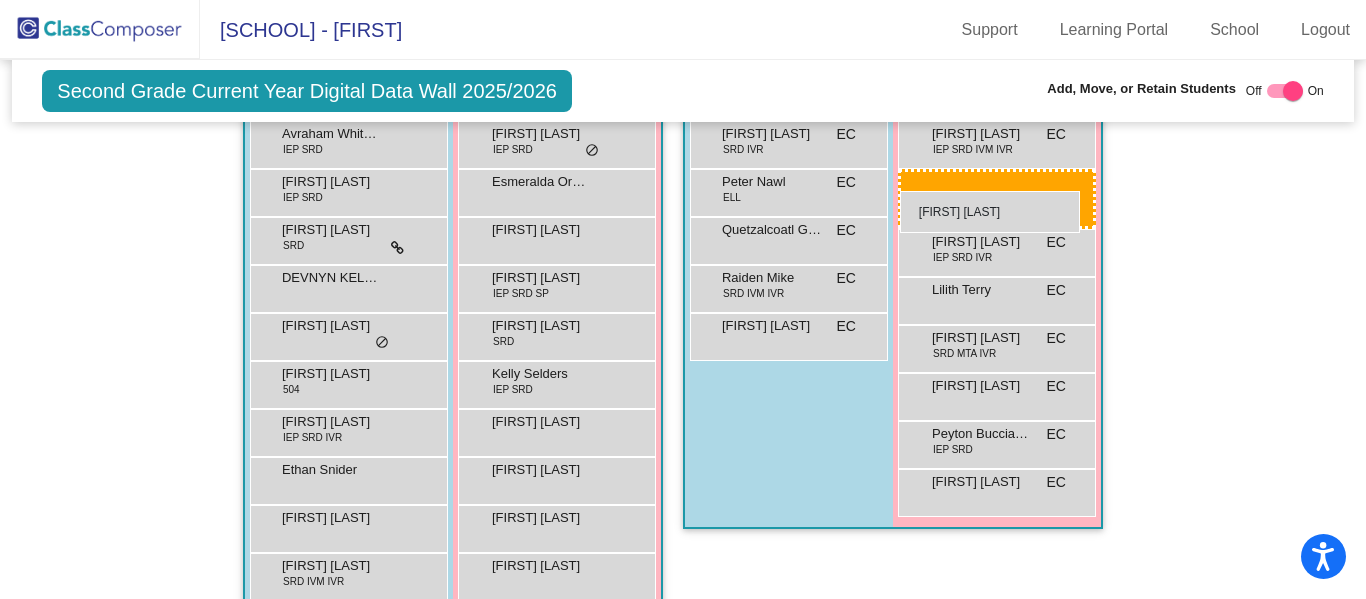 drag, startPoint x: 970, startPoint y: 255, endPoint x: 900, endPoint y: 191, distance: 94.847244 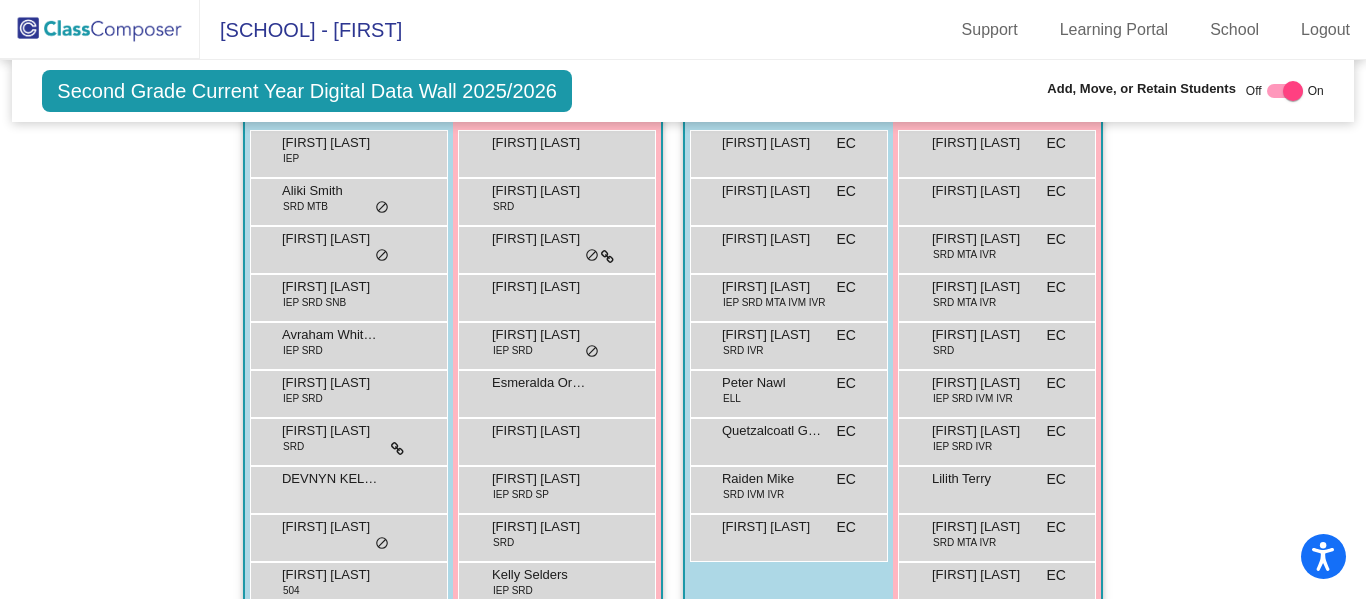 scroll, scrollTop: 492, scrollLeft: 0, axis: vertical 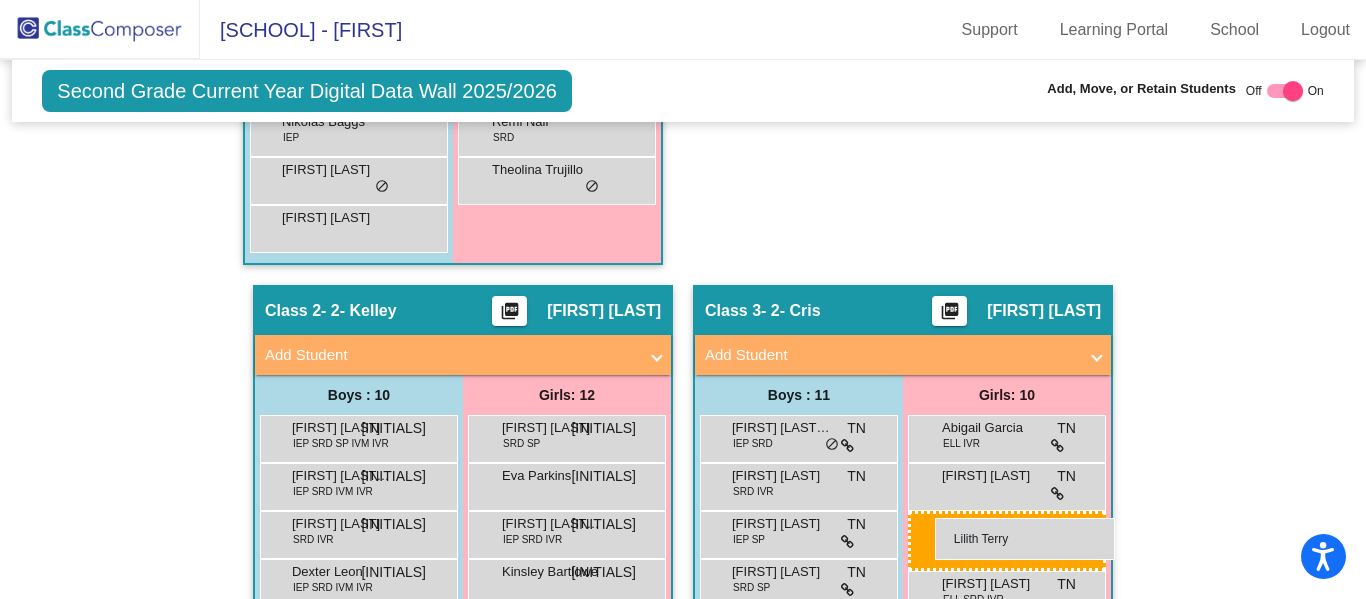 drag, startPoint x: 1003, startPoint y: 473, endPoint x: 936, endPoint y: 518, distance: 80.70936 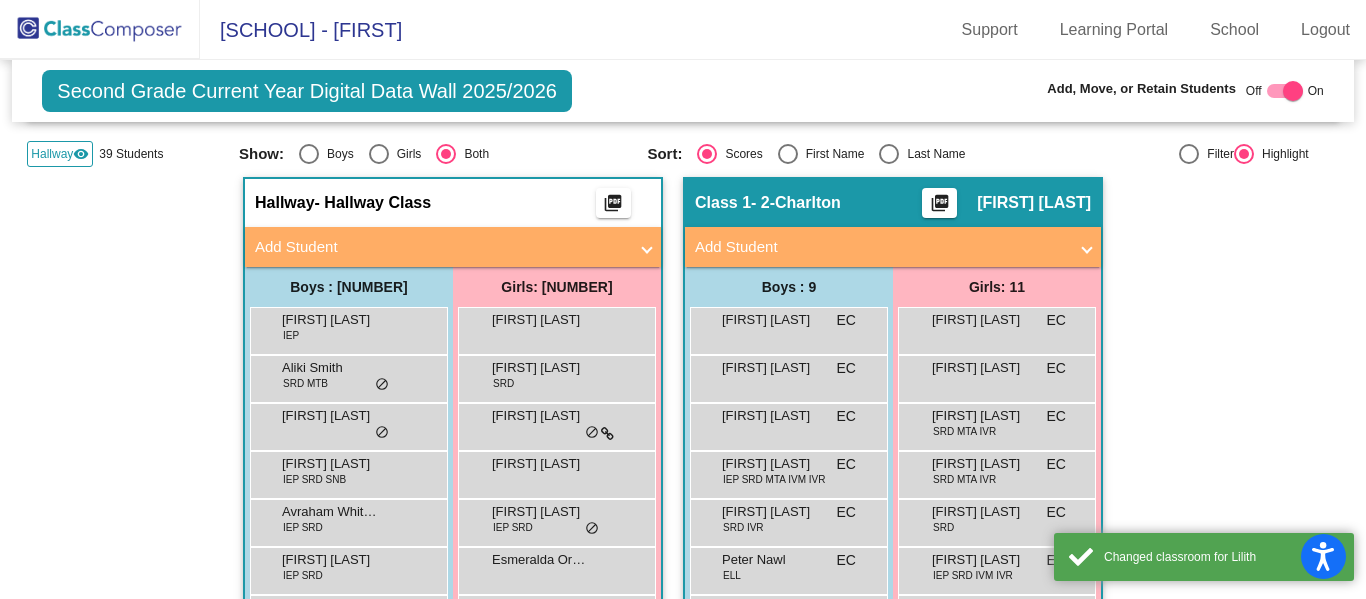 scroll, scrollTop: 0, scrollLeft: 0, axis: both 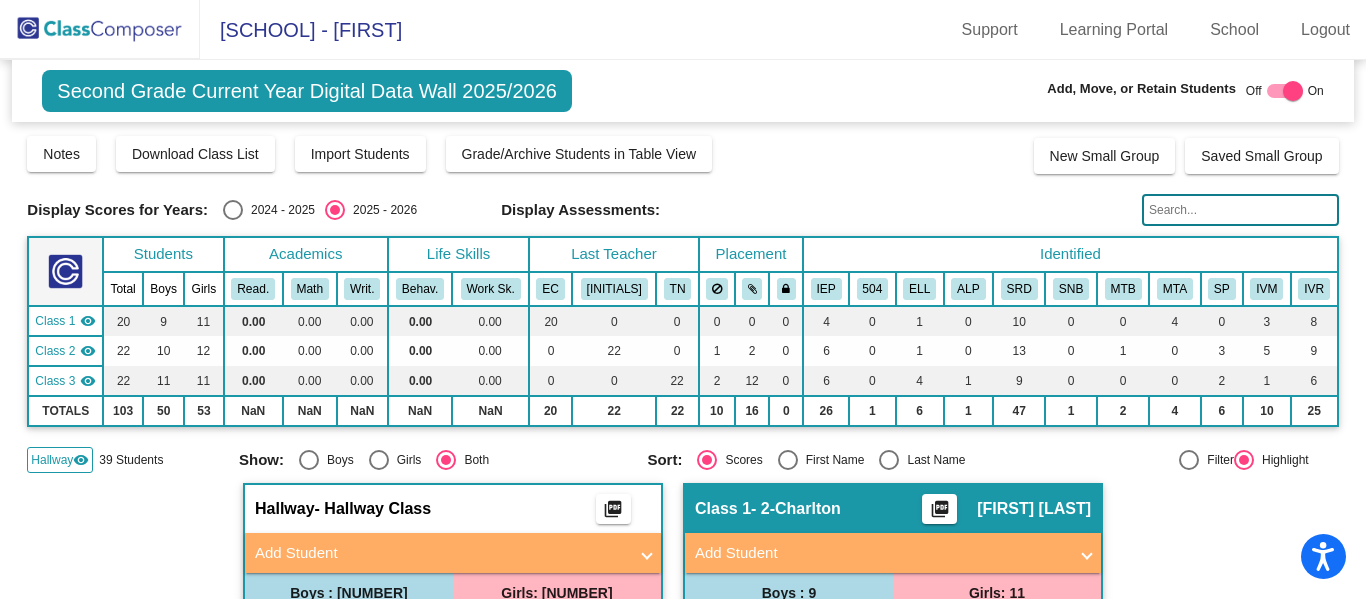 click 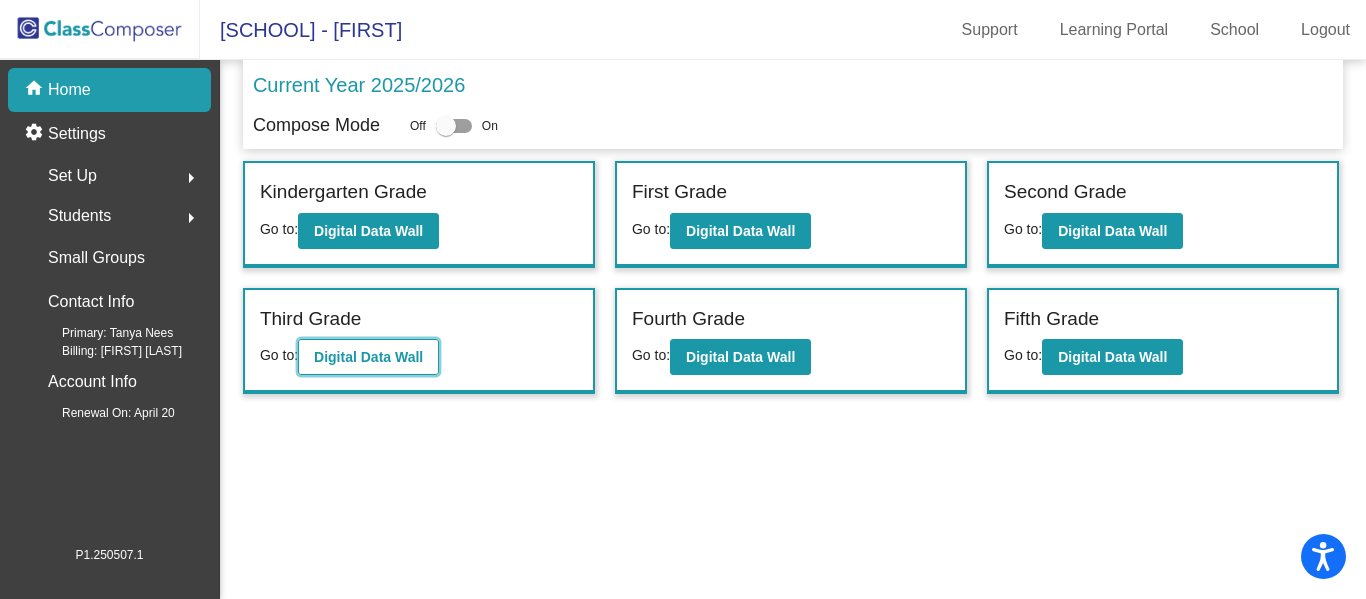 click on "Digital Data Wall" 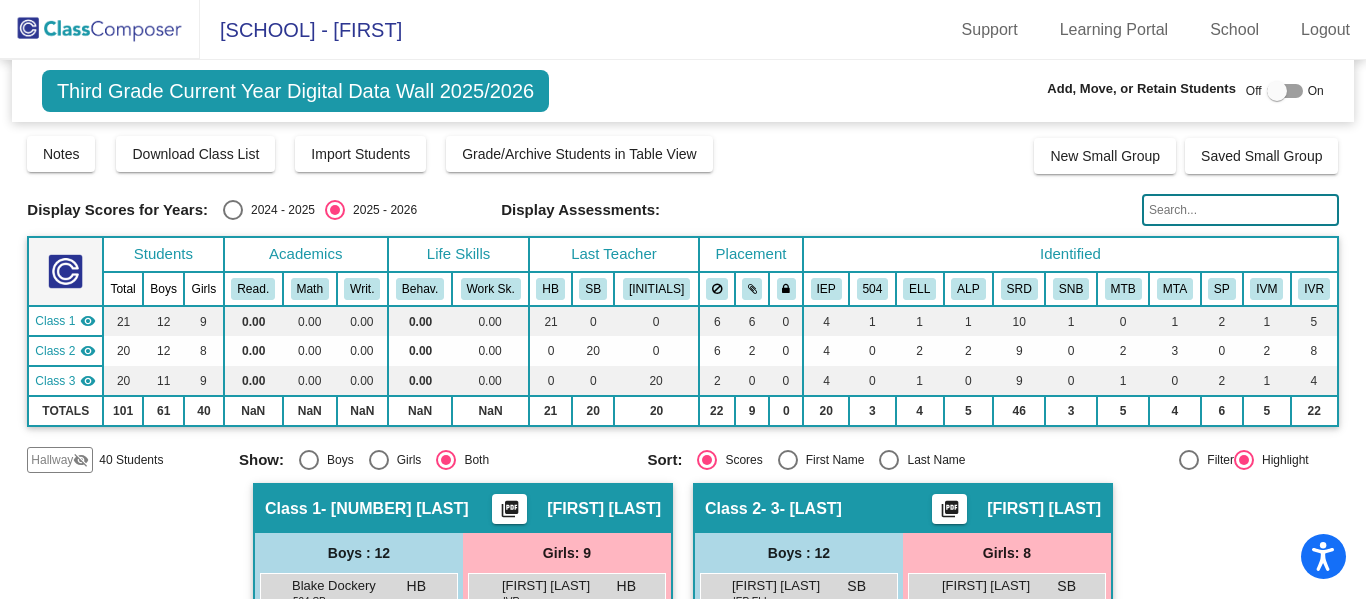 click 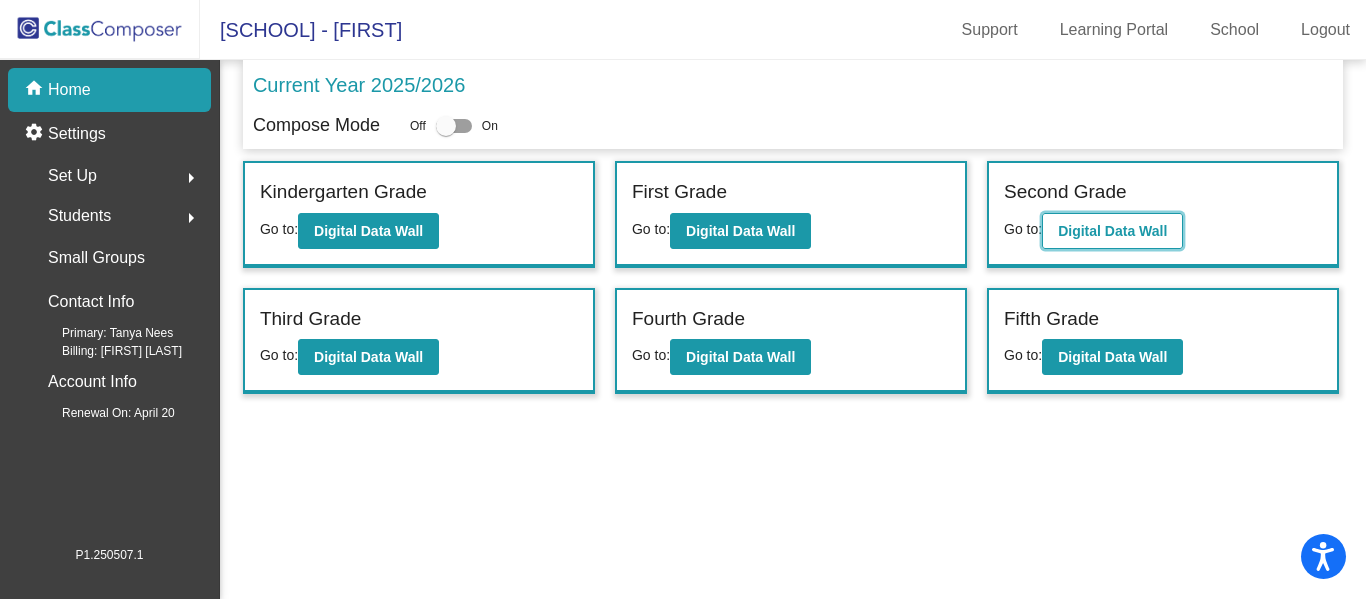 click on "Digital Data Wall" 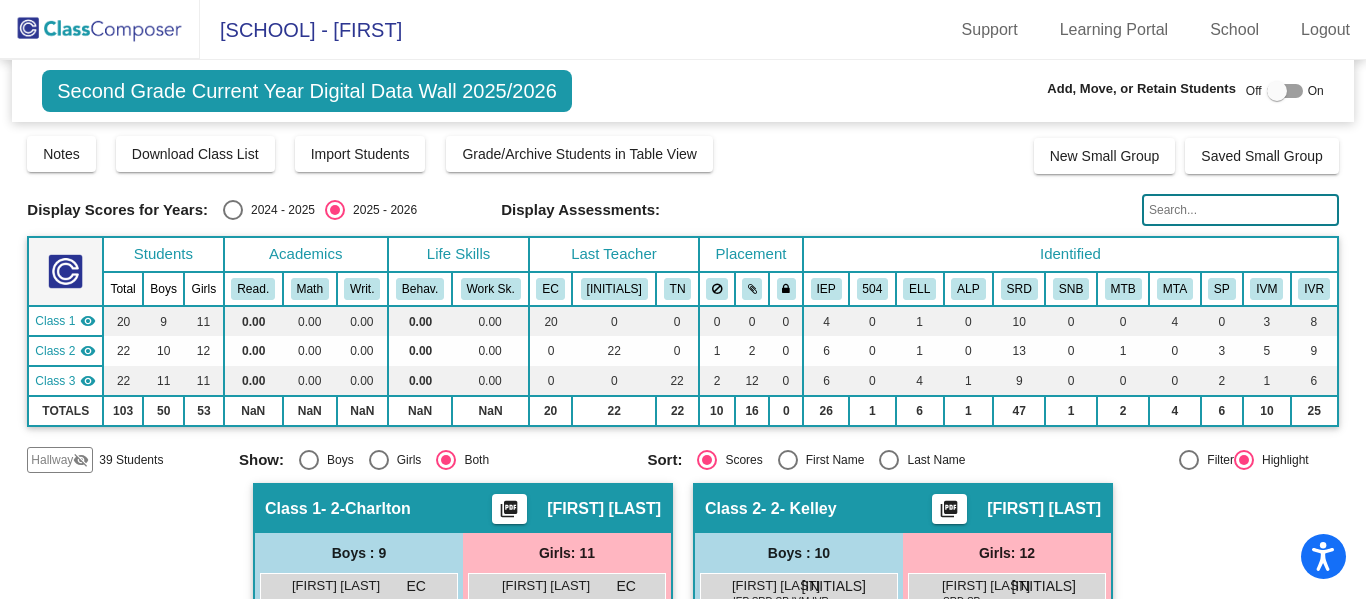 click 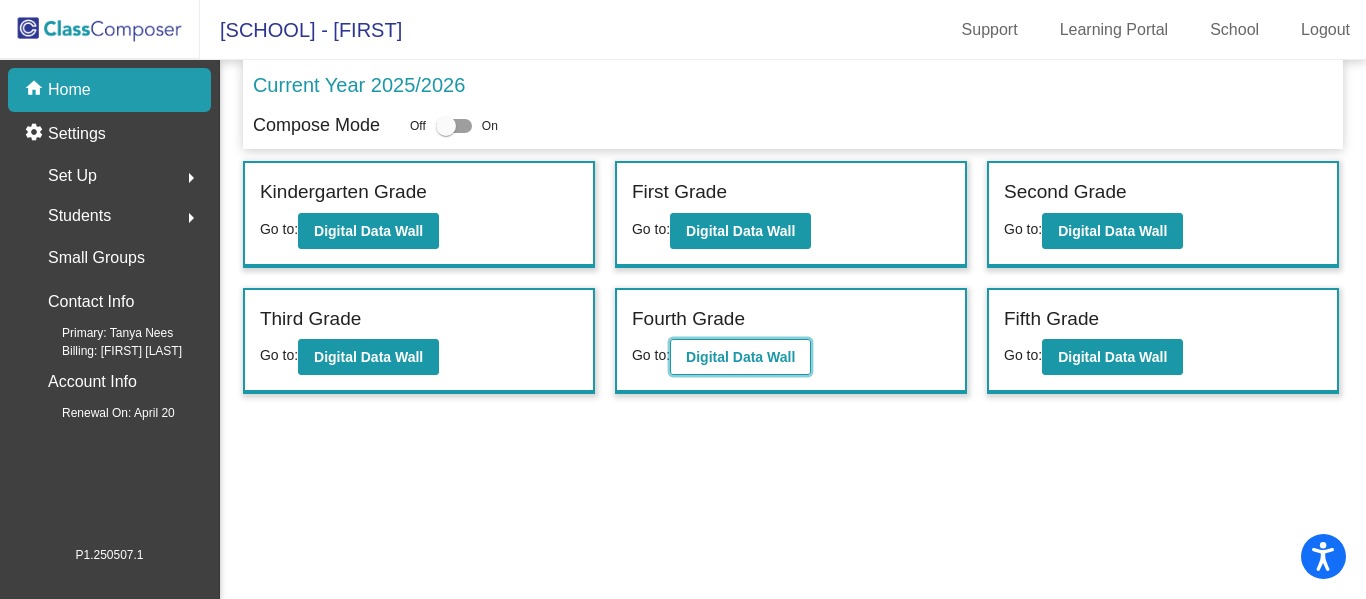 click on "Digital Data Wall" 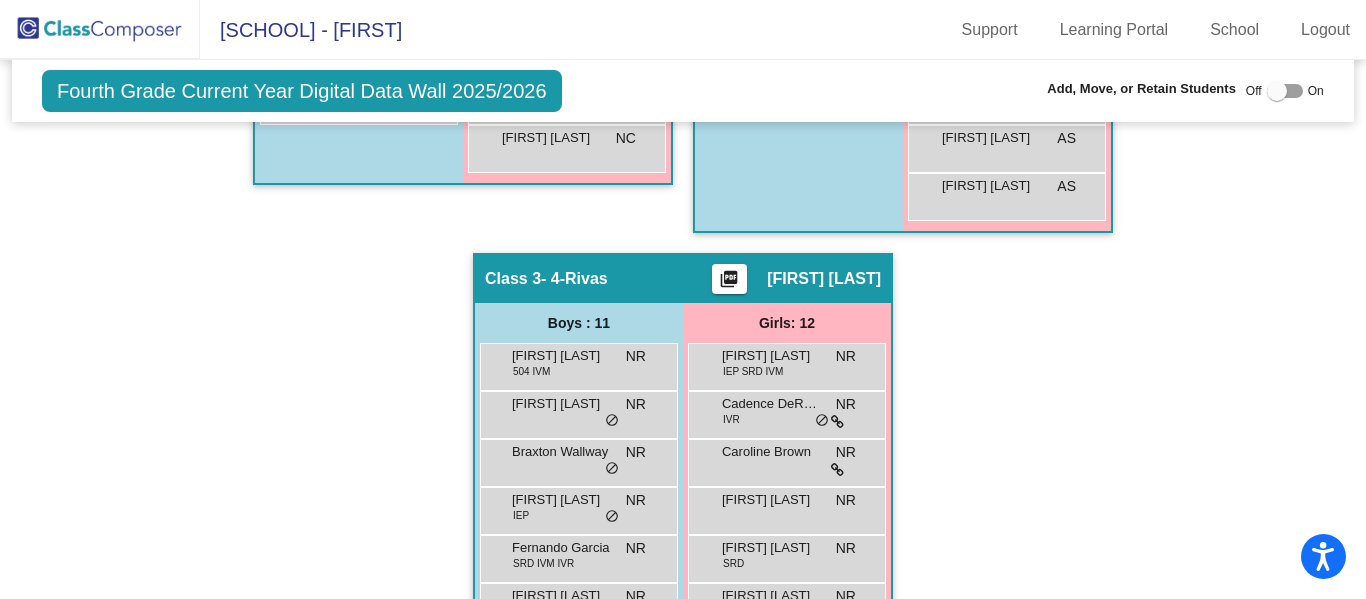 scroll, scrollTop: 931, scrollLeft: 0, axis: vertical 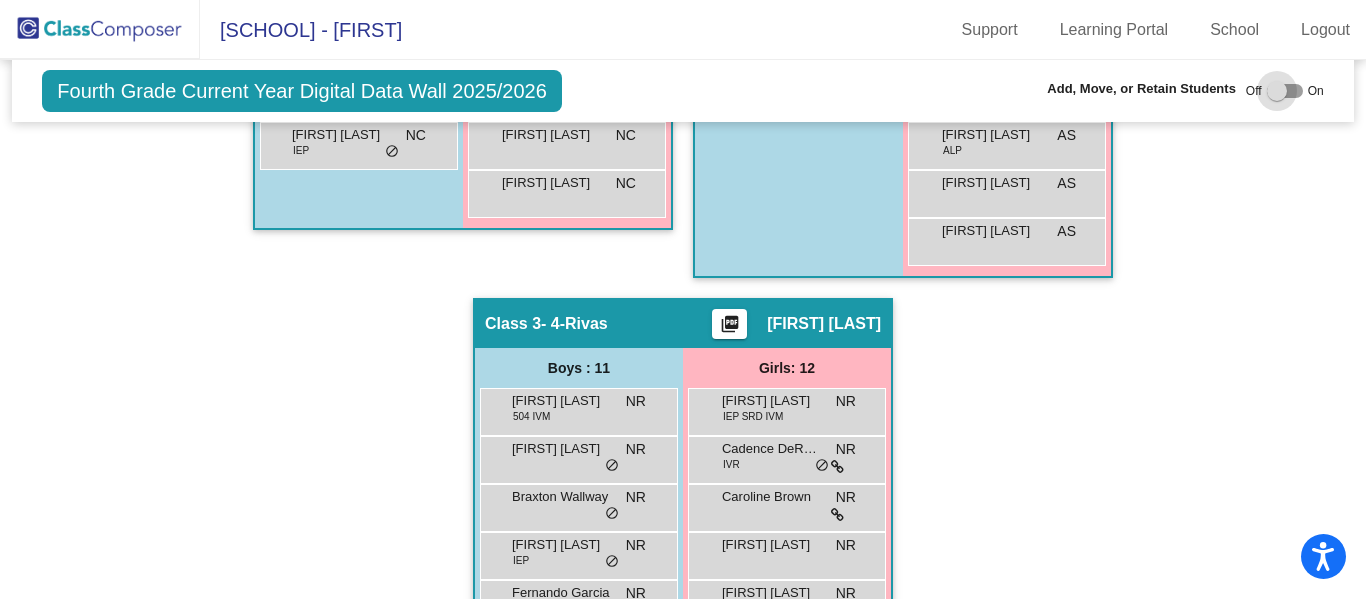 click at bounding box center [1285, 91] 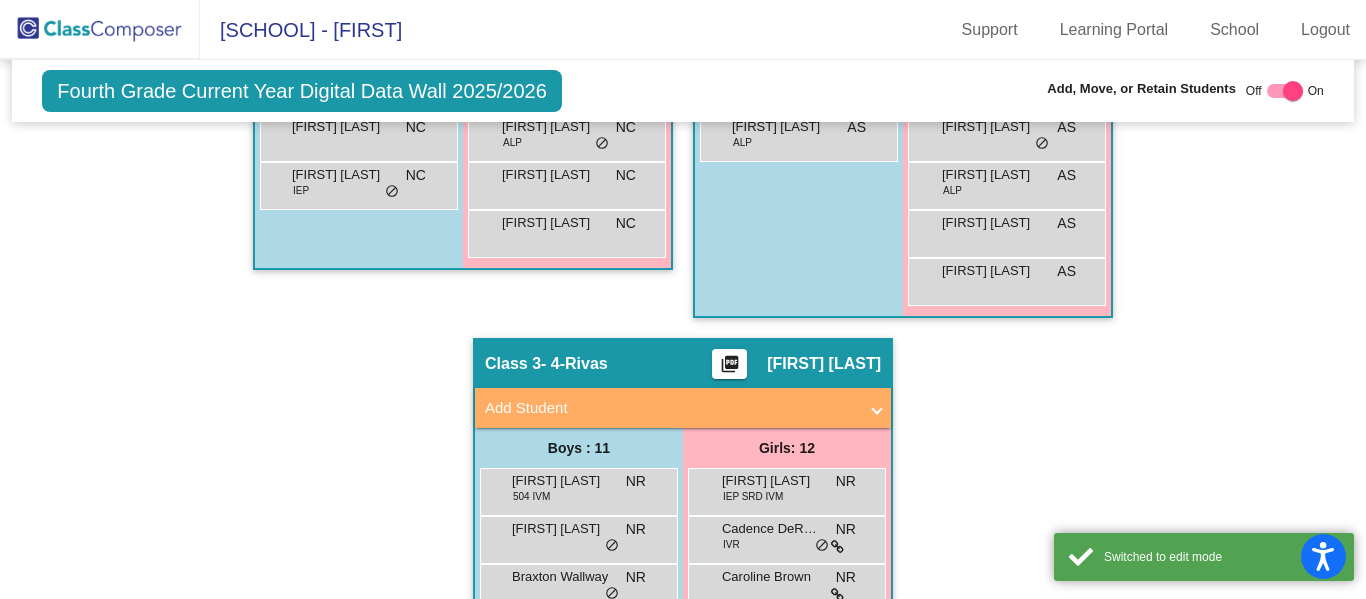scroll, scrollTop: 971, scrollLeft: 0, axis: vertical 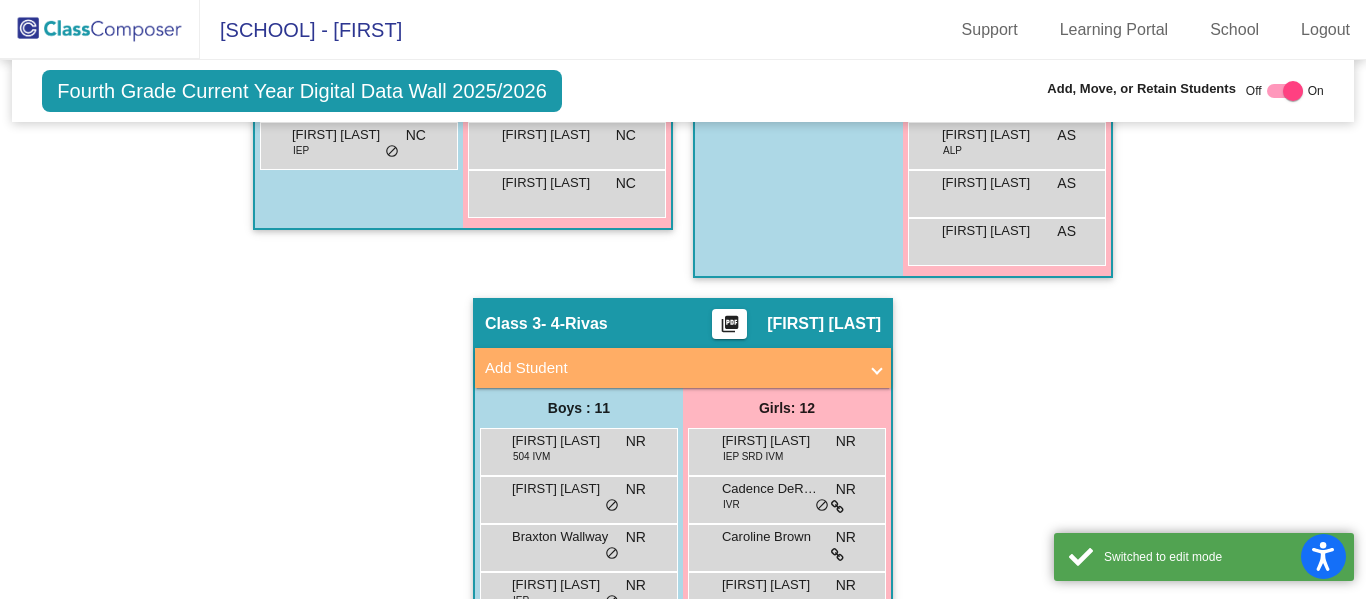 click on "Add Student" at bounding box center [671, 368] 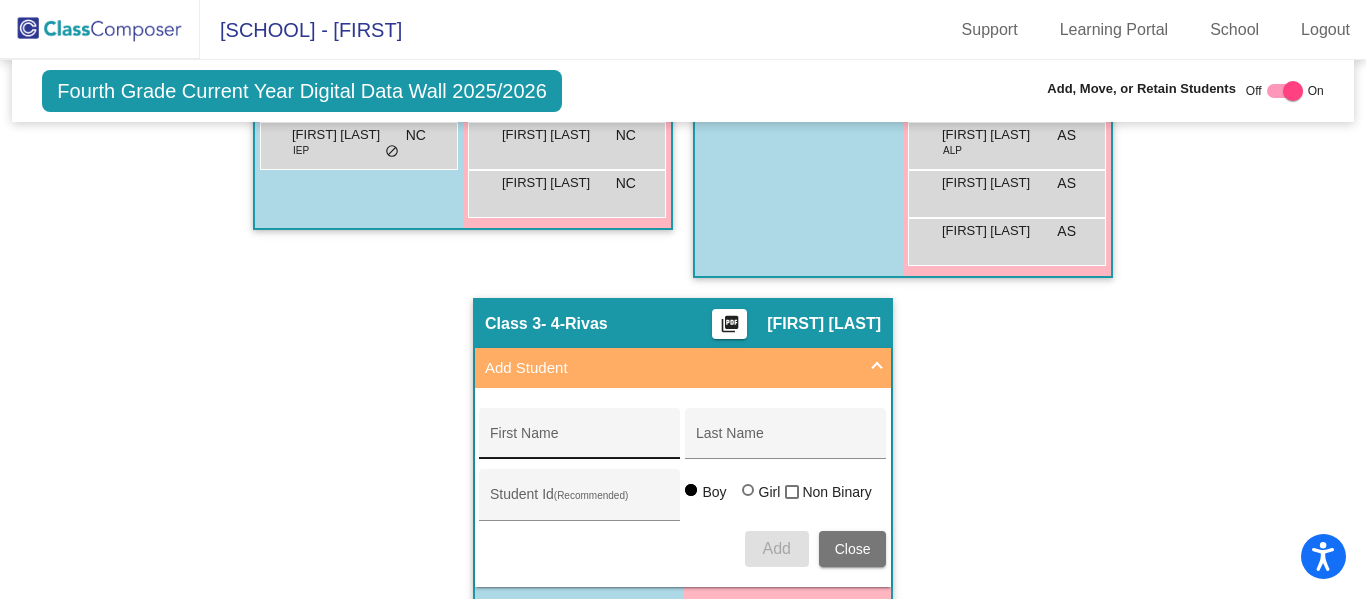 click on "First Name" at bounding box center [580, 439] 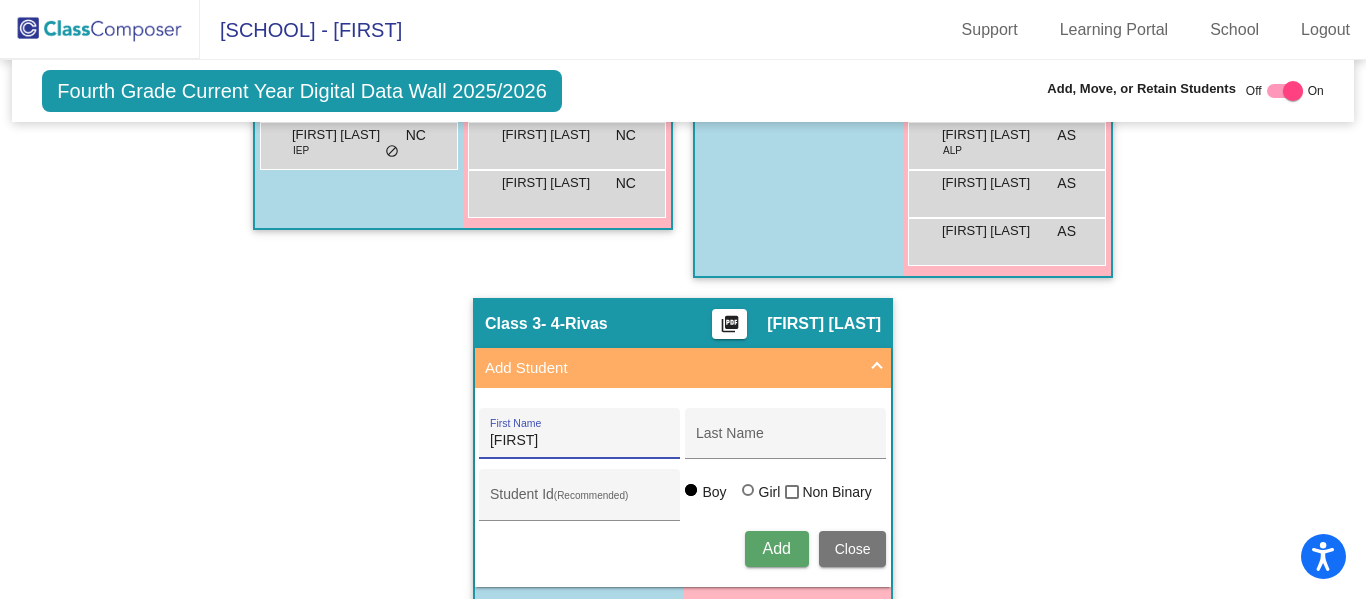 type on "[FIRST]" 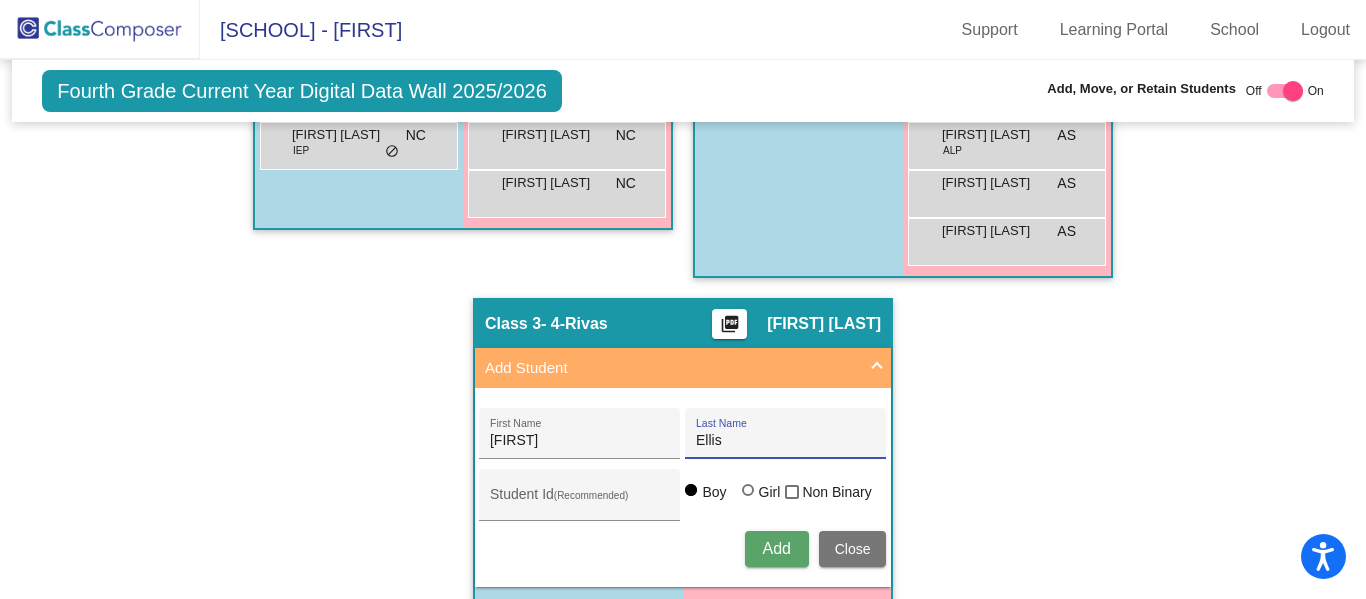 type on "Ellis" 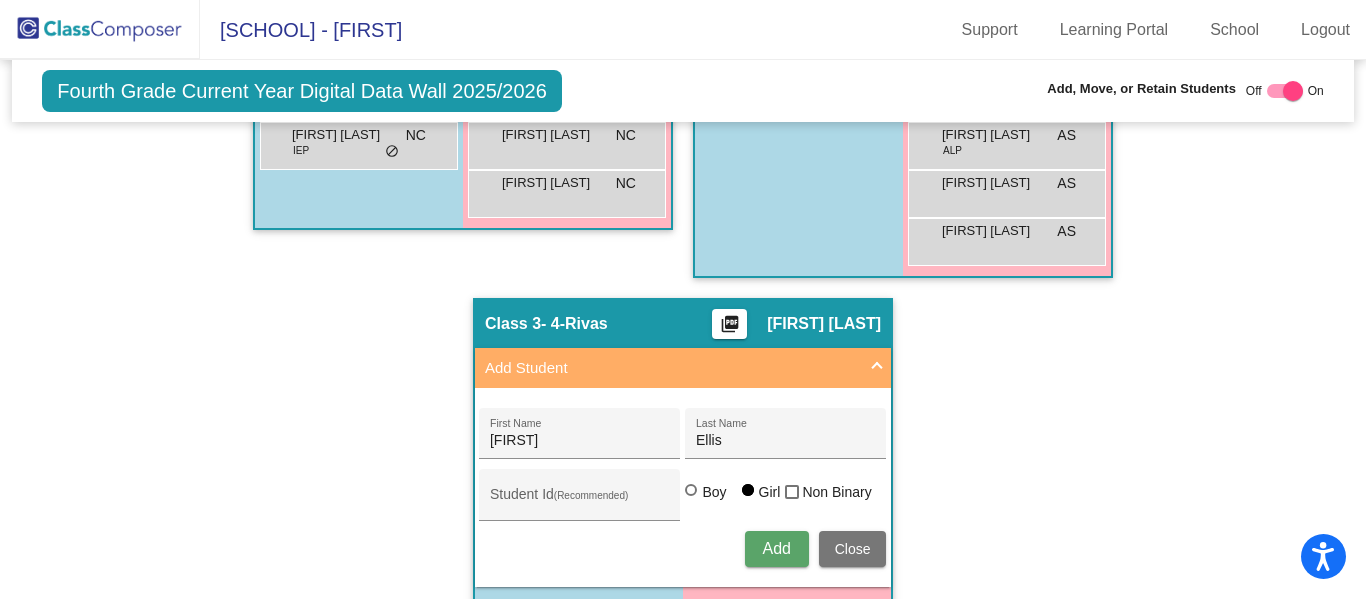 click on "Add" at bounding box center (776, 548) 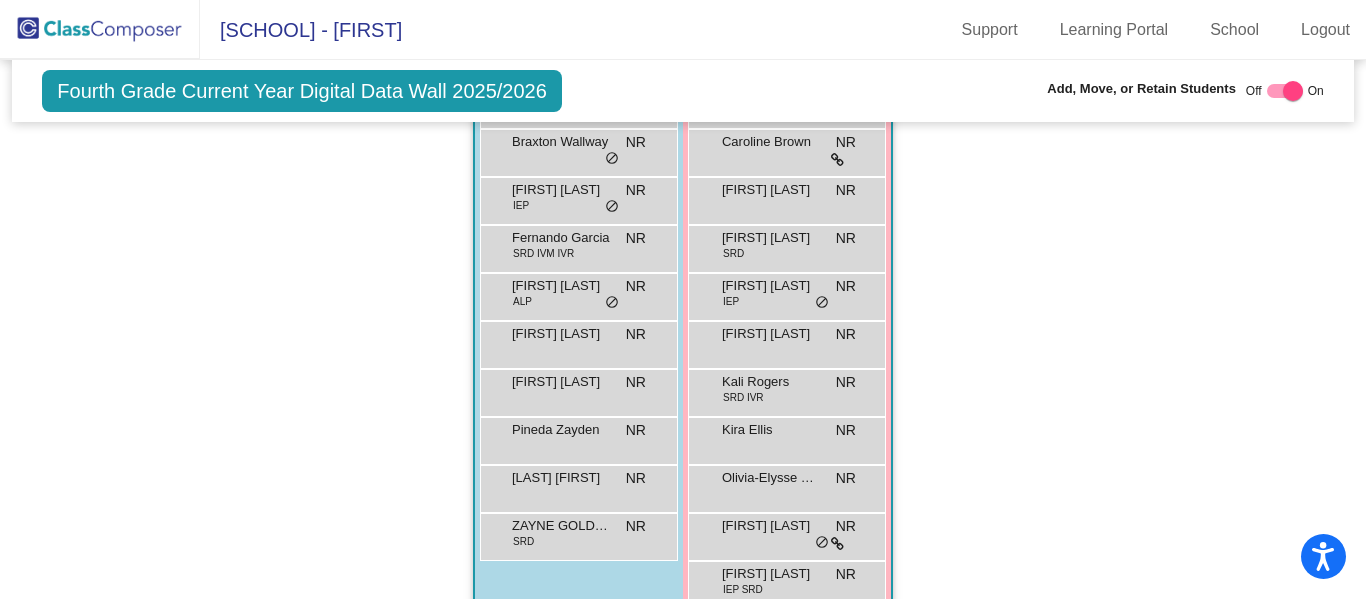 scroll, scrollTop: 1569, scrollLeft: 0, axis: vertical 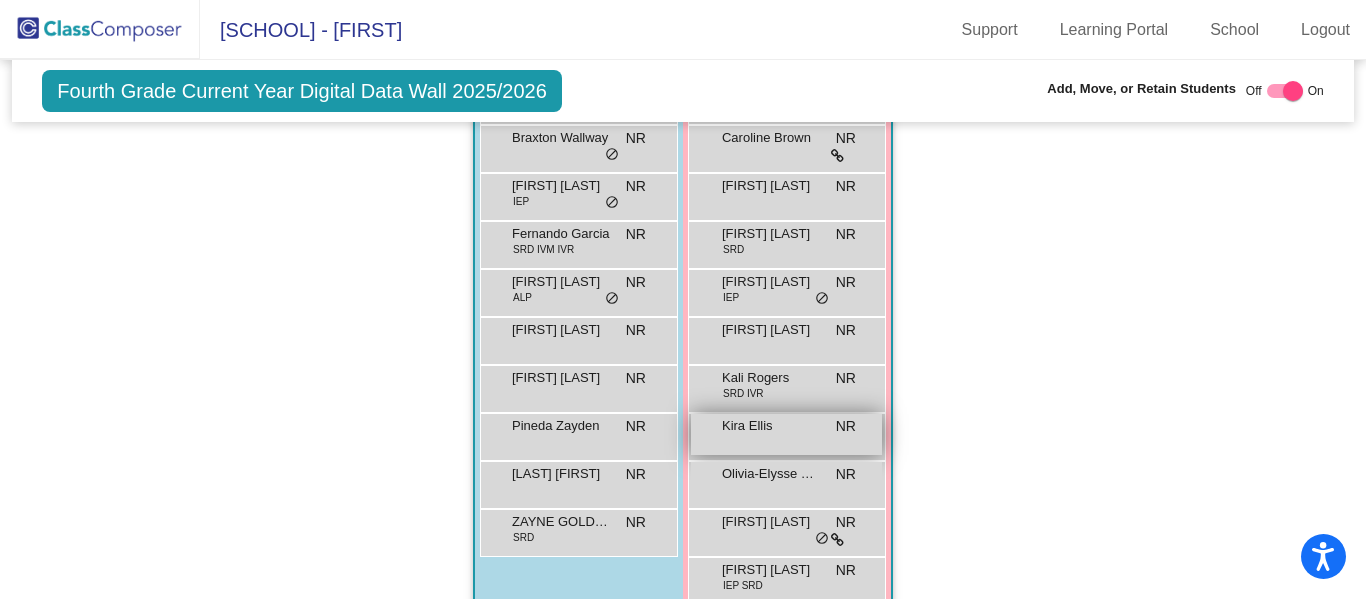 click on "Kira Ellis" at bounding box center (772, 426) 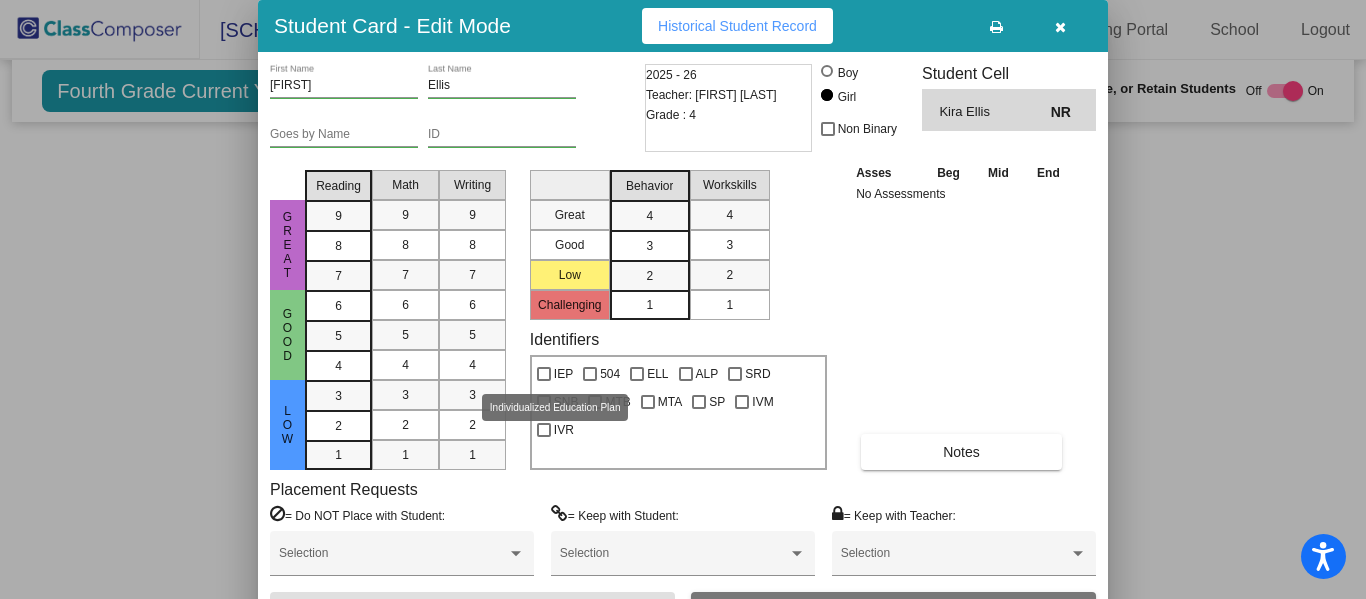 click at bounding box center [544, 374] 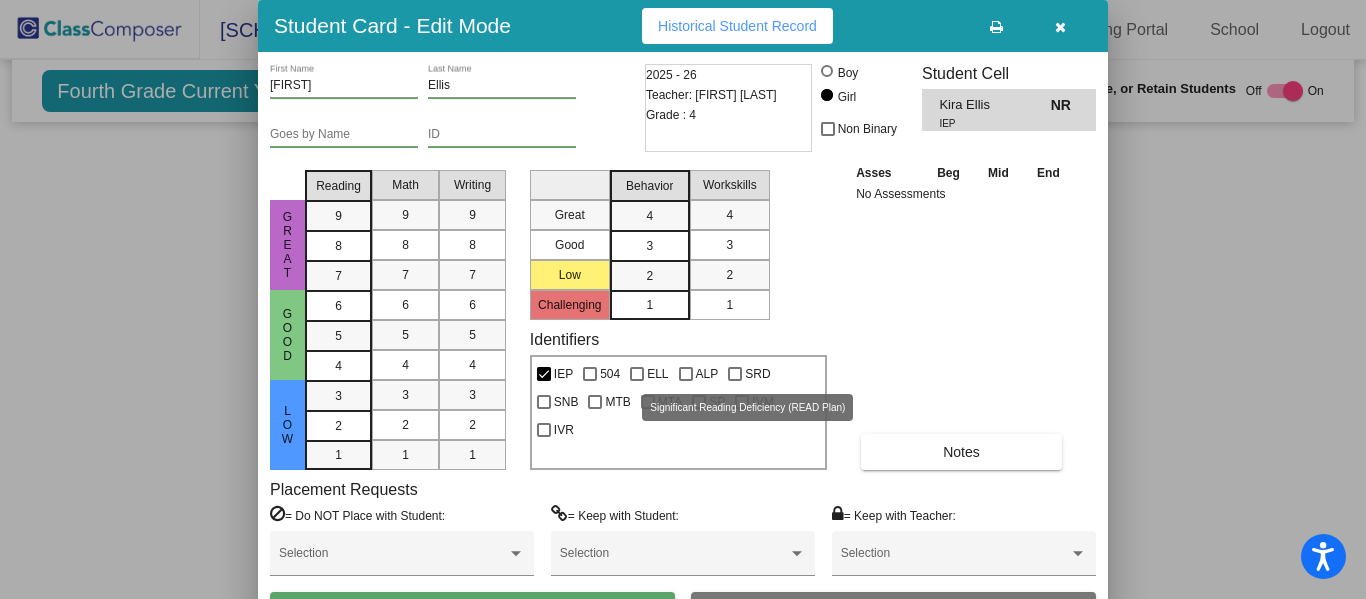 click at bounding box center (735, 374) 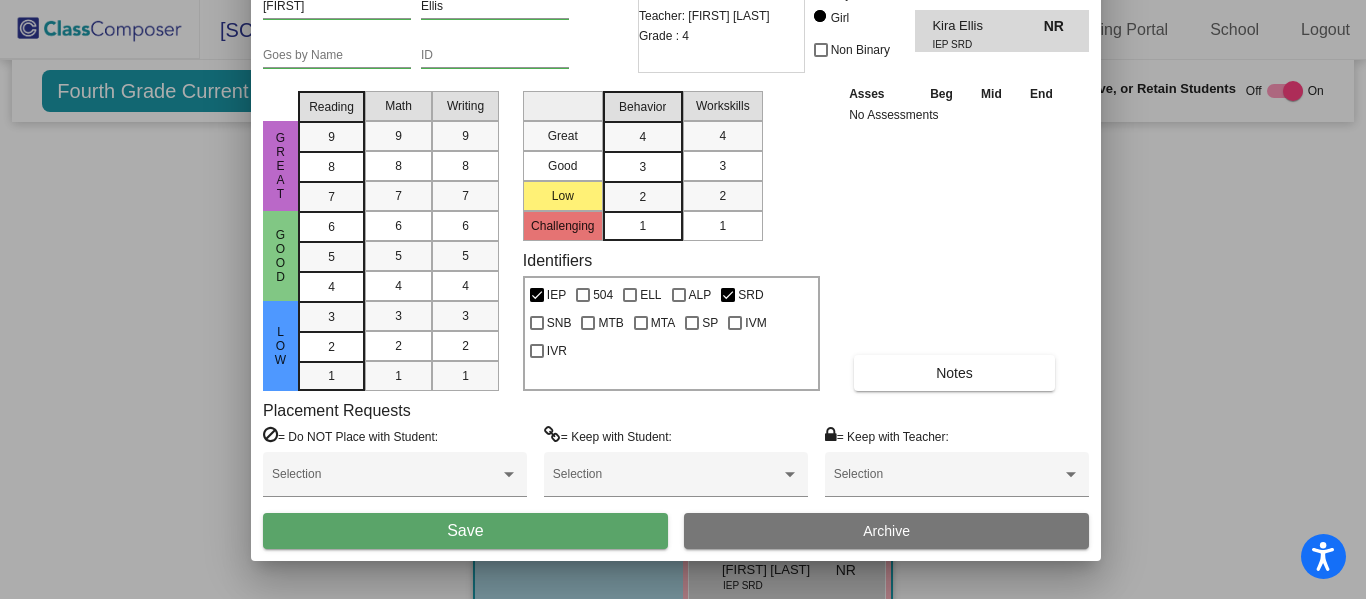drag, startPoint x: 911, startPoint y: 35, endPoint x: 903, endPoint y: -49, distance: 84.38009 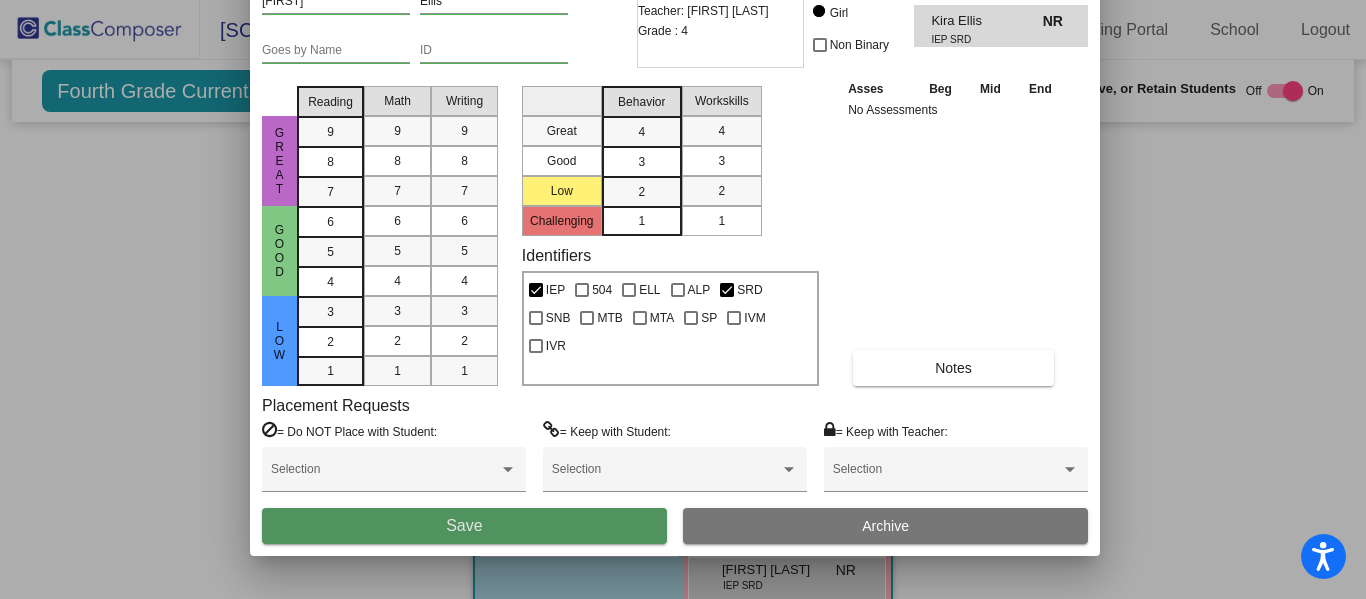 click on "Save" at bounding box center [464, 526] 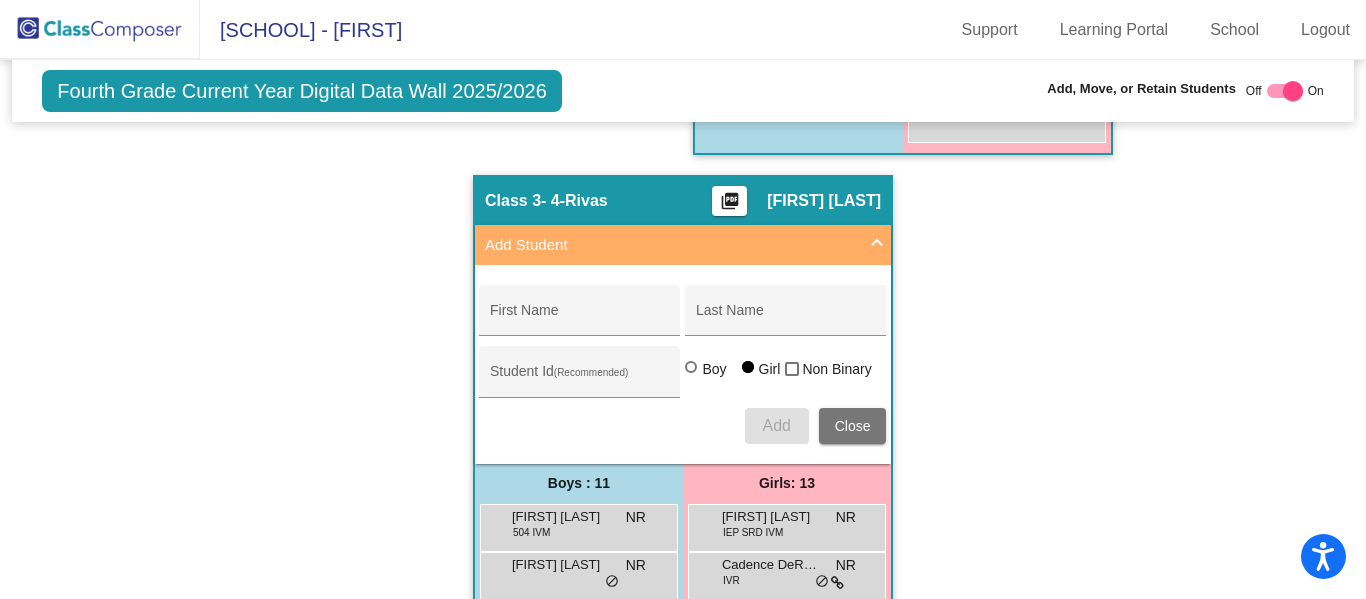 scroll, scrollTop: 1034, scrollLeft: 0, axis: vertical 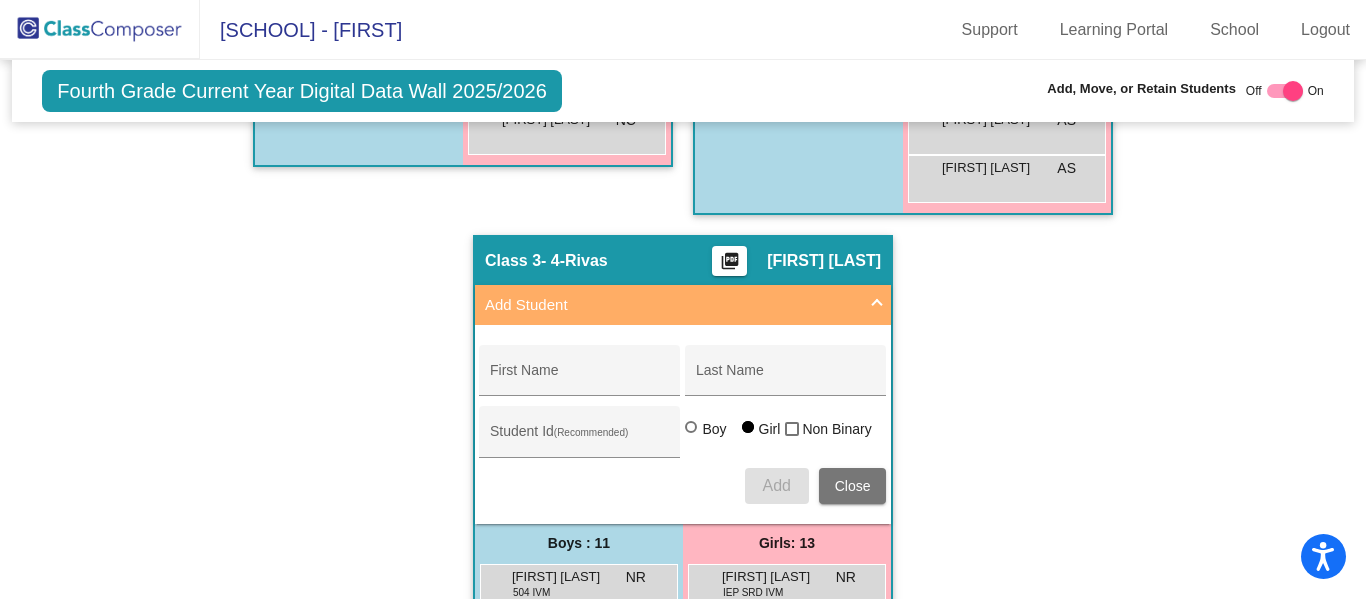 click at bounding box center [877, 305] 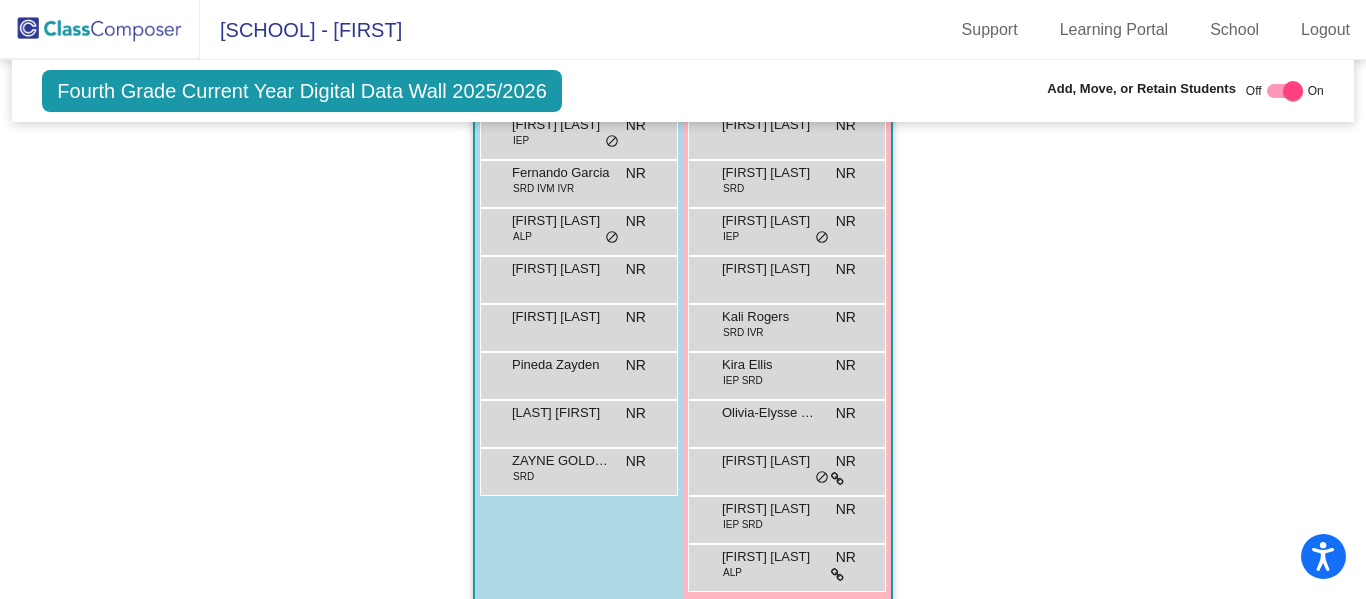 scroll, scrollTop: 1433, scrollLeft: 0, axis: vertical 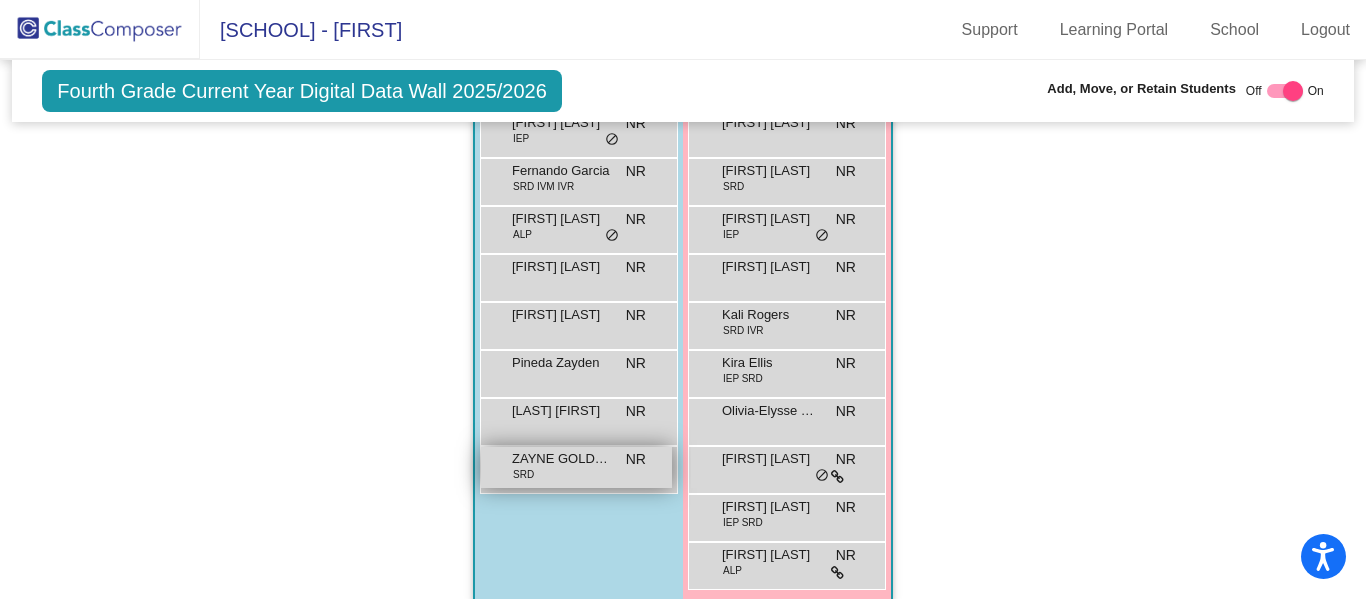 click on "[FIRST] [LAST] SRD NR lock do_not_disturb_alt" at bounding box center (576, 467) 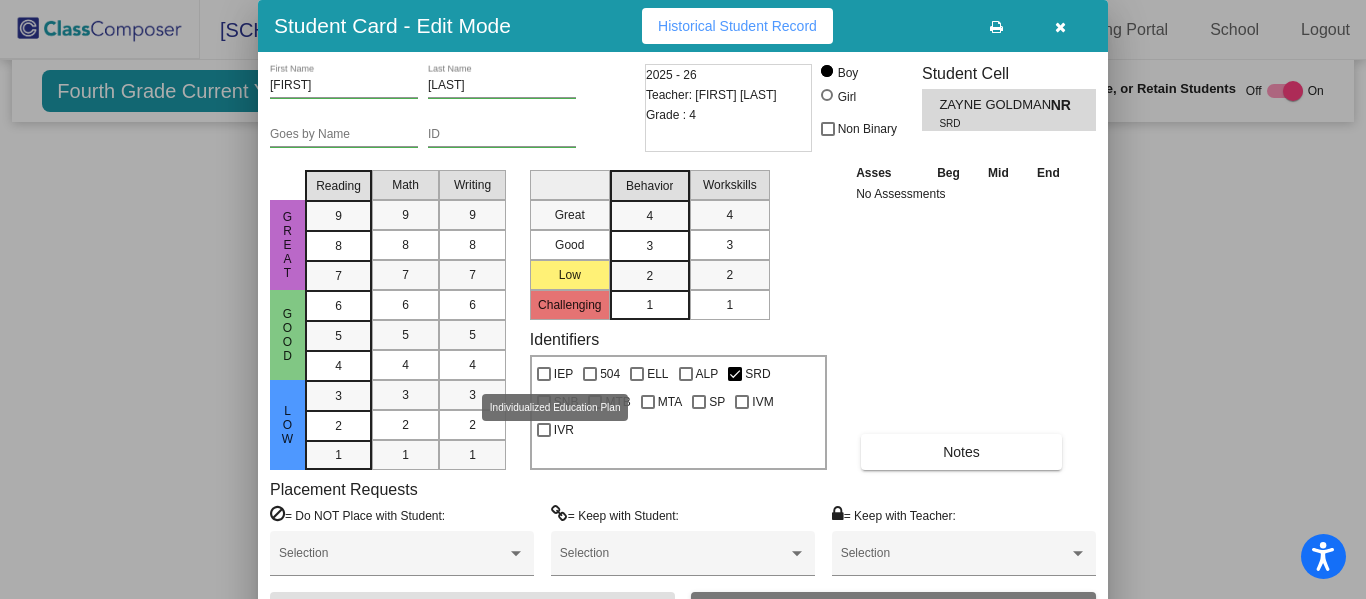 click at bounding box center (544, 374) 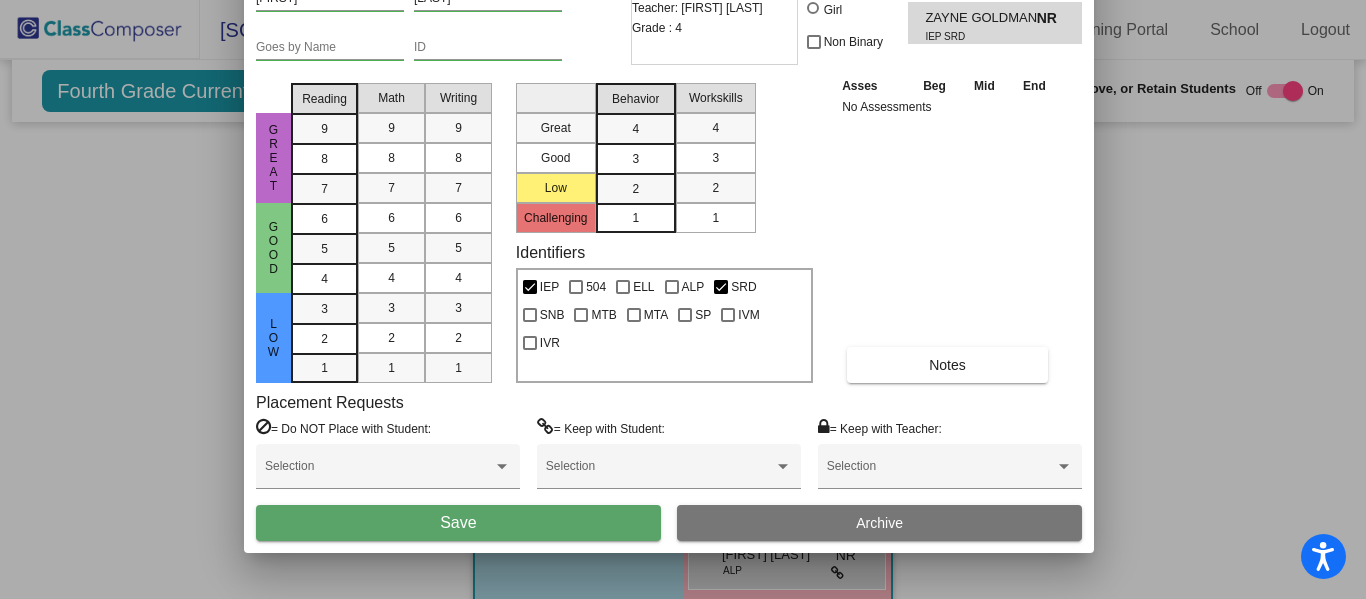 drag, startPoint x: 903, startPoint y: 21, endPoint x: 889, endPoint y: -66, distance: 88.11924 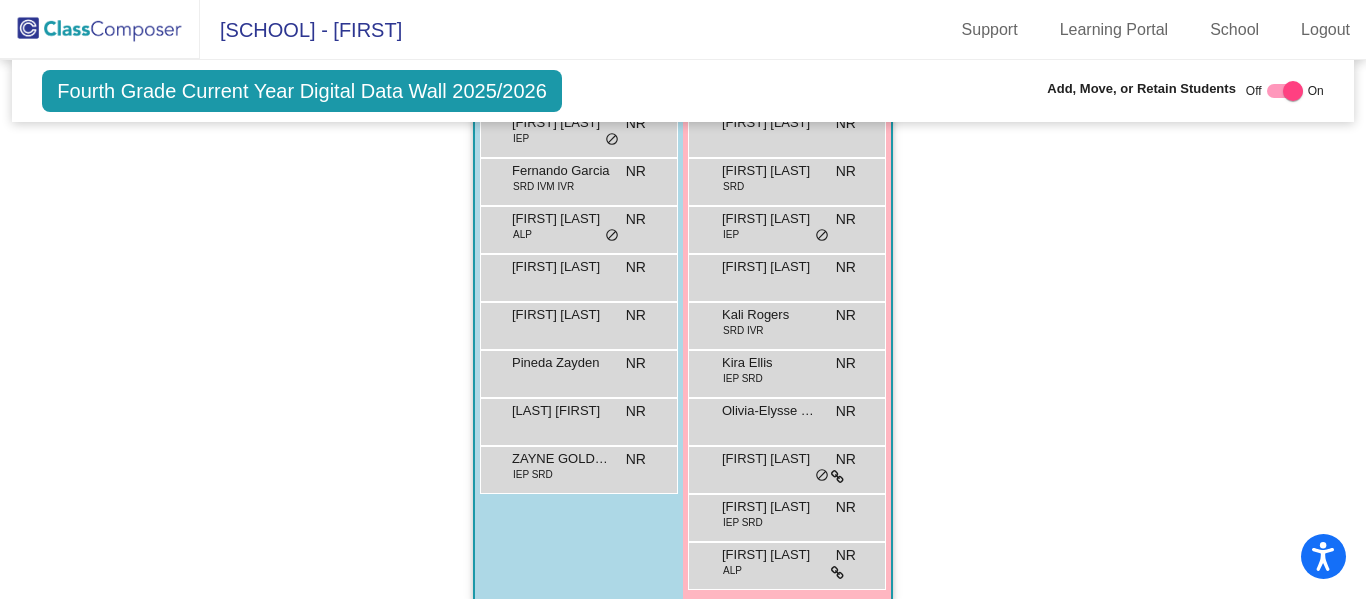 scroll, scrollTop: 1434, scrollLeft: 0, axis: vertical 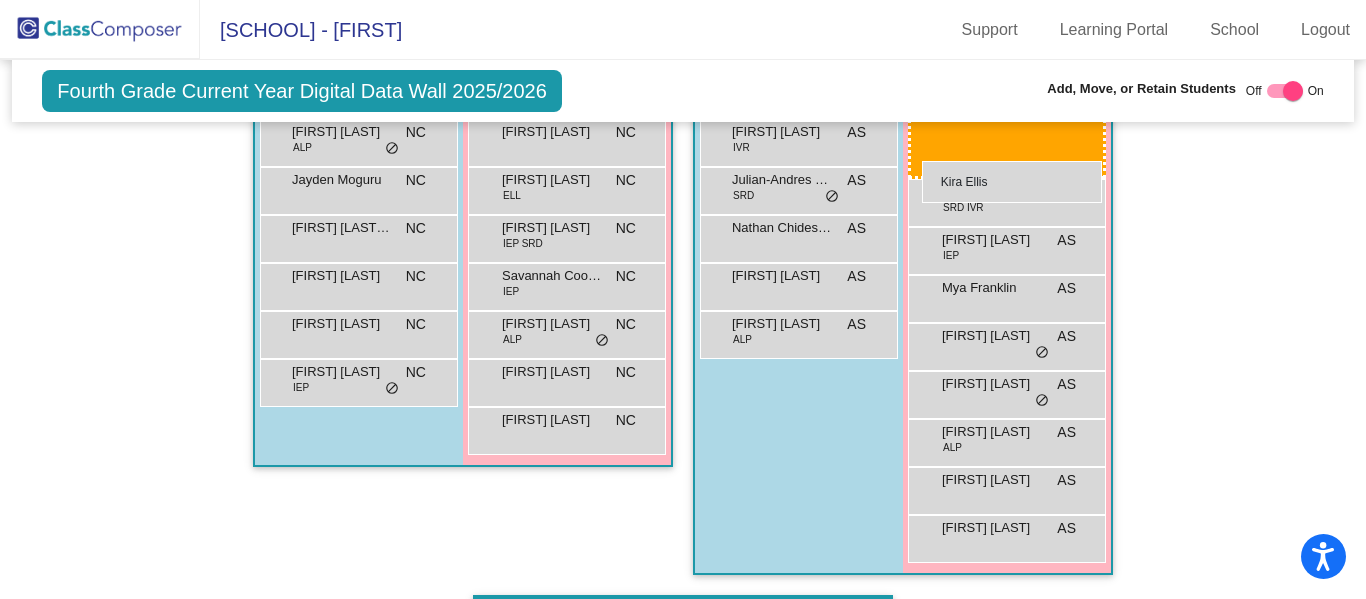 drag, startPoint x: 775, startPoint y: 376, endPoint x: 922, endPoint y: 162, distance: 259.62473 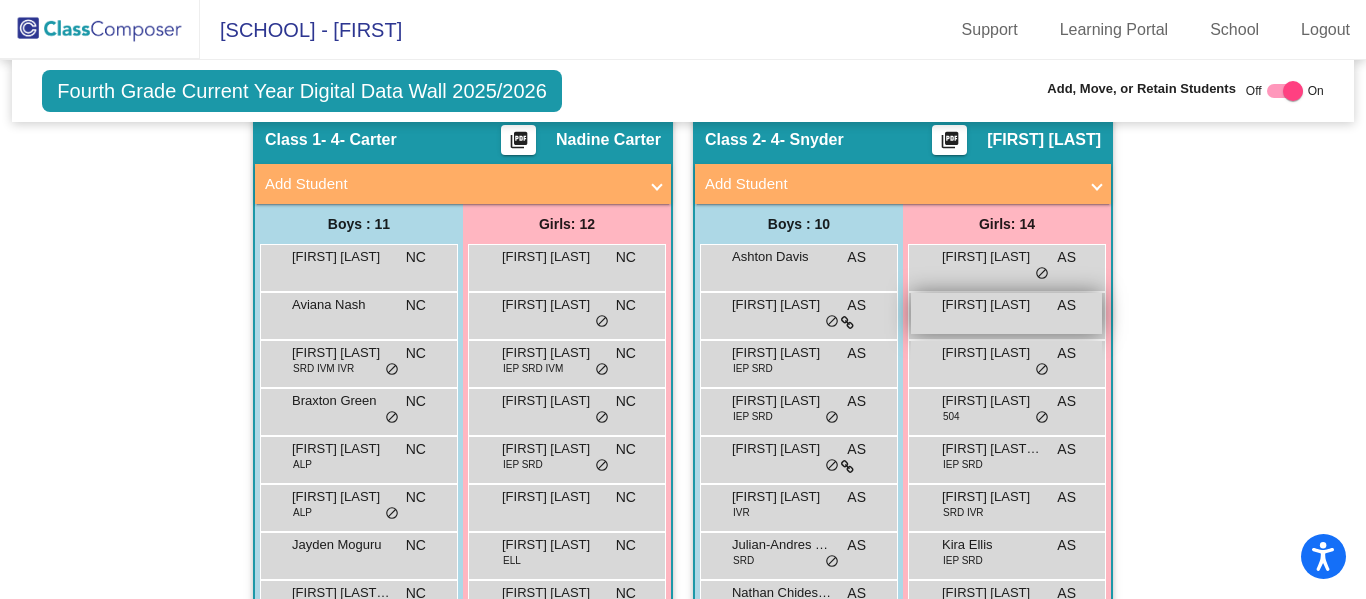 scroll, scrollTop: 365, scrollLeft: 0, axis: vertical 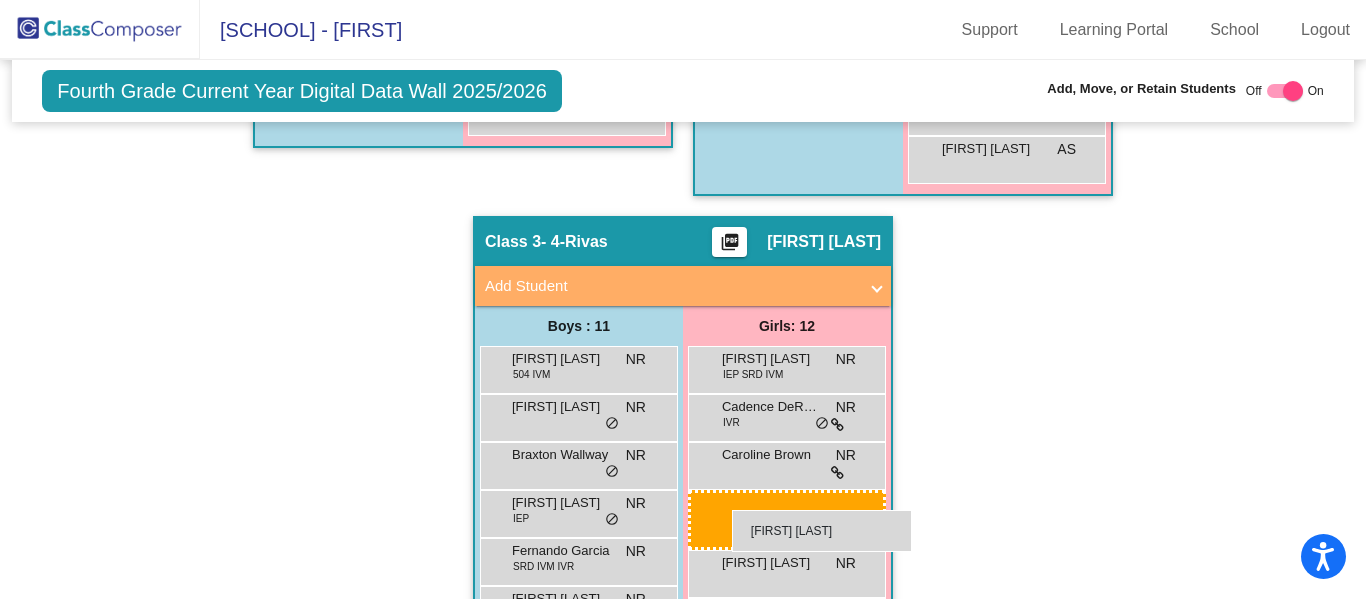 drag, startPoint x: 1020, startPoint y: 302, endPoint x: 732, endPoint y: 510, distance: 355.25766 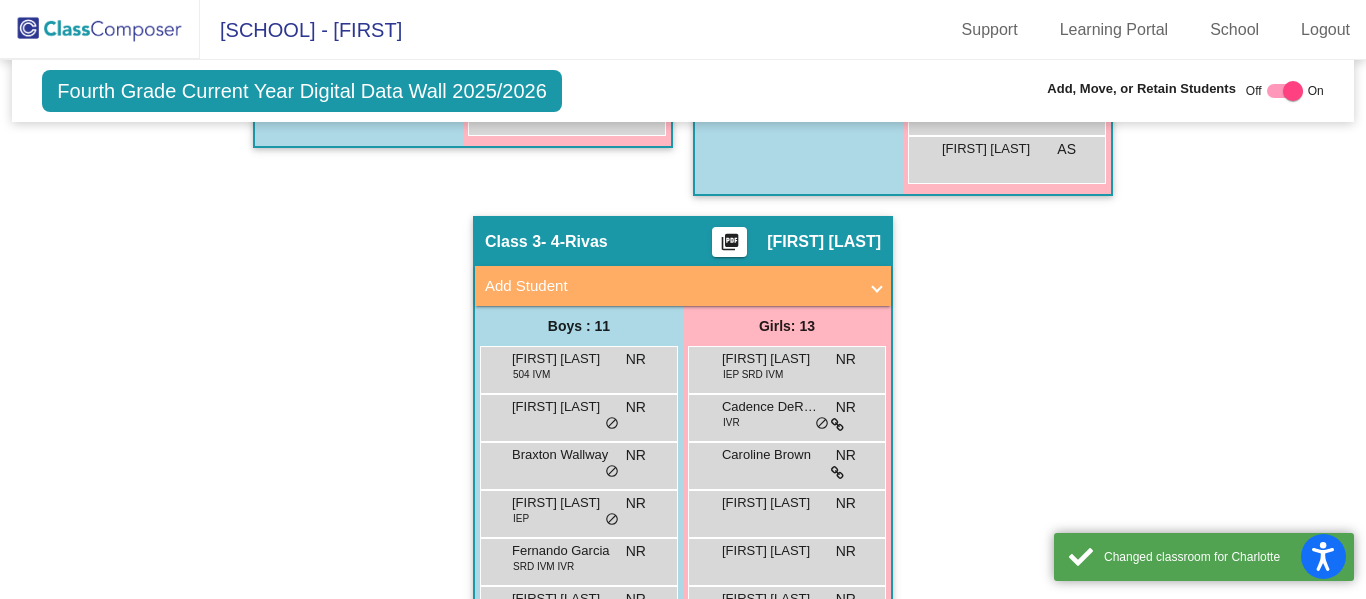 click on "Hallway   - Hallway Class  picture_as_pdf  Add Student  First Name Last Name Student Id  (Recommended)   Boy   Girl   Non Binary Add Close  Boys : 13  [FIRST] [LAST] ELL SRD lock do_not_disturb_alt [FIRST] [LAST] SRD lock do_not_disturb_alt [FIRST] [LAST] lock do_not_disturb_alt [FIRST] [LAST] IEP SRD lock do_not_disturb_alt [FIRST] [LAST] IEP SRD SNB lock do_not_disturb_alt [FIRST] [LAST] lock do_not_disturb_alt [FIRST] [LAST] IEP SRD lock do_not_disturb_alt [FIRST] [LAST] lock do_not_disturb_alt [FIRST] [LAST] IEP SRD lock do_not_disturb_alt [FIRST] [LAST] SP lock do_not_disturb_alt [FIRST] [LAST] lock do_not_disturb_alt [FIRST] [LAST] IEP SRD lock do_not_disturb_alt [FIRST] [LAST] SRD lock do_not_disturb_alt Girls: 27 [FIRST] [LAST] lock do_not_disturb_alt [FIRST] [LAST] IEP SRD SP lock do_not_disturb_alt [FIRST] [LAST] lock do_not_disturb_alt [FIRST] [LAST] lock do_not_disturb_alt [FIRST] [LAST] lock do_not_disturb_alt [FIRST] [LAST] lock do_not_disturb_alt [FIRST] [LAST] lock do_not_disturb_alt SRD" 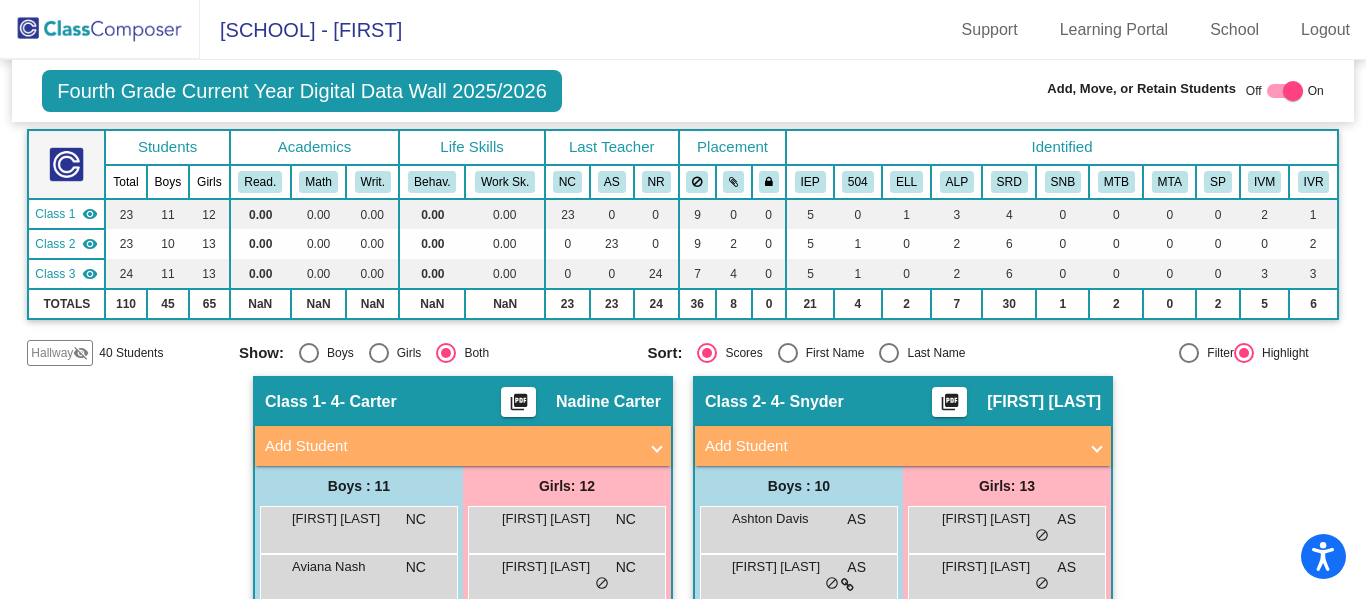 scroll, scrollTop: 0, scrollLeft: 0, axis: both 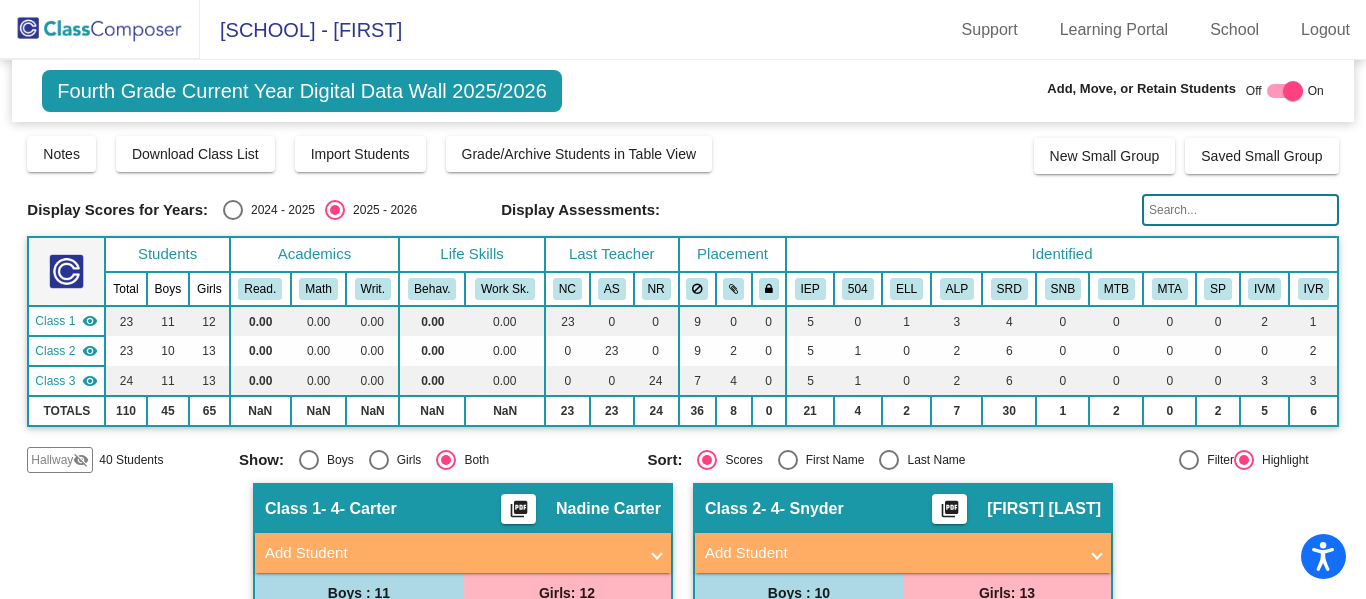 click 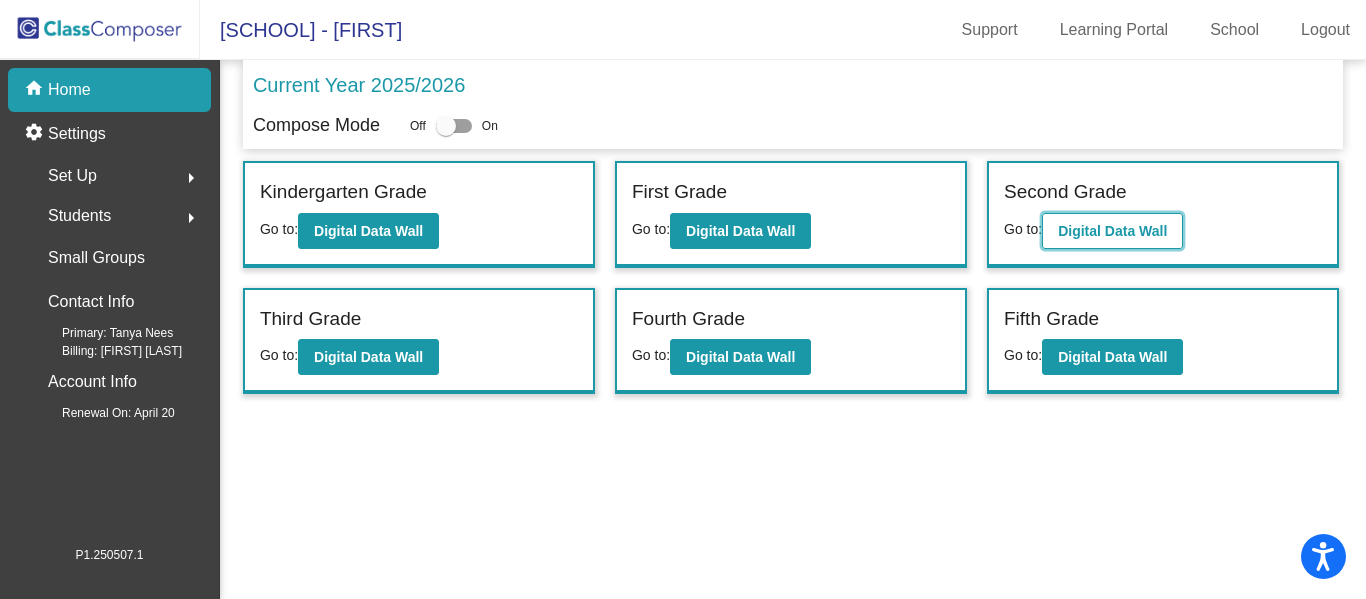 click on "Digital Data Wall" 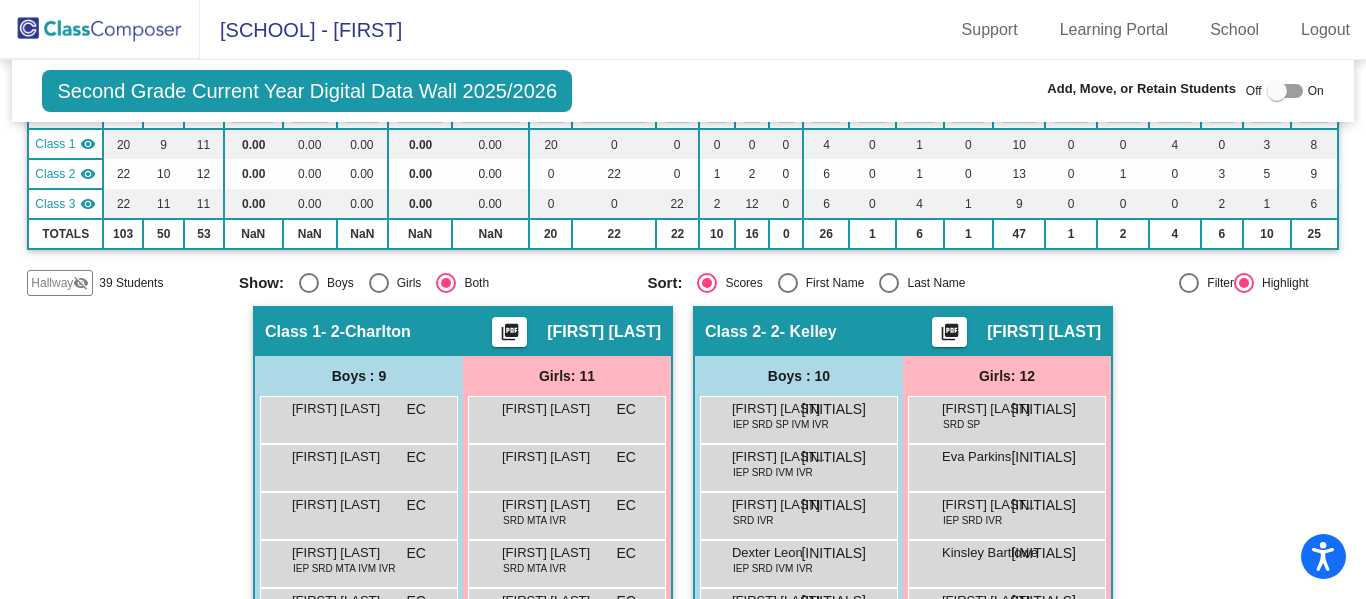 scroll, scrollTop: 0, scrollLeft: 0, axis: both 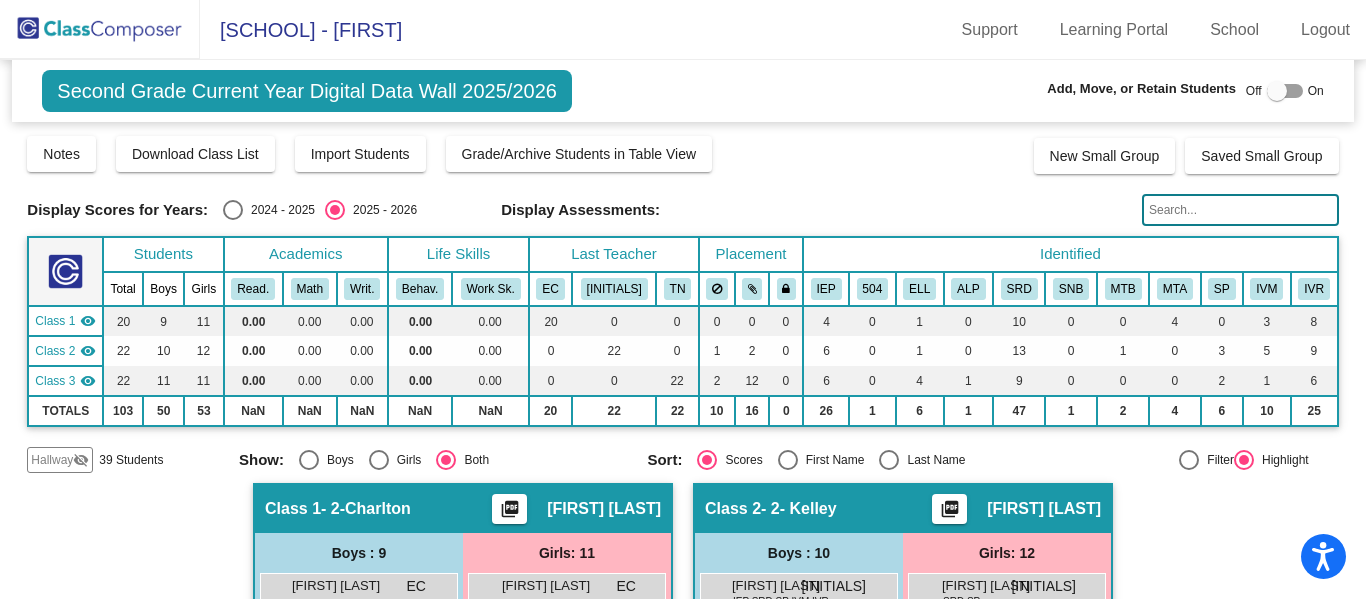 click 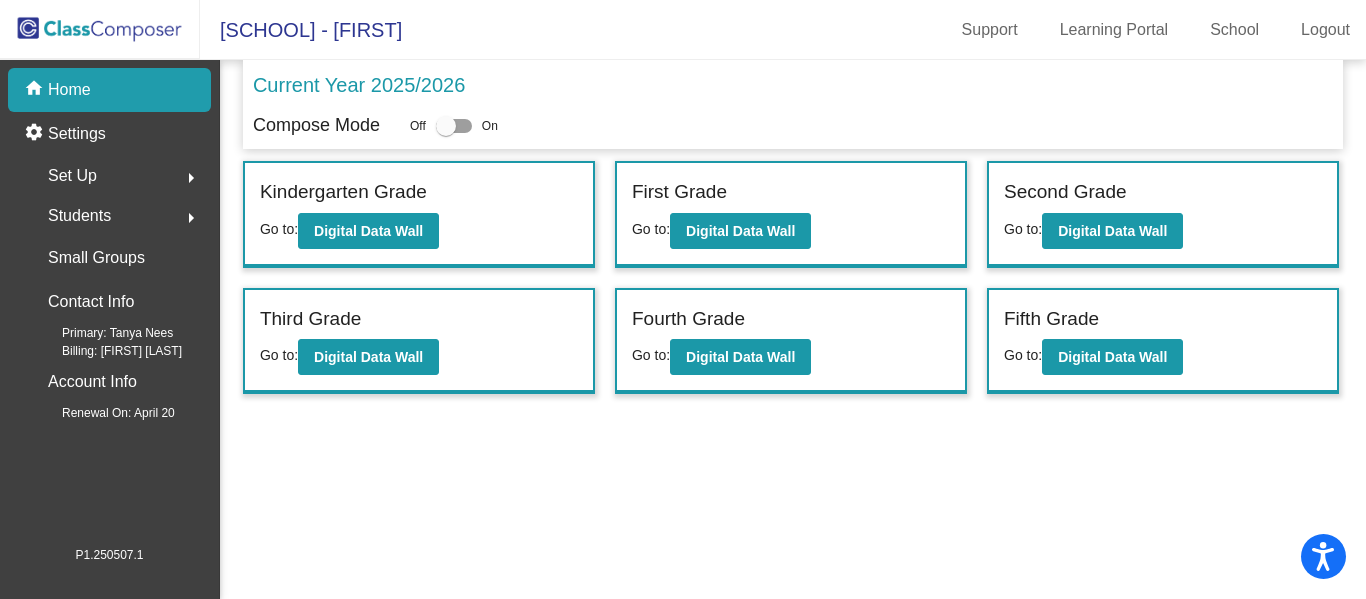 click on "Set Up  arrow_right" 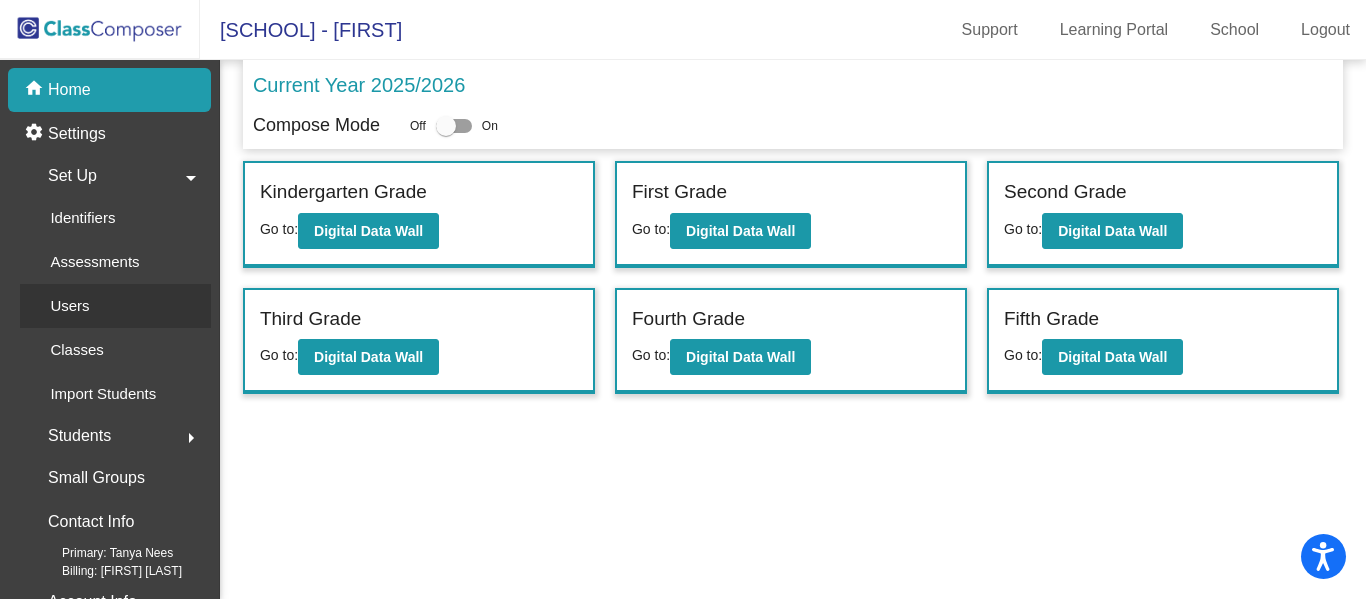 click on "Users" 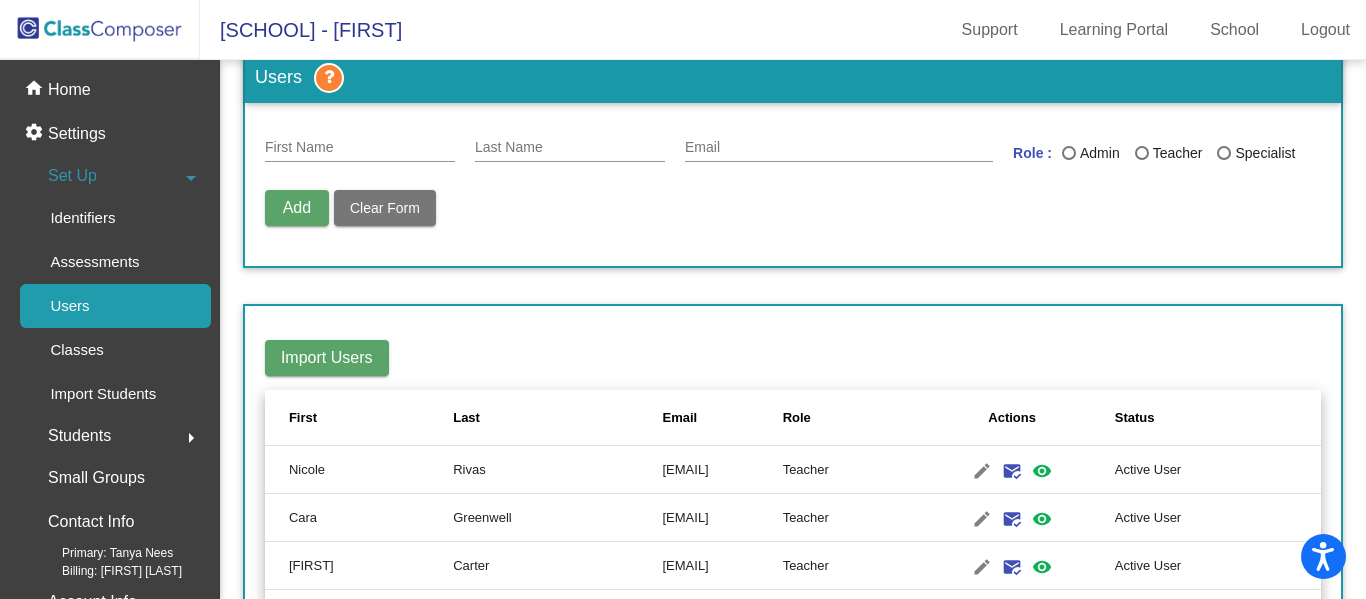 scroll, scrollTop: 14, scrollLeft: 0, axis: vertical 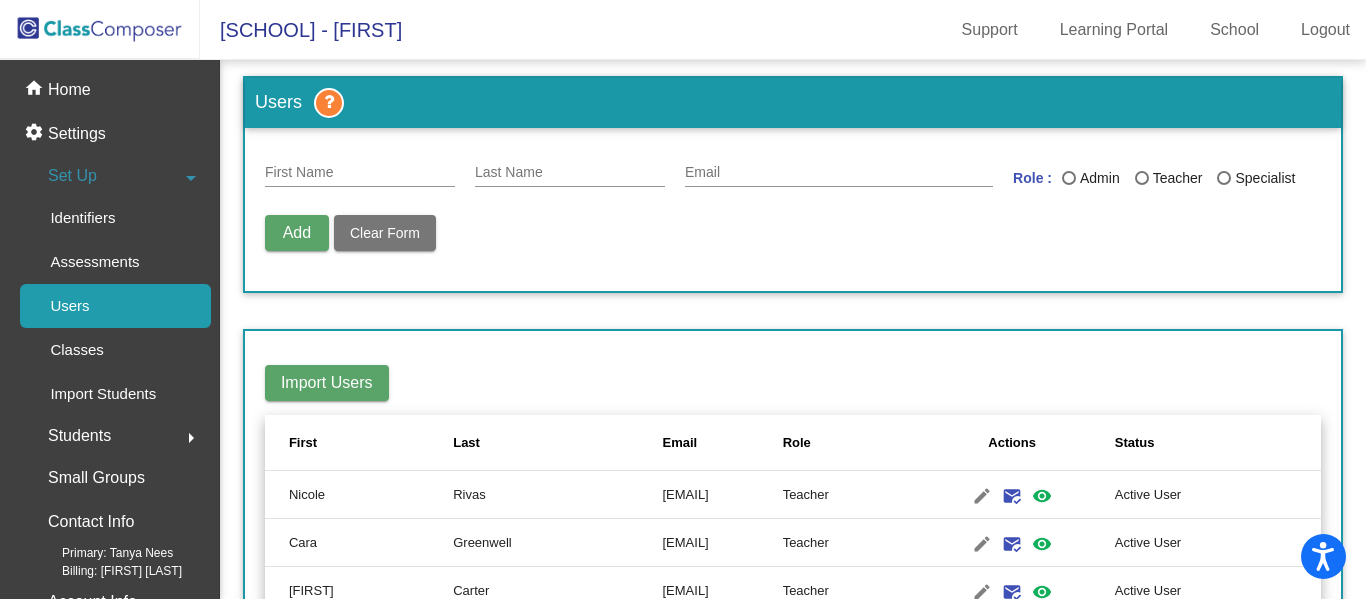 click on "Email" at bounding box center (839, 173) 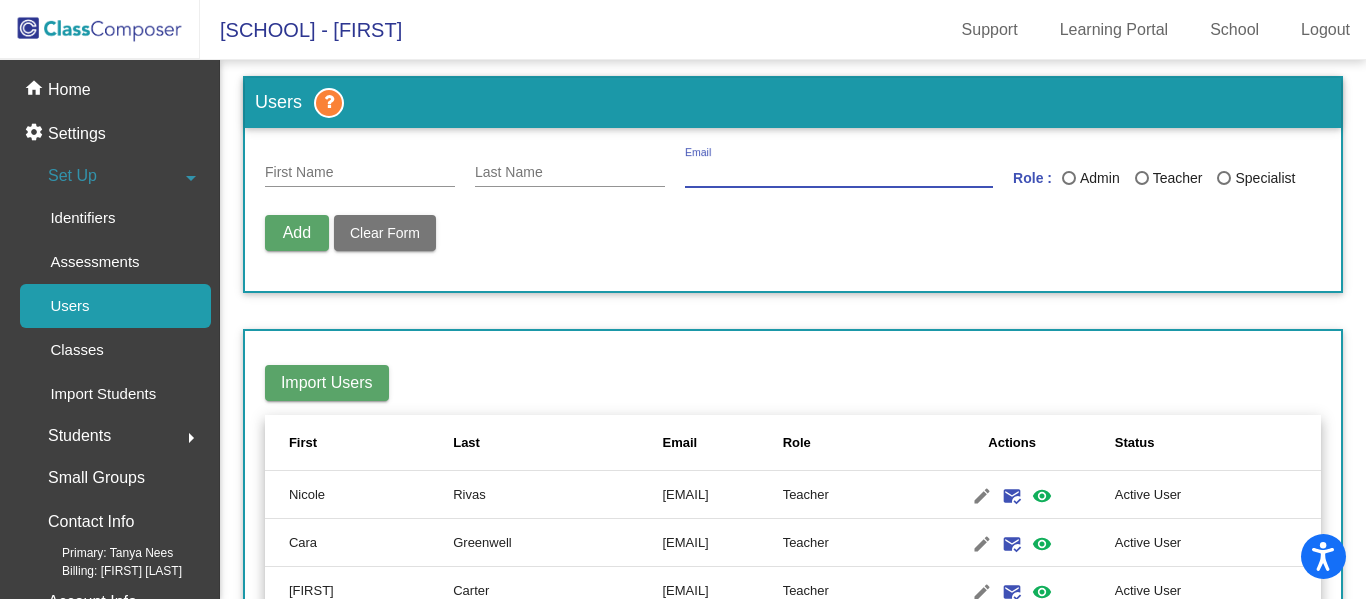 paste on "[EMAIL]" 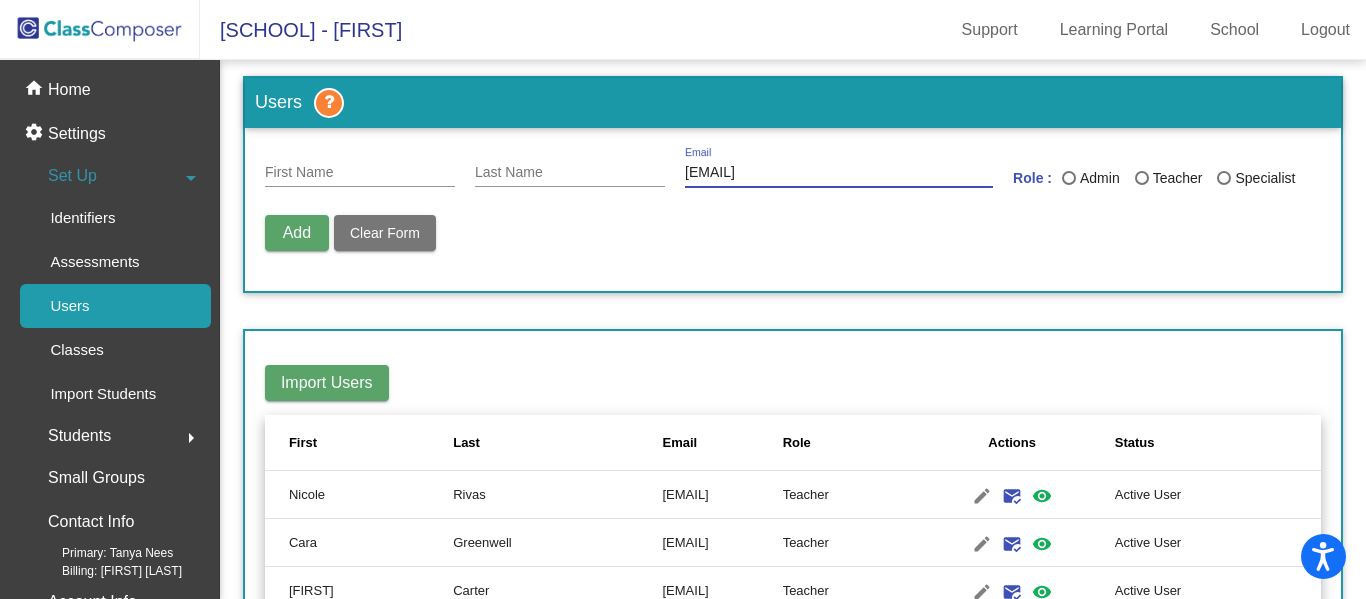 type on "[EMAIL]" 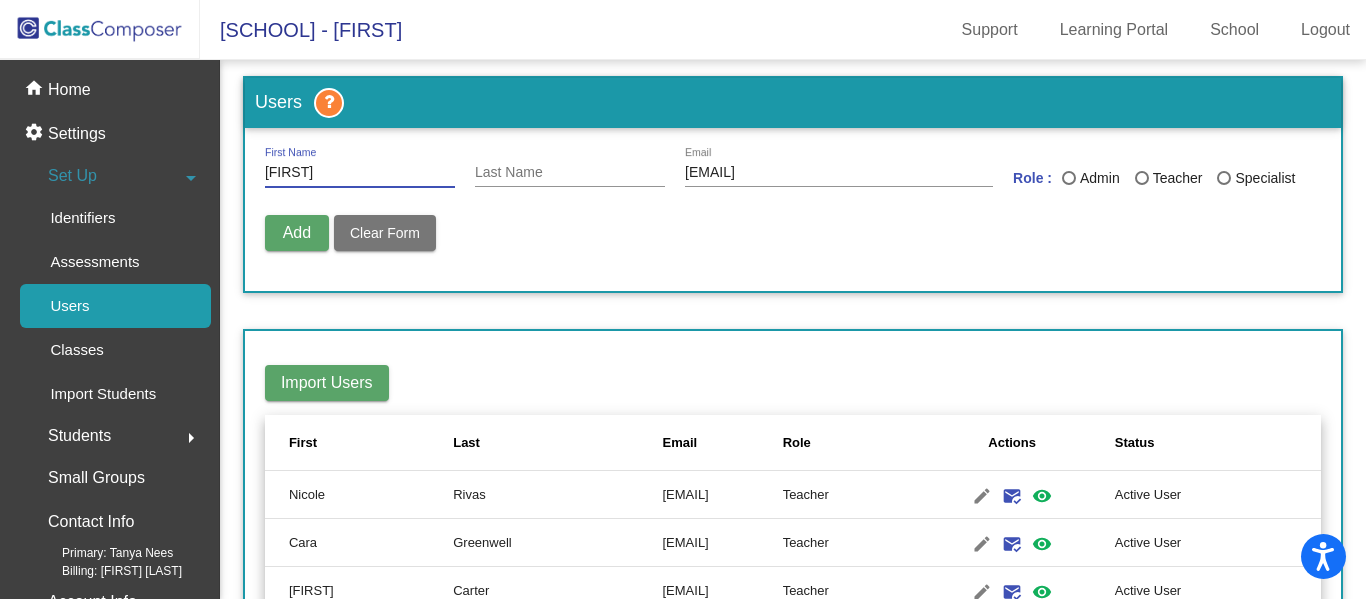 type on "[FIRST]" 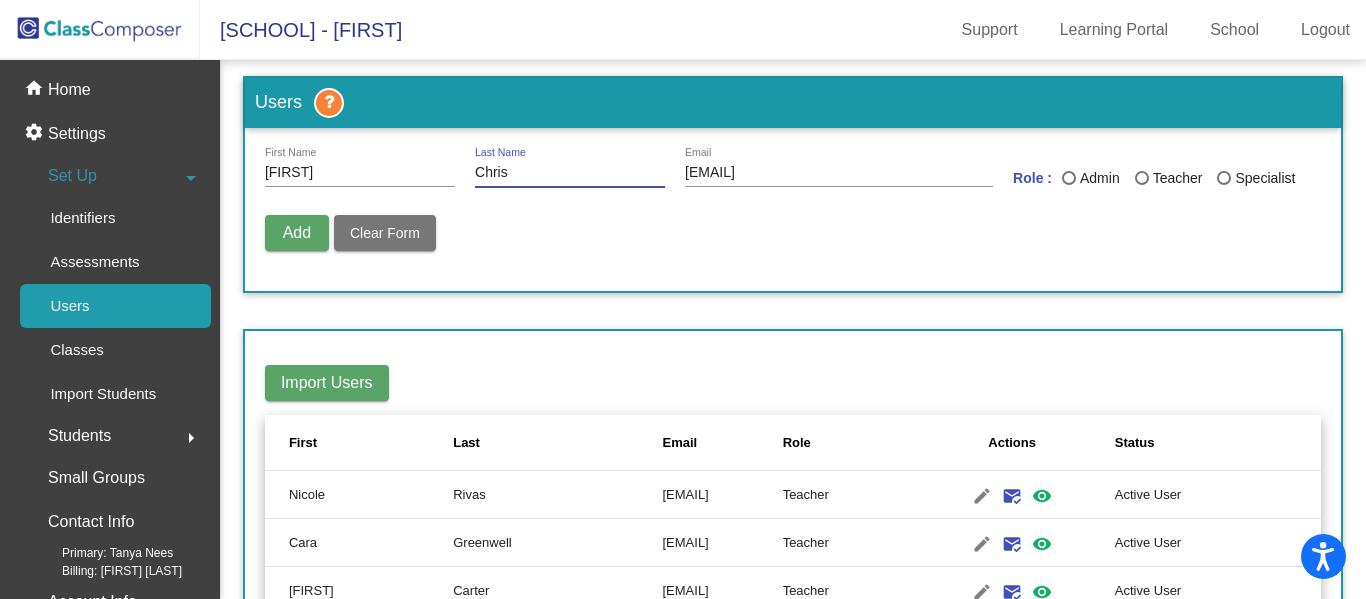 type on "Chris" 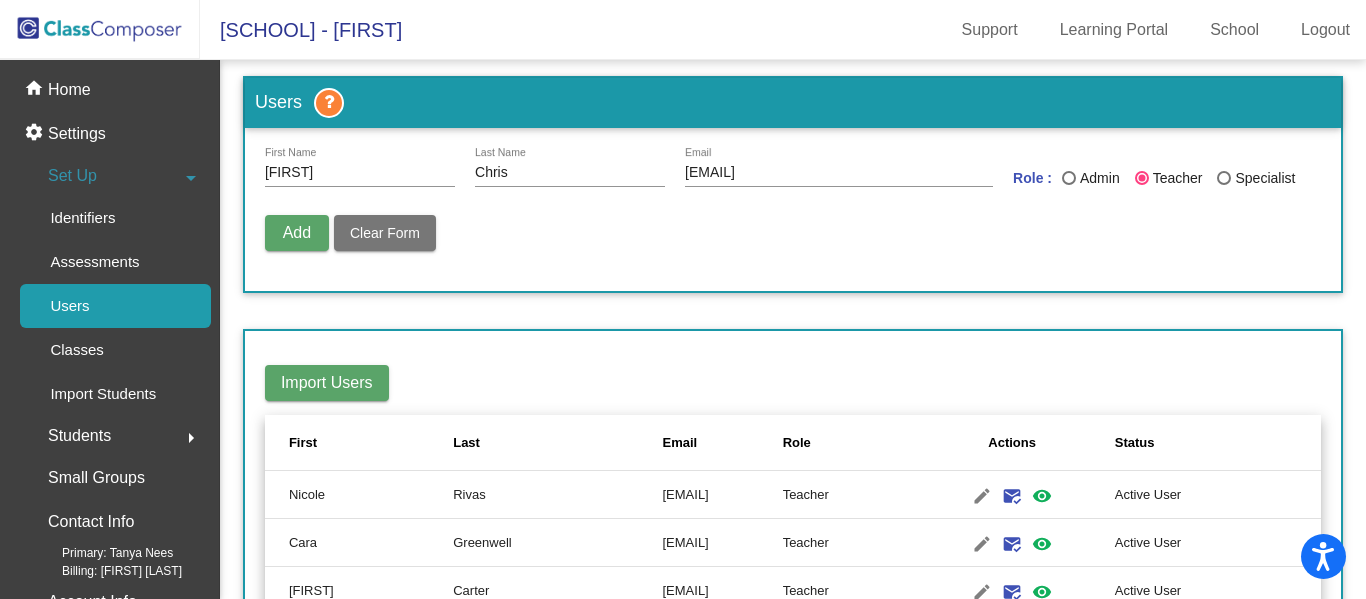 click on "Add" at bounding box center (297, 232) 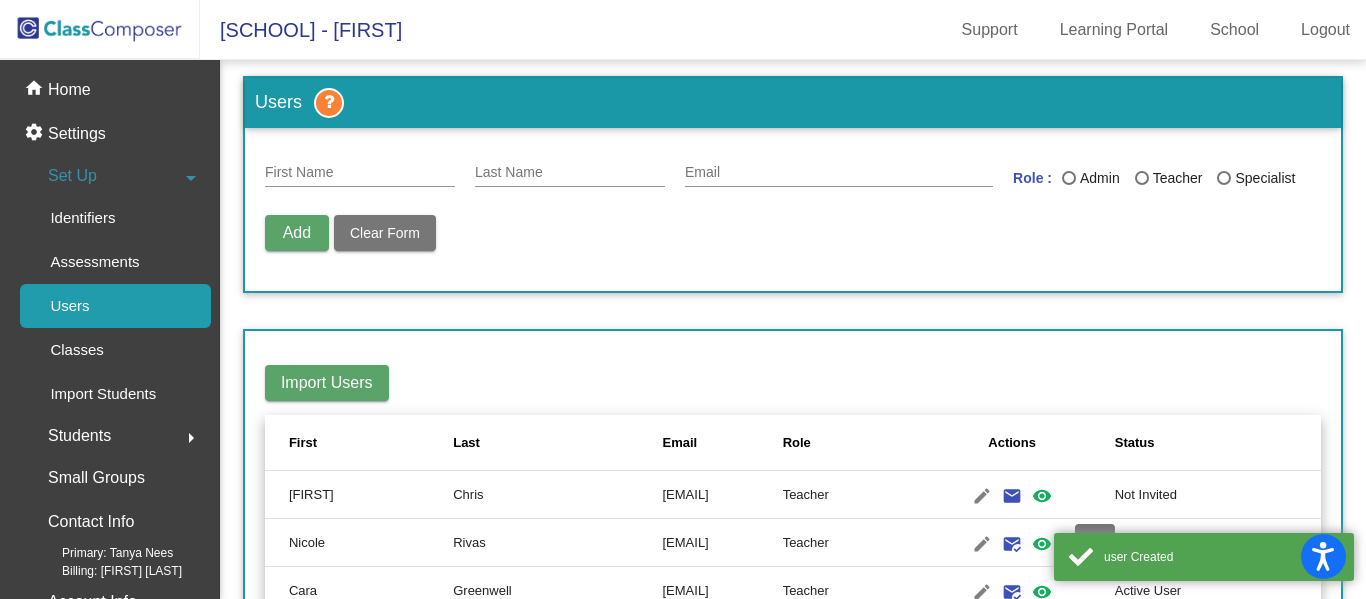 click on "email" 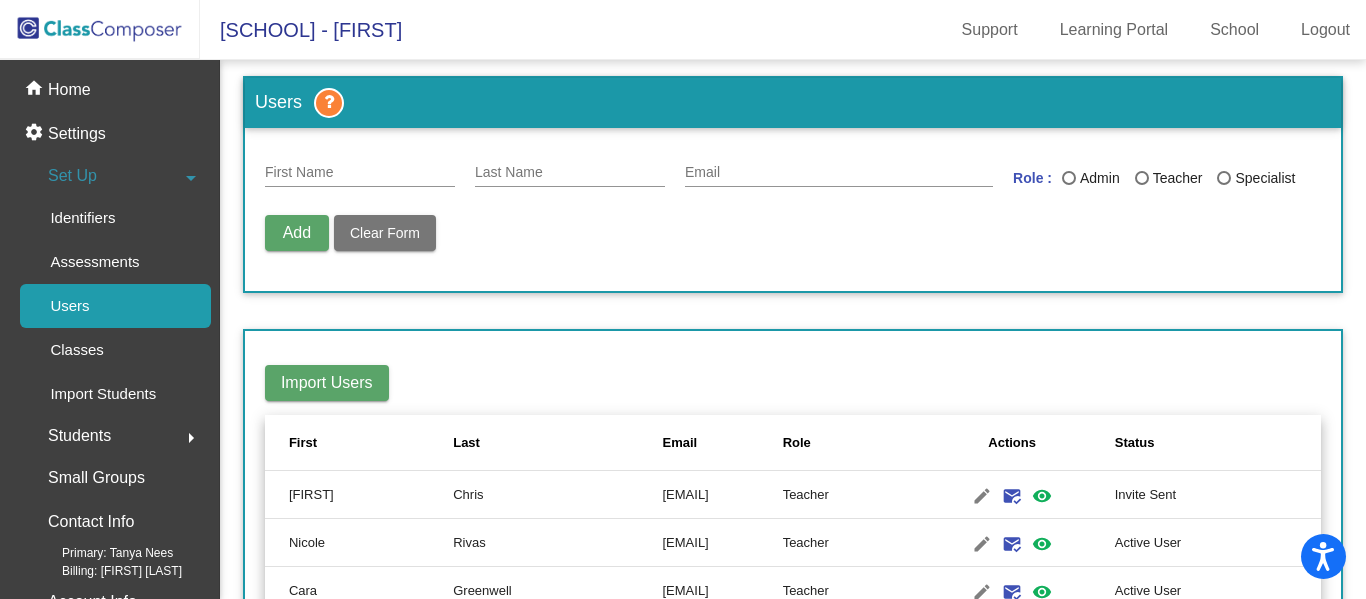 click 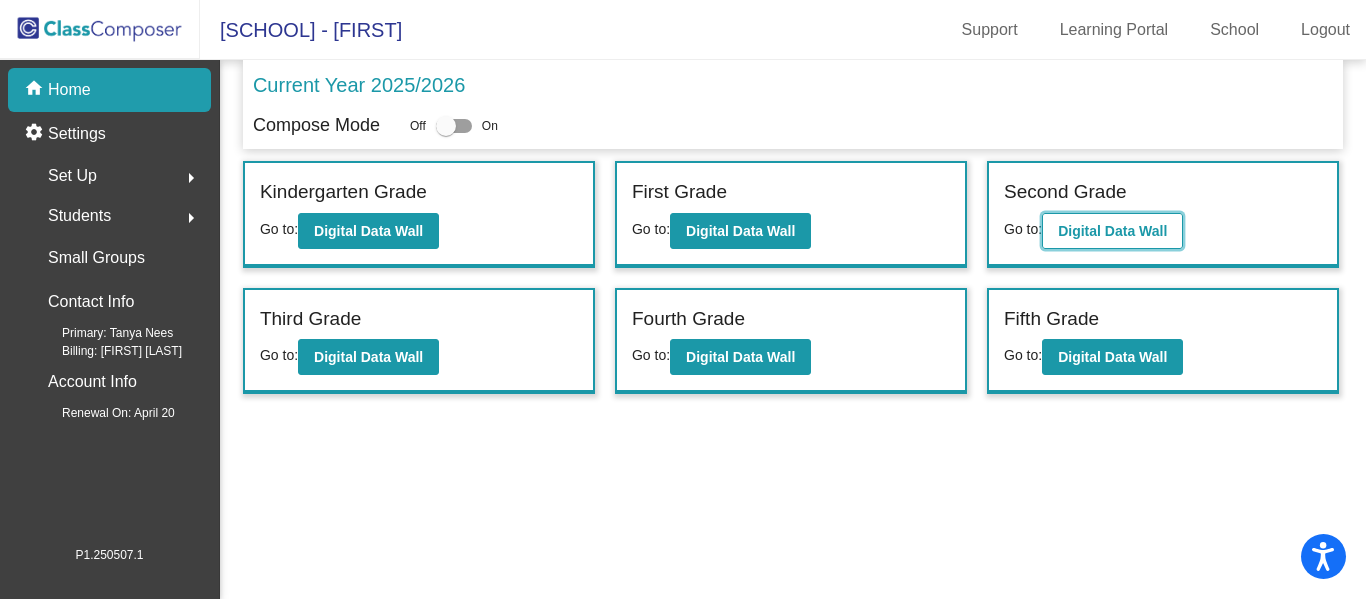click on "Digital Data Wall" 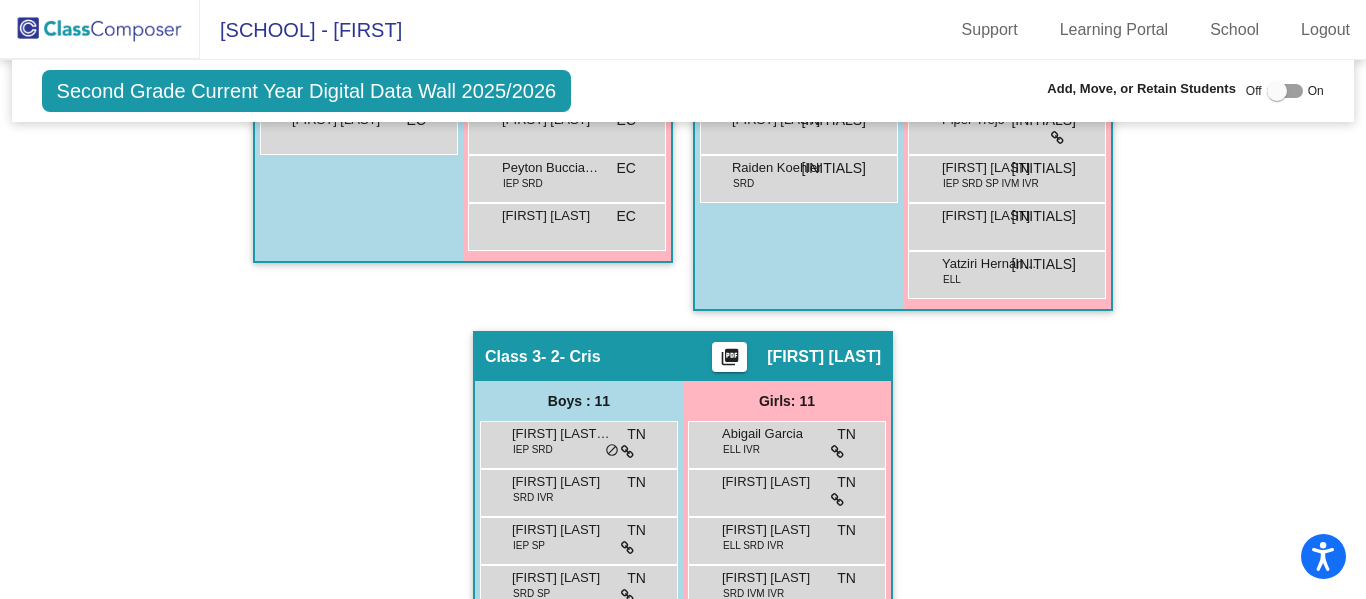 scroll, scrollTop: 0, scrollLeft: 0, axis: both 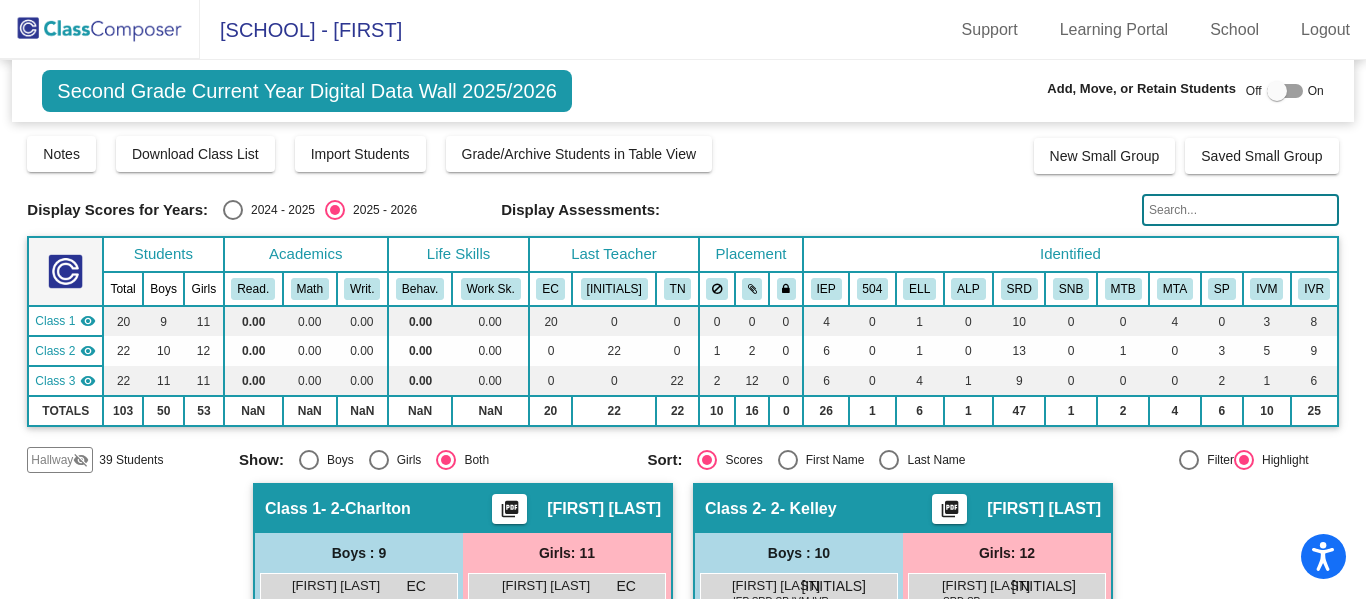 click 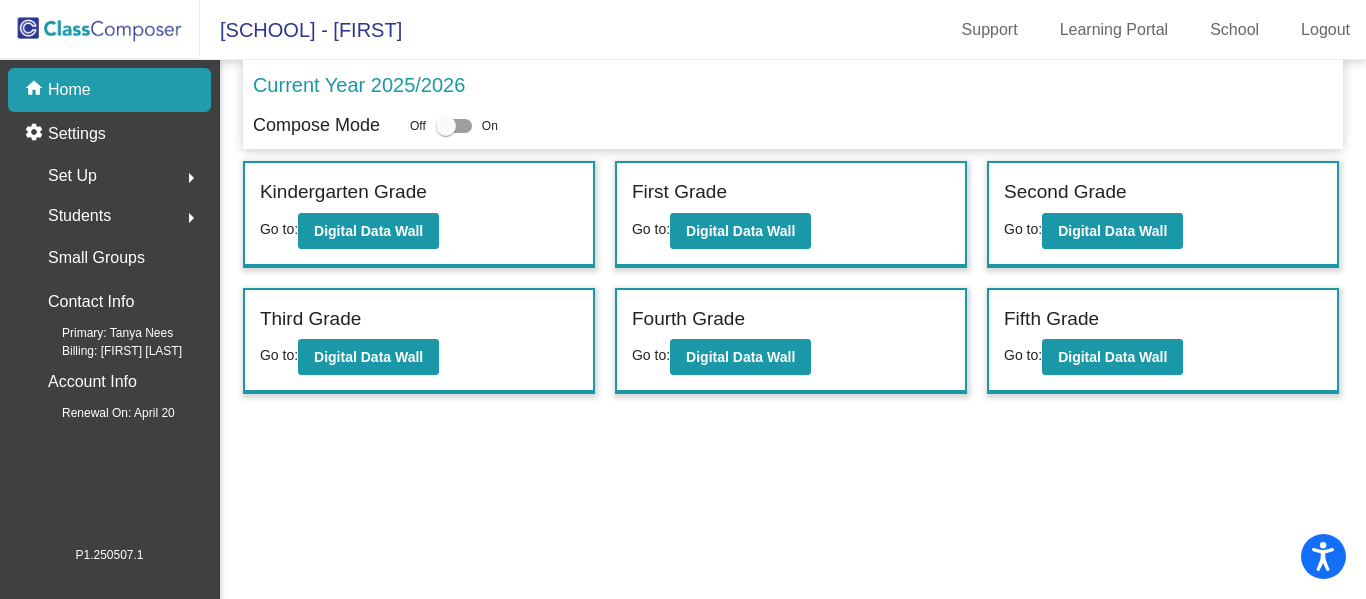 click on "Set Up  arrow_right" 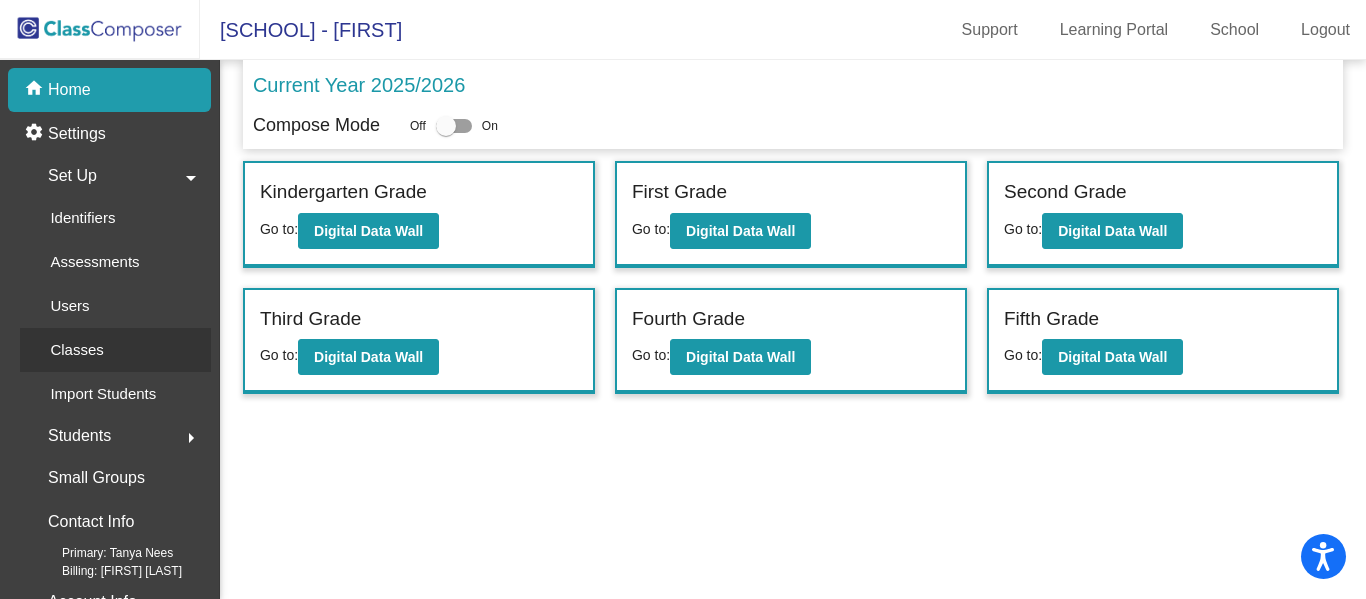 click on "Classes" 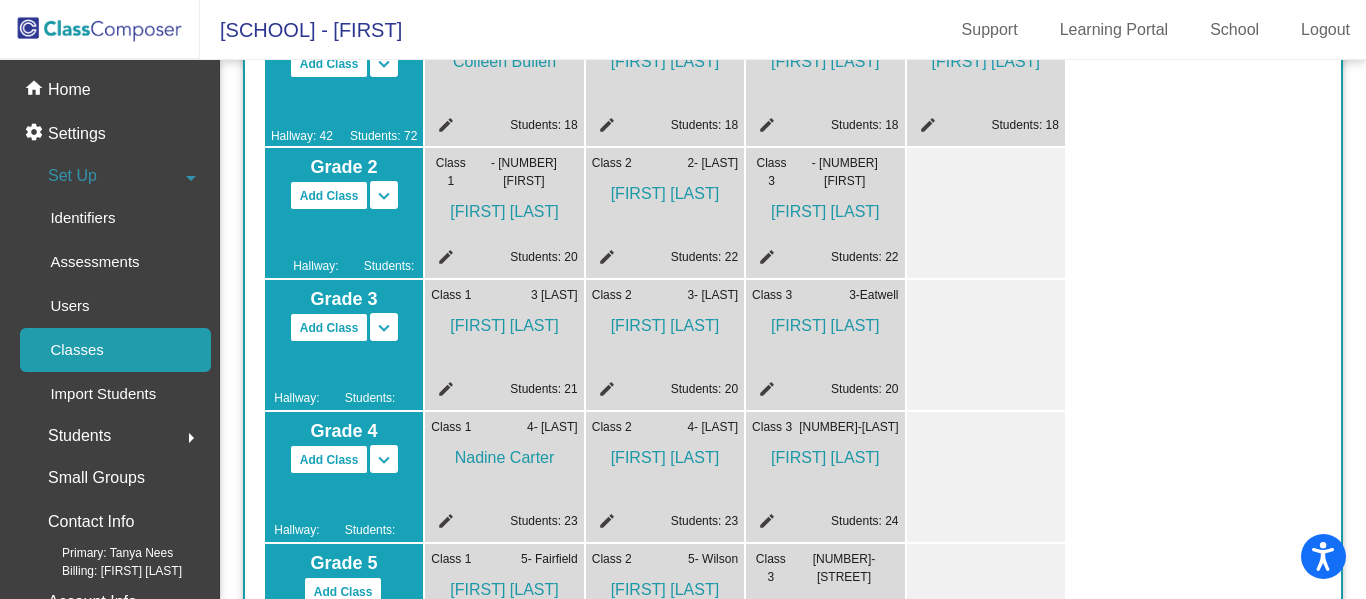 scroll, scrollTop: 356, scrollLeft: 0, axis: vertical 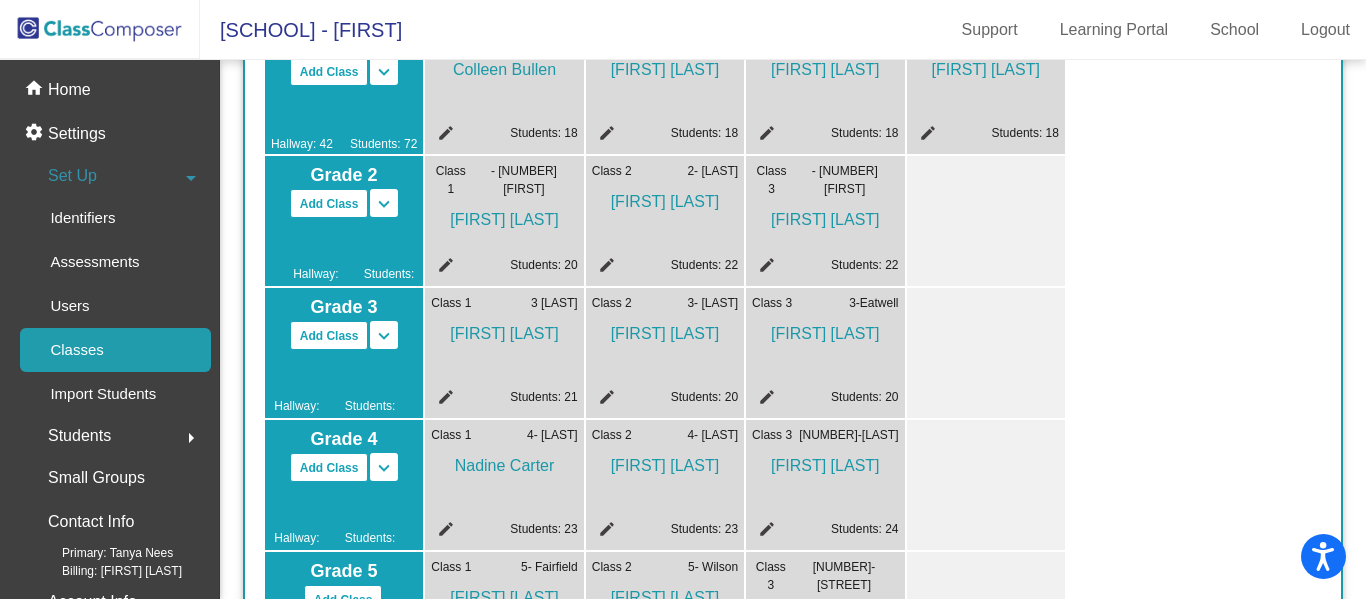 click on "edit" 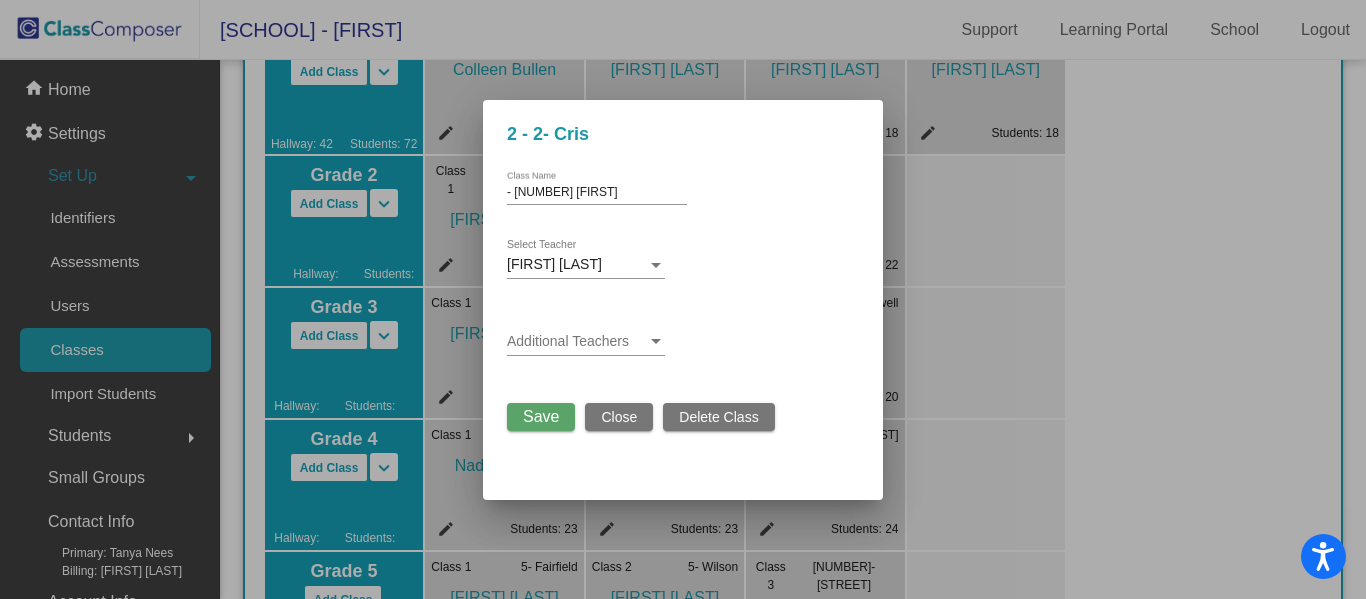 click on "- [NUMBER] [FIRST]" at bounding box center [597, 193] 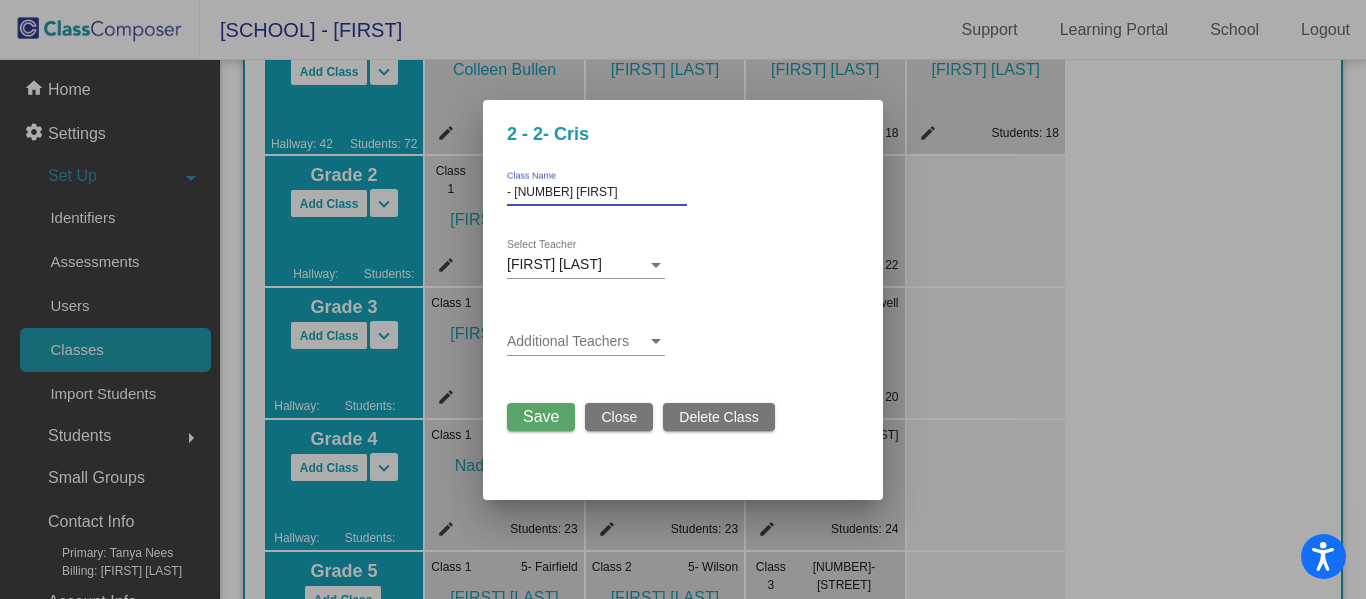 type on "- [NUMBER] [FIRST]" 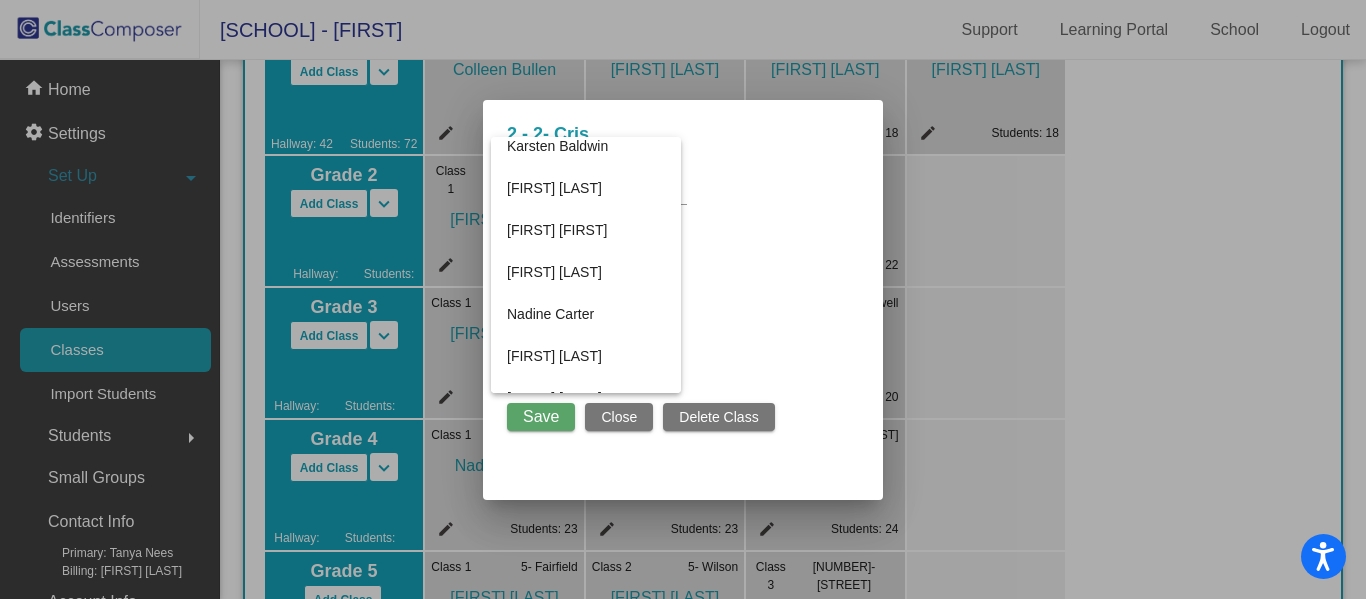 scroll, scrollTop: 426, scrollLeft: 0, axis: vertical 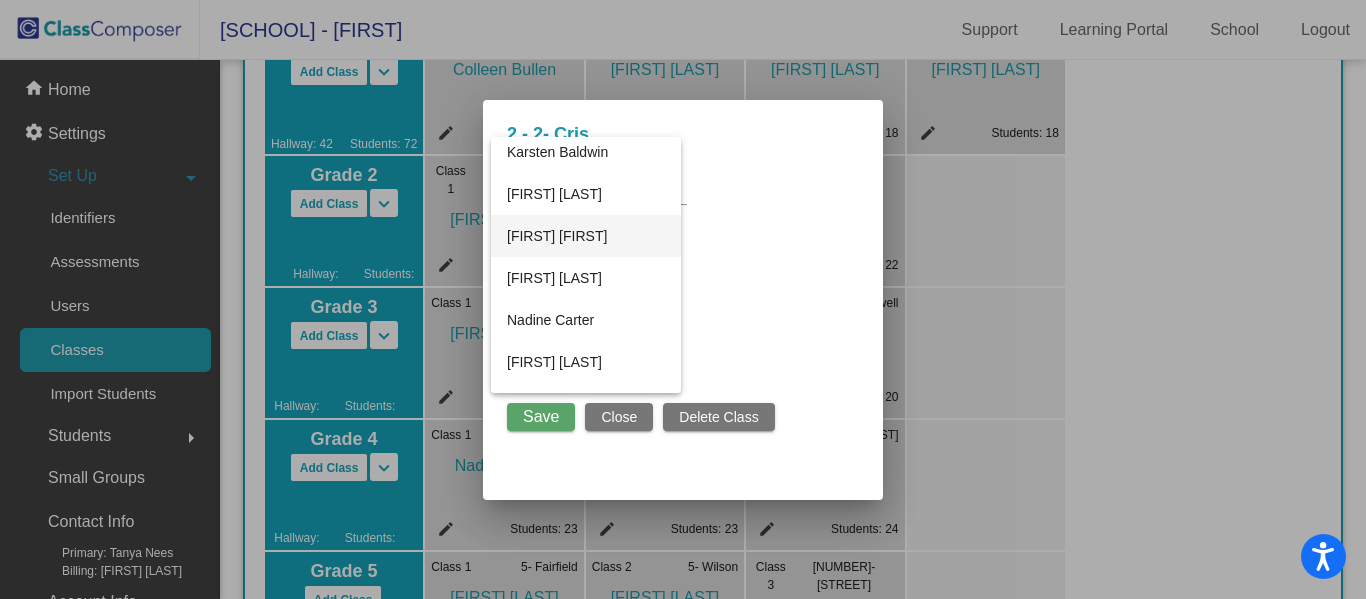 click on "[FIRST] [FIRST]" at bounding box center (586, 236) 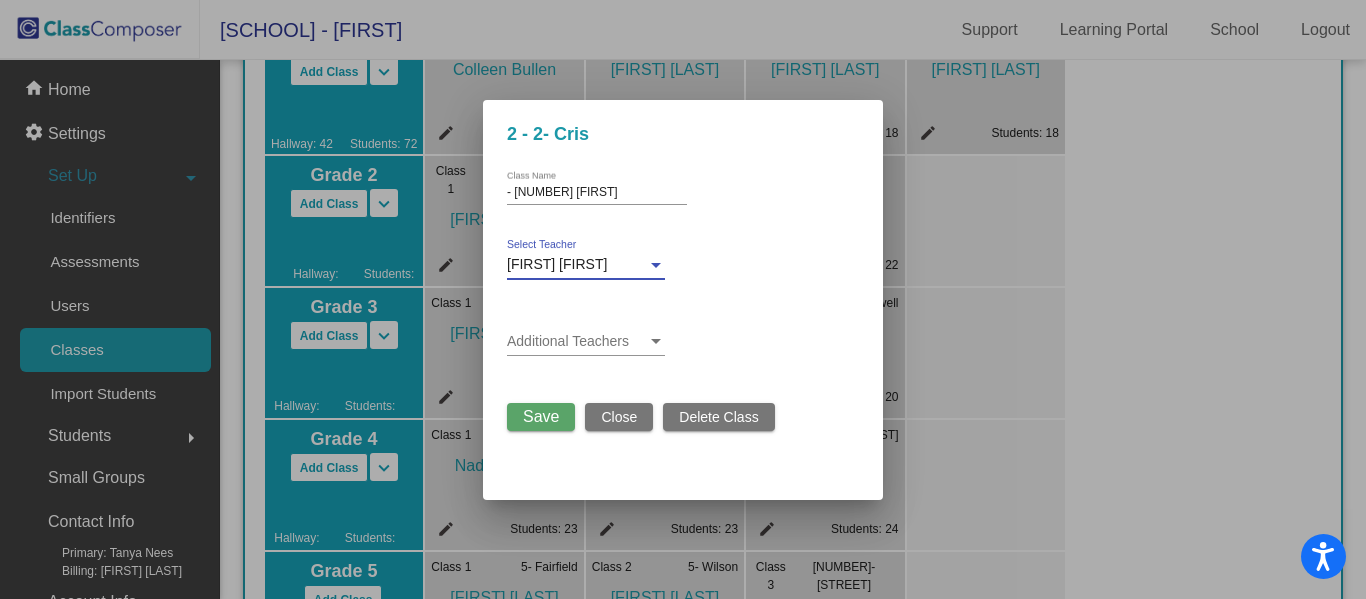 click on "Save" at bounding box center (541, 416) 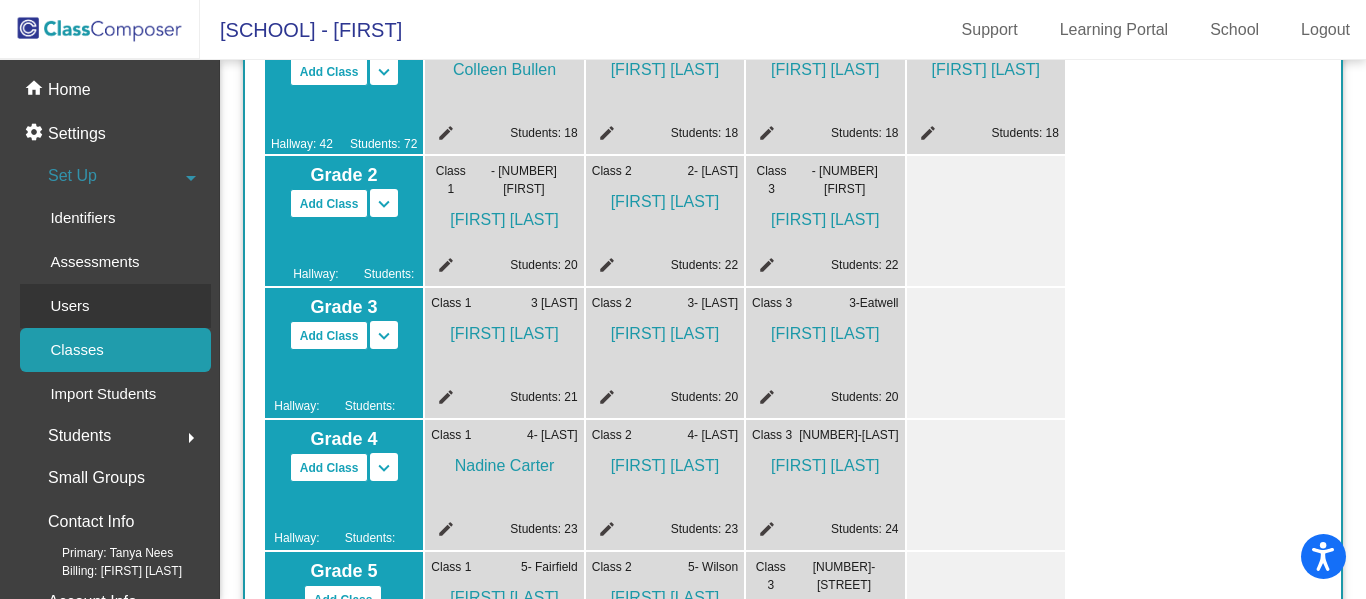 click on "Users" 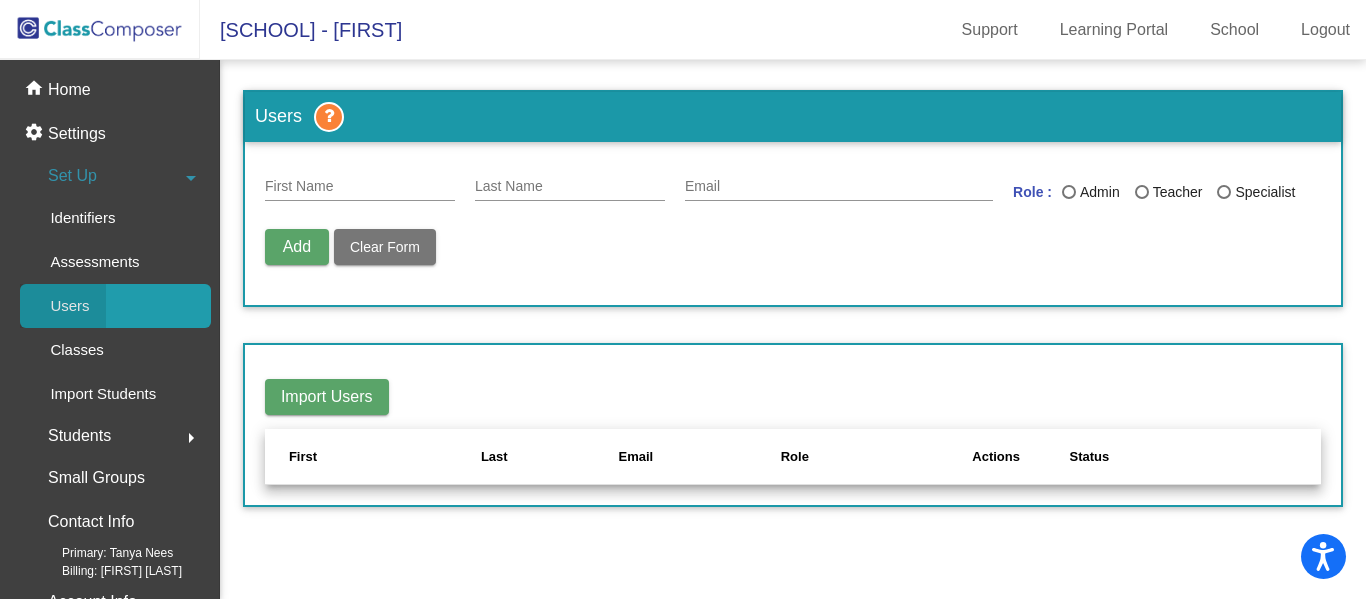 scroll, scrollTop: 0, scrollLeft: 0, axis: both 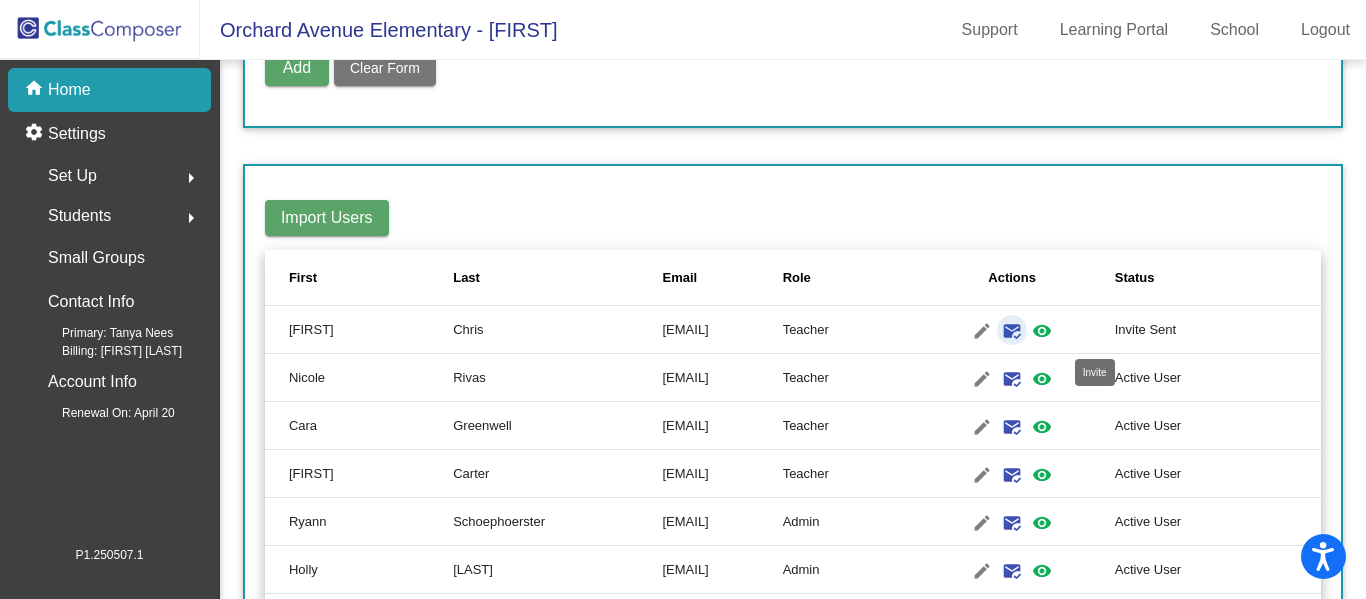 click on "mark_email_read" 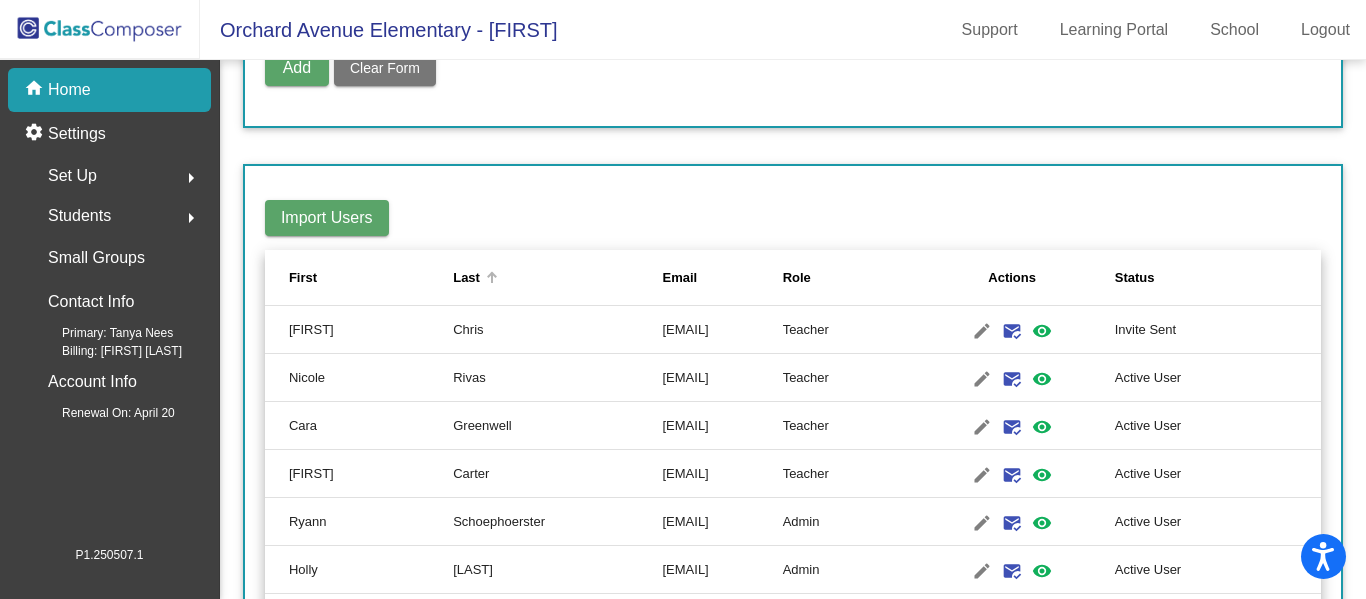 scroll, scrollTop: 0, scrollLeft: 0, axis: both 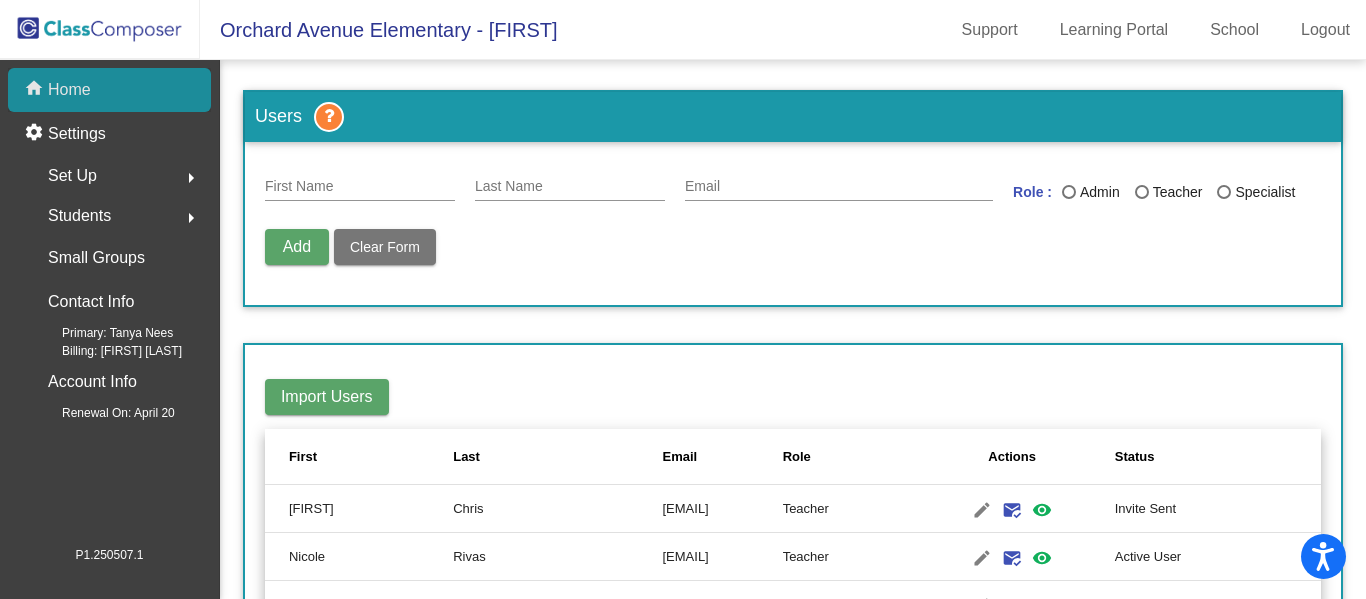 click on "home Home" 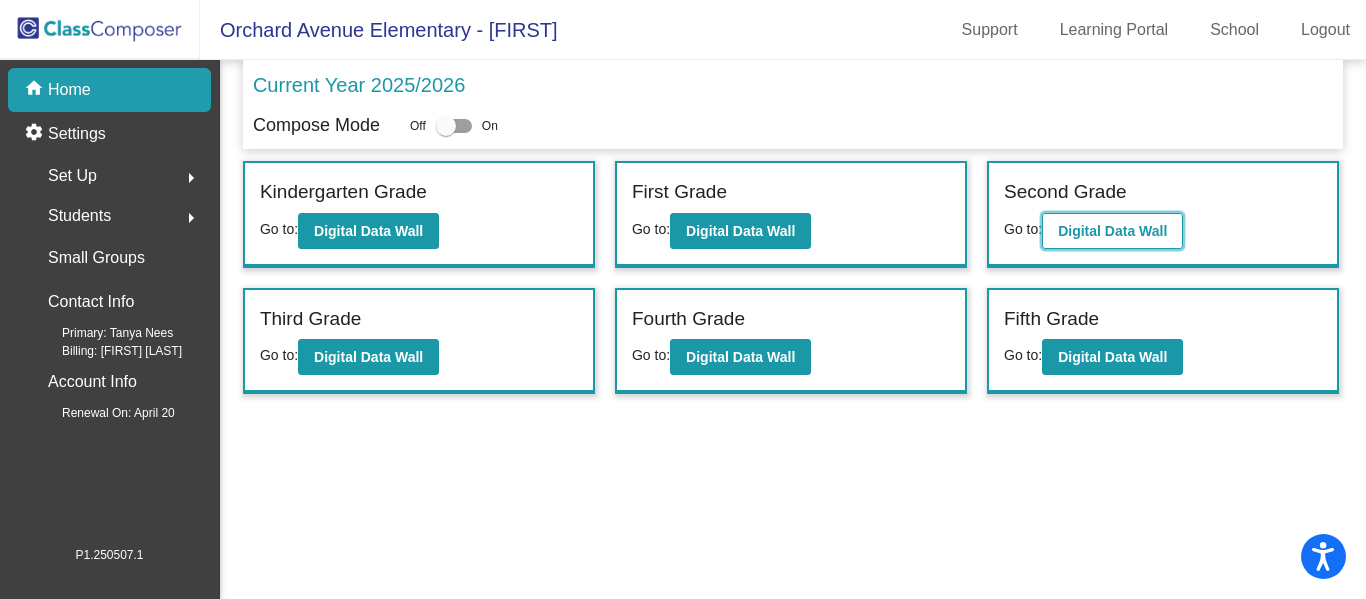 click on "Digital Data Wall" 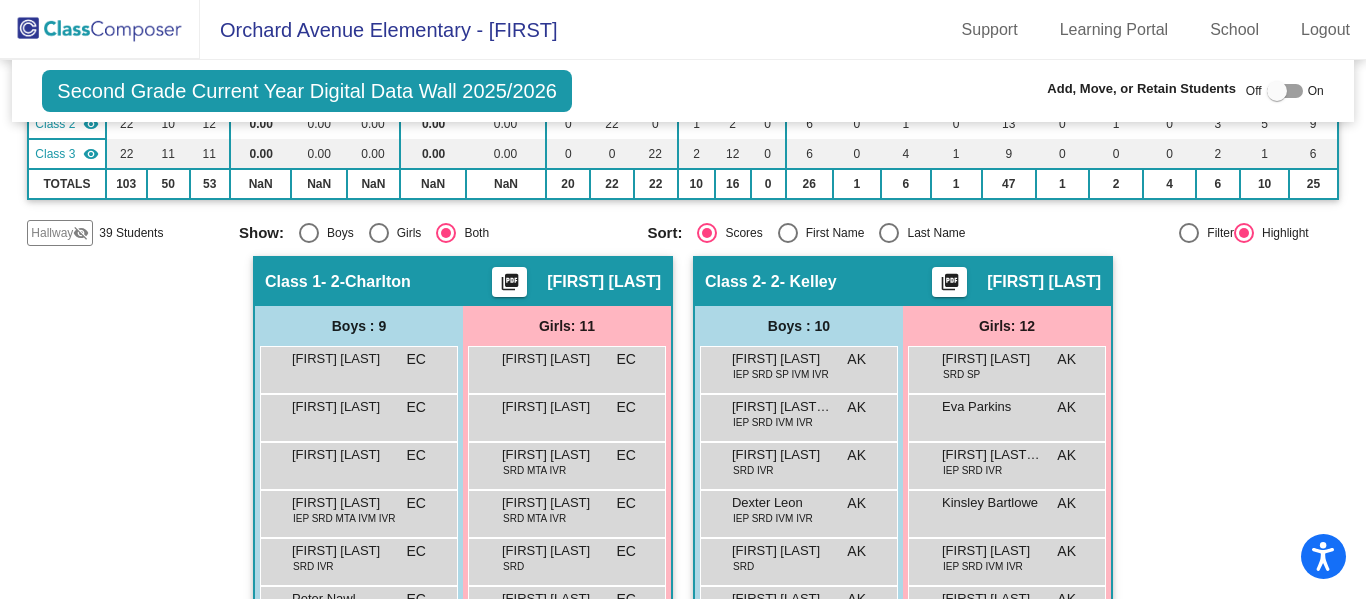 scroll, scrollTop: 232, scrollLeft: 0, axis: vertical 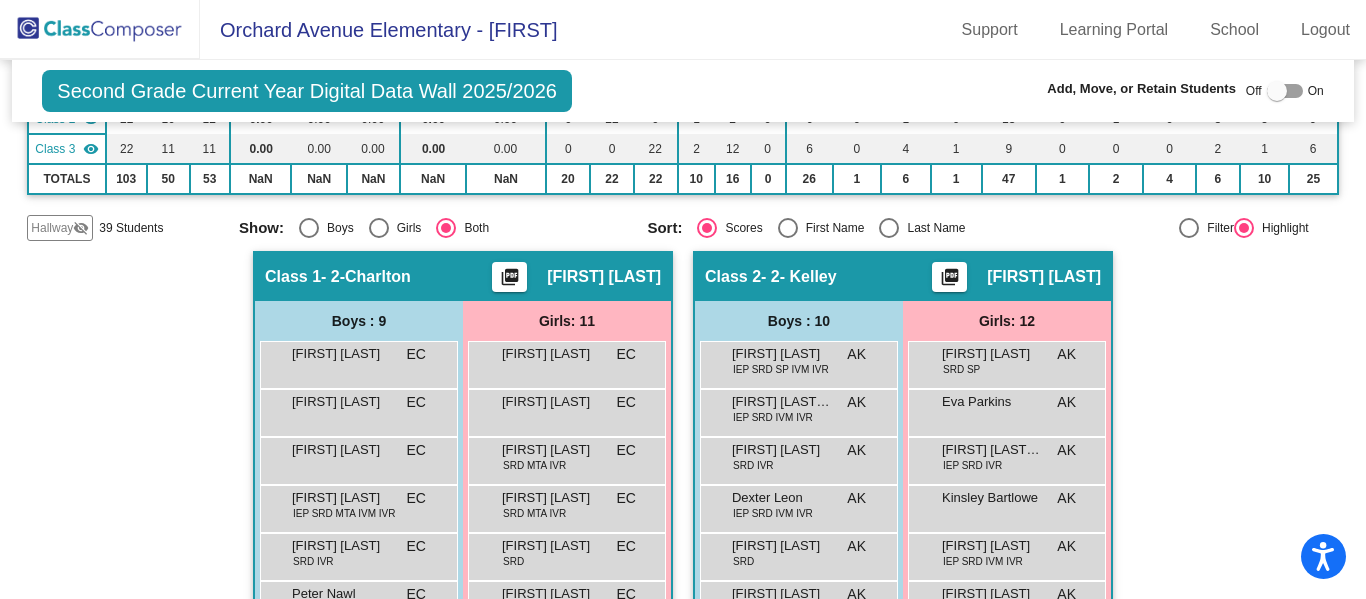 click at bounding box center [1285, 91] 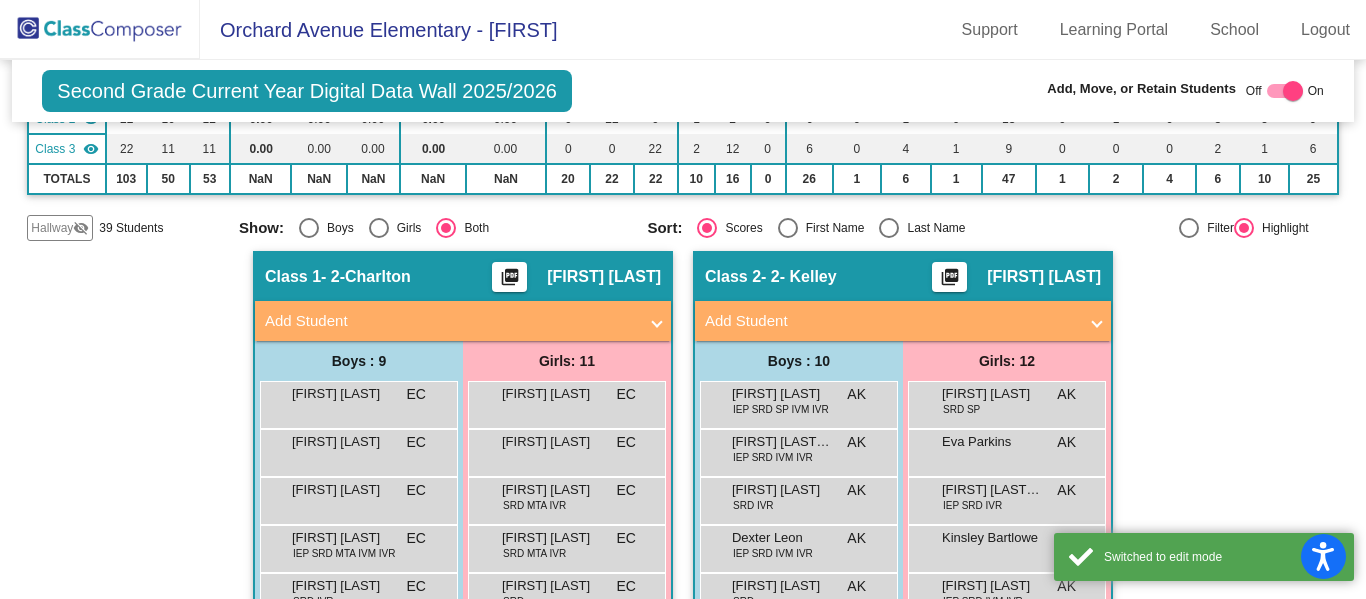 click on "Add Student" at bounding box center [459, 321] 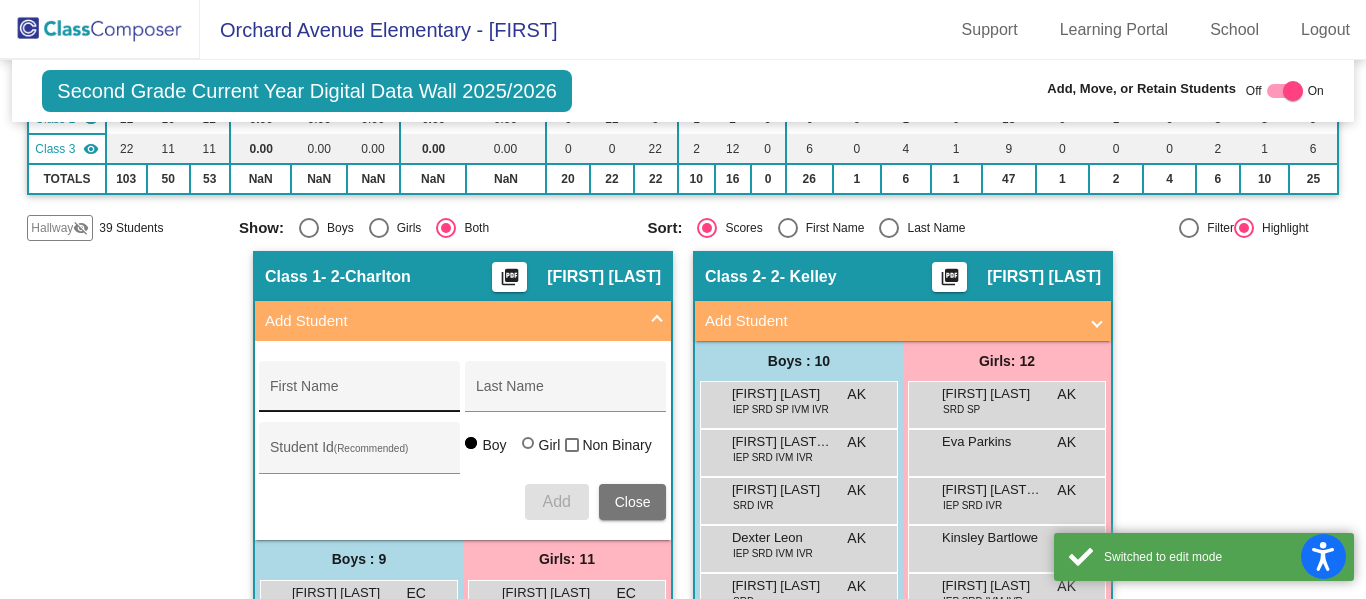 click on "First Name" at bounding box center (360, 394) 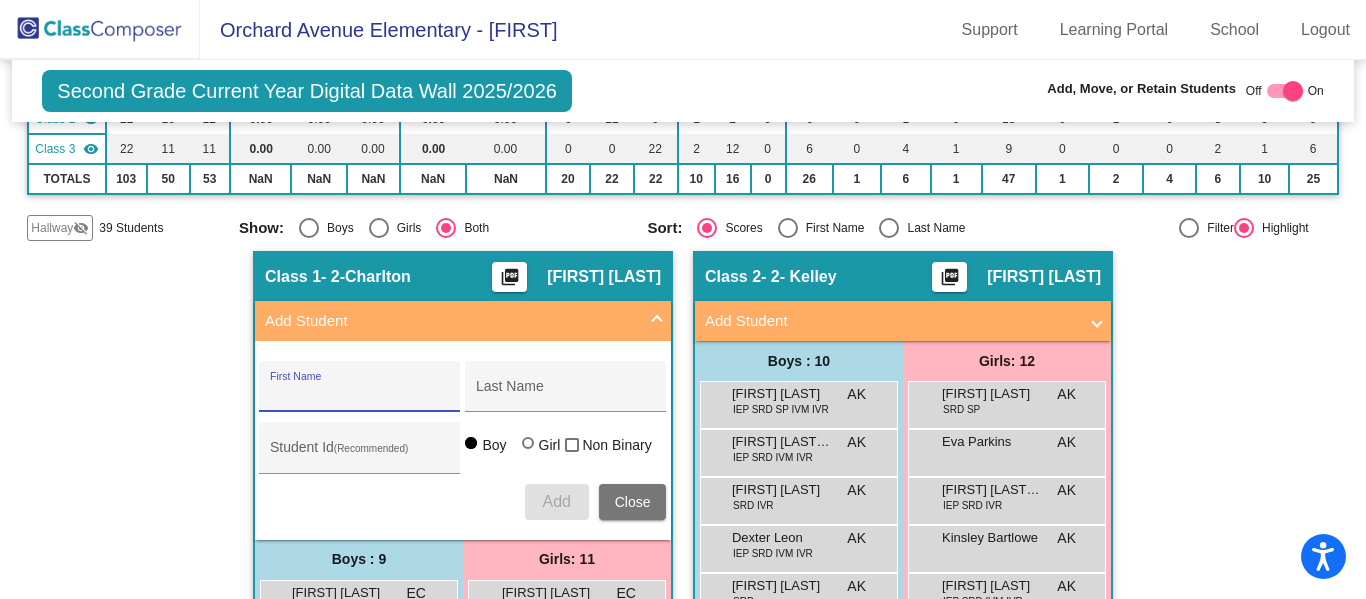 type on "D" 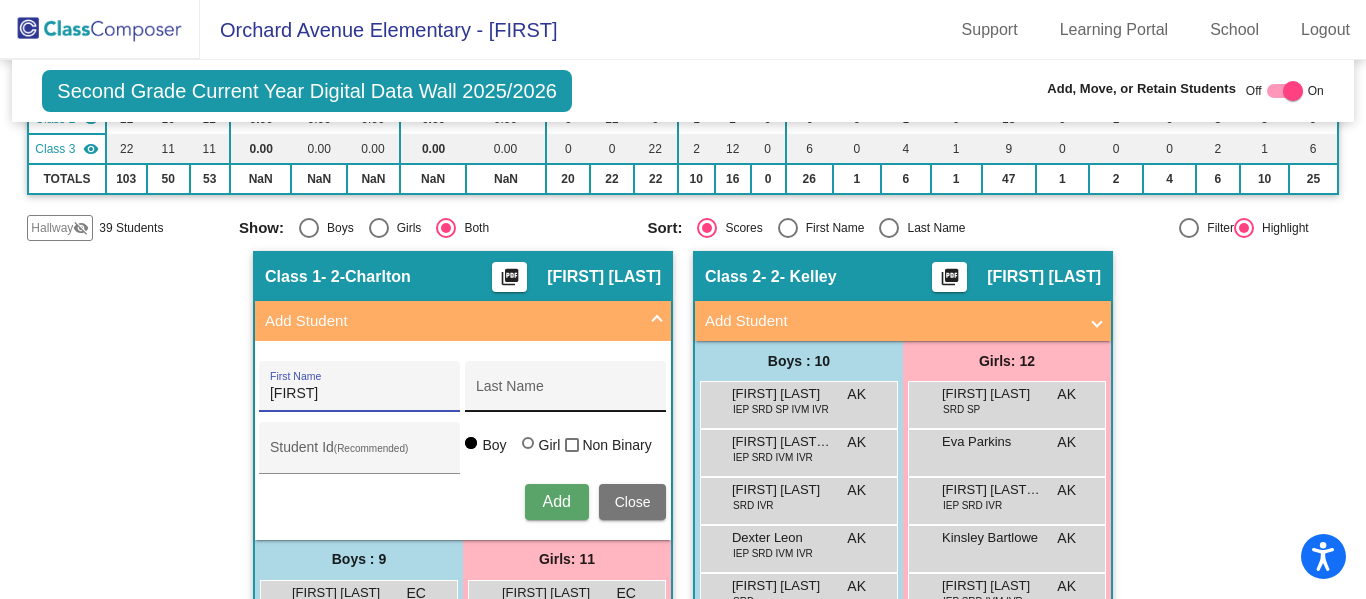 type on "Elisa" 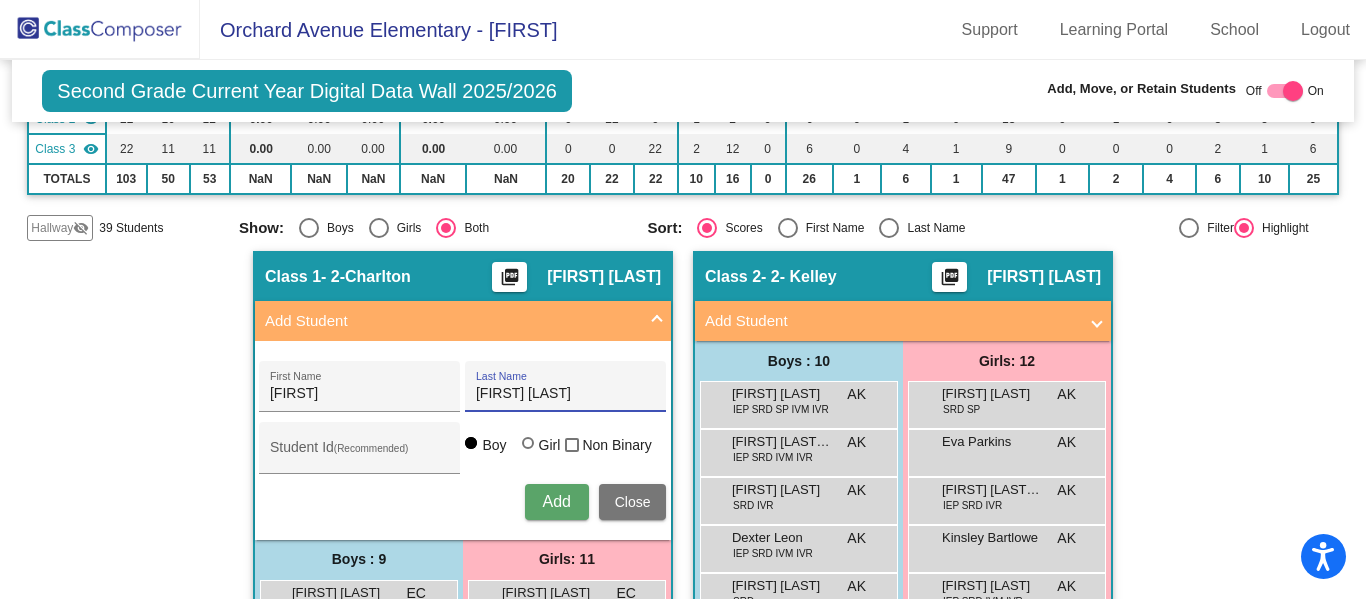type on "Delgado Roman" 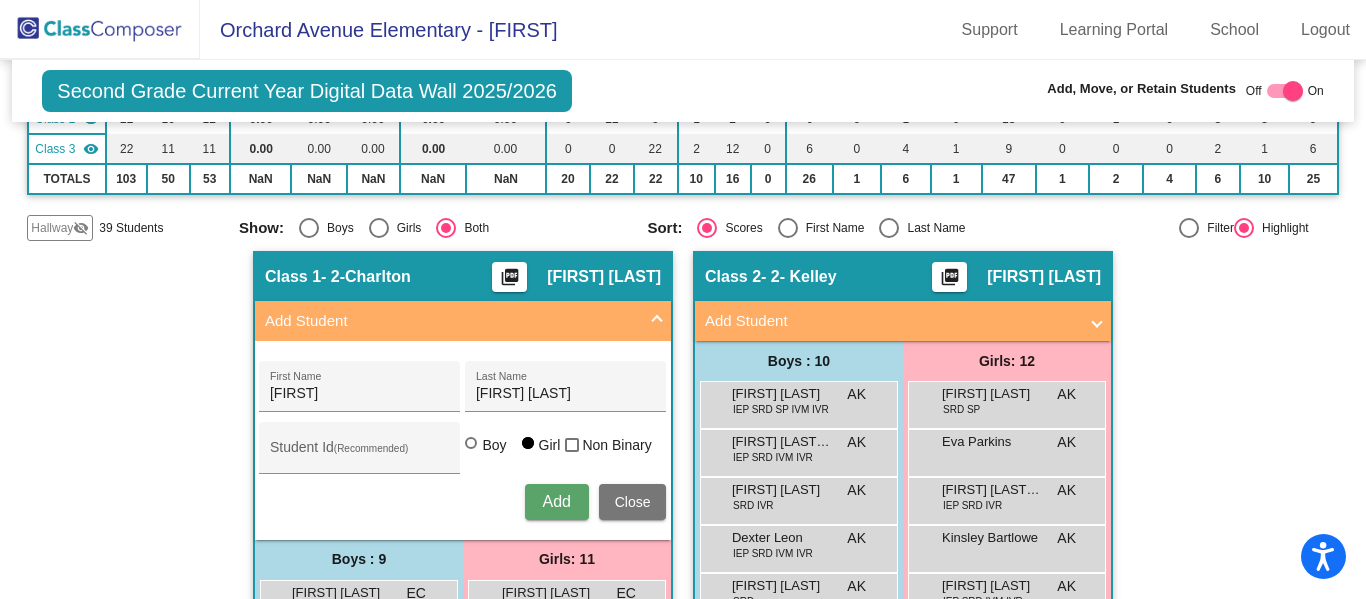 click on "Add" at bounding box center [557, 502] 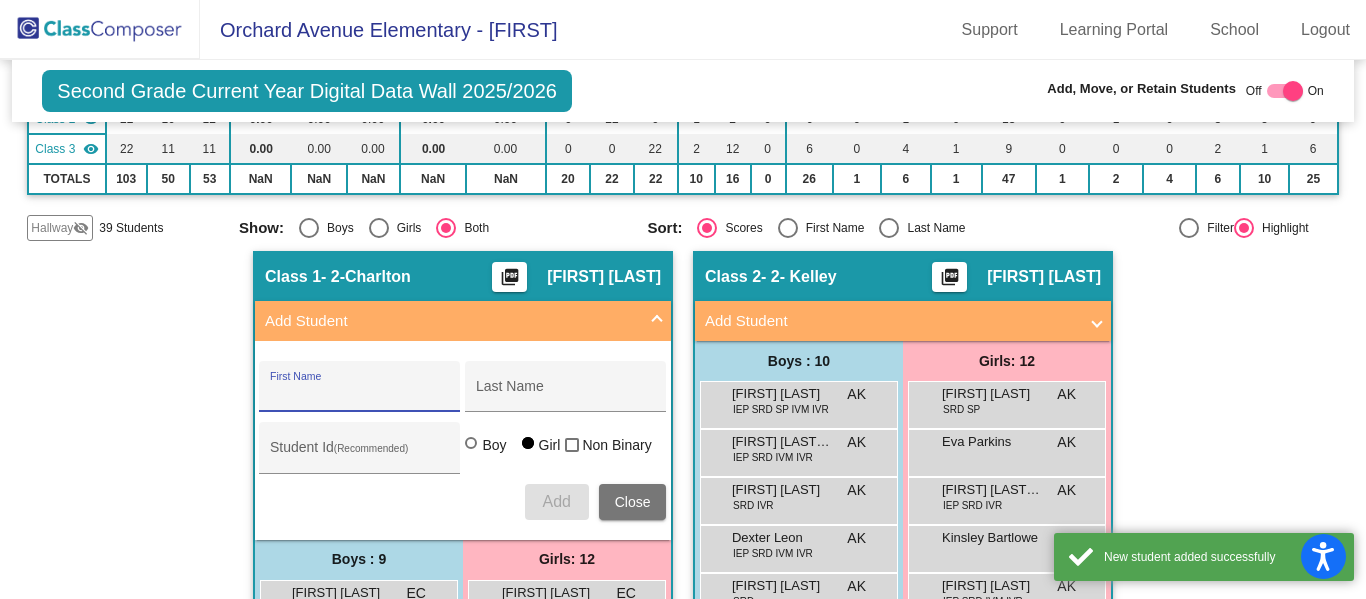 click at bounding box center [657, 321] 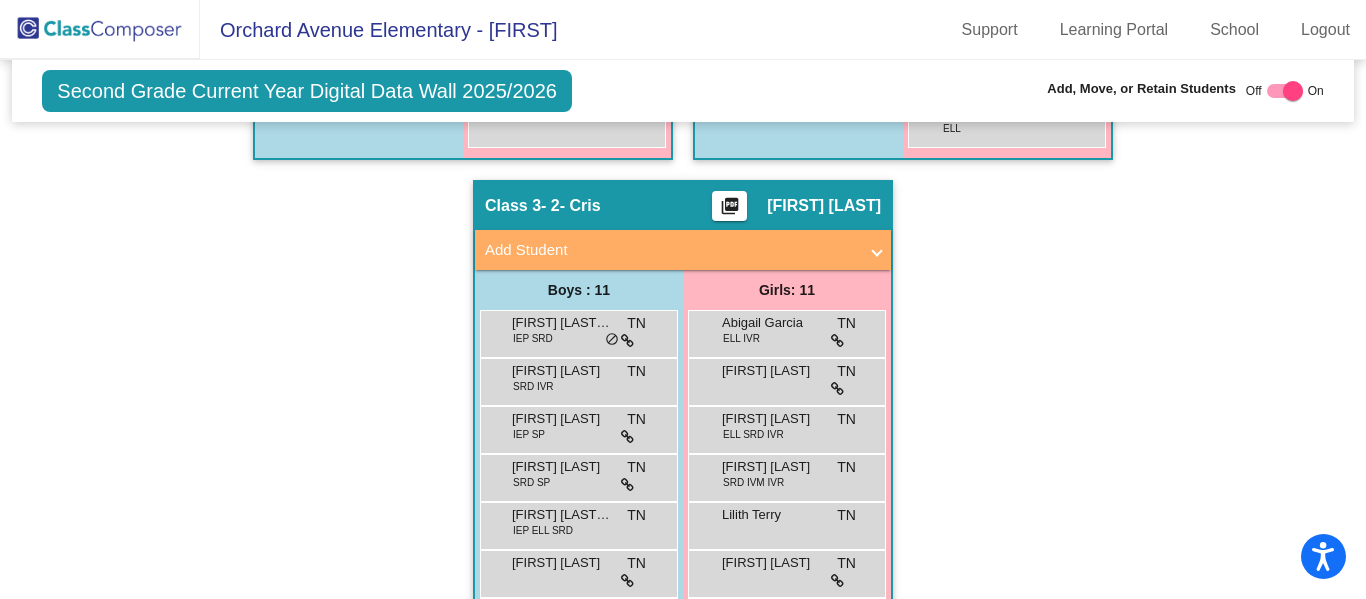 scroll, scrollTop: 1038, scrollLeft: 0, axis: vertical 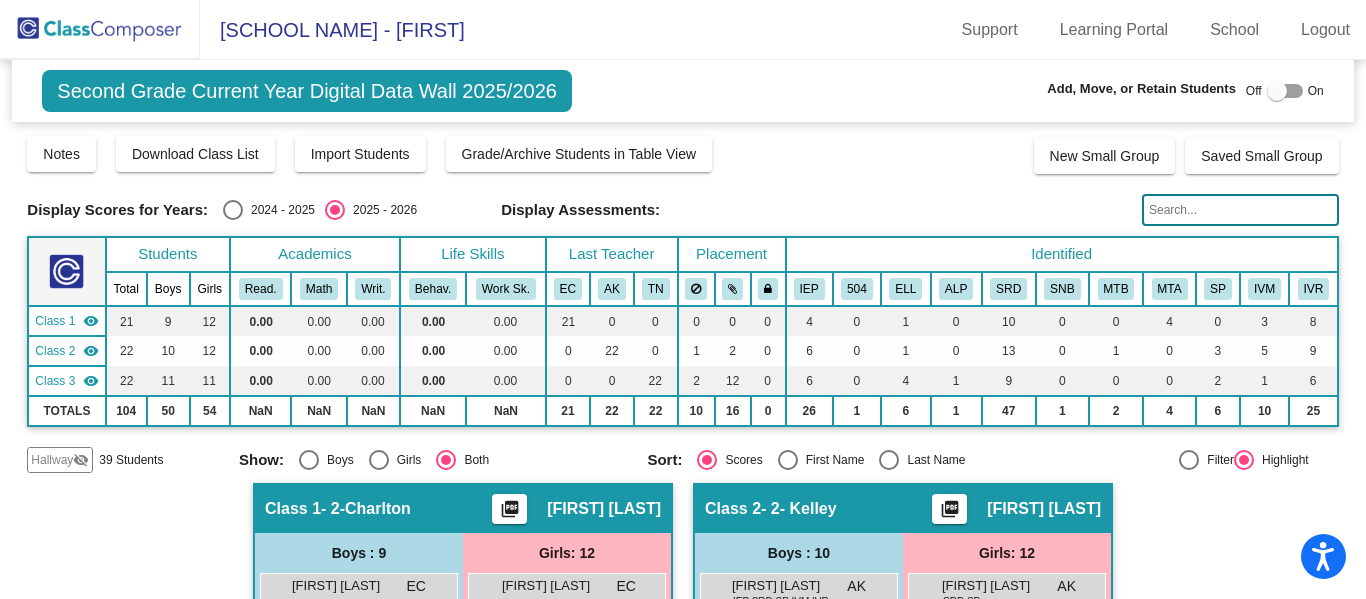click 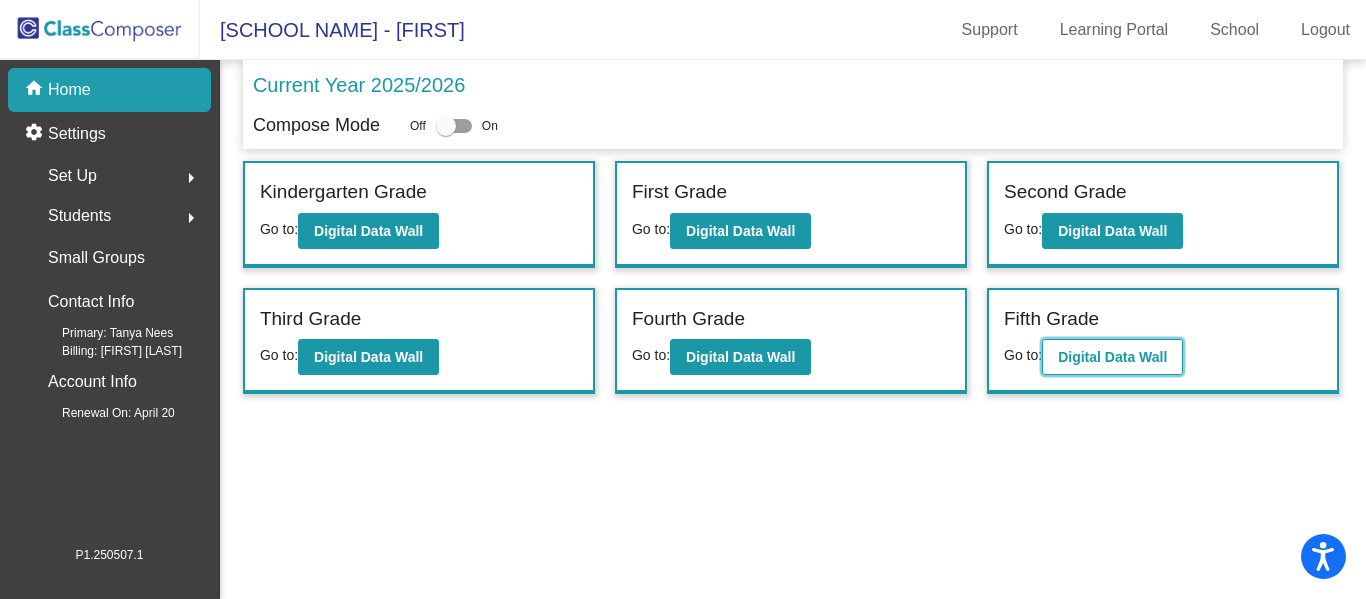 click on "Digital Data Wall" 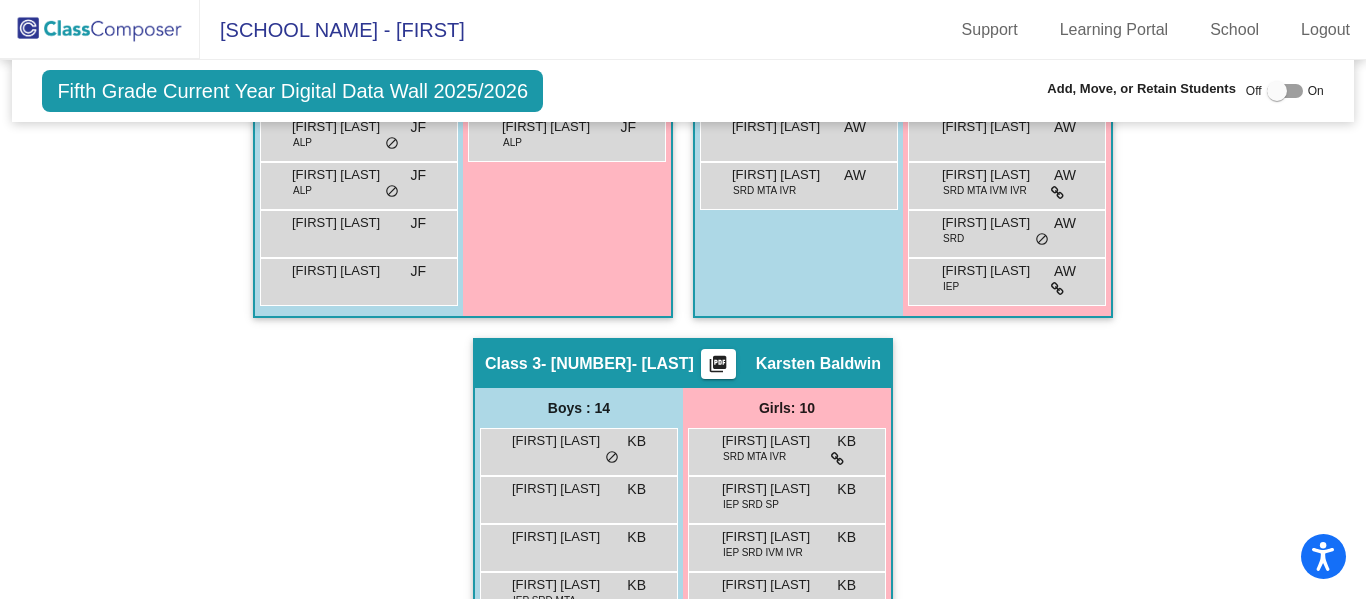 scroll, scrollTop: 882, scrollLeft: 0, axis: vertical 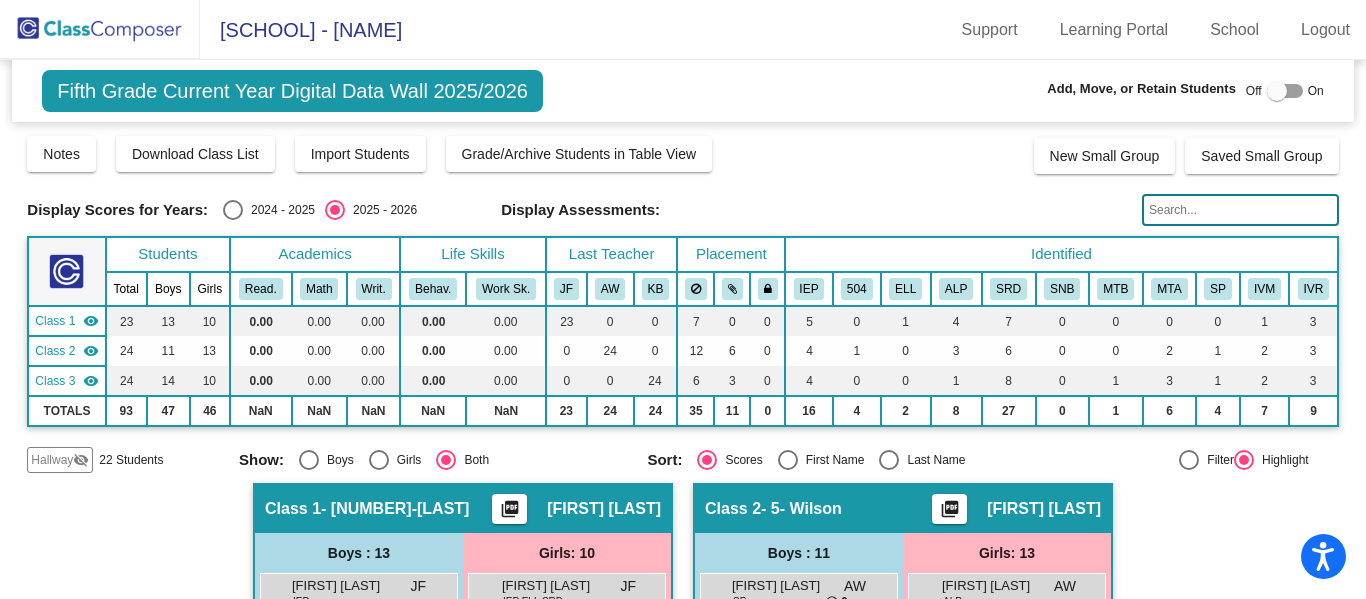 click 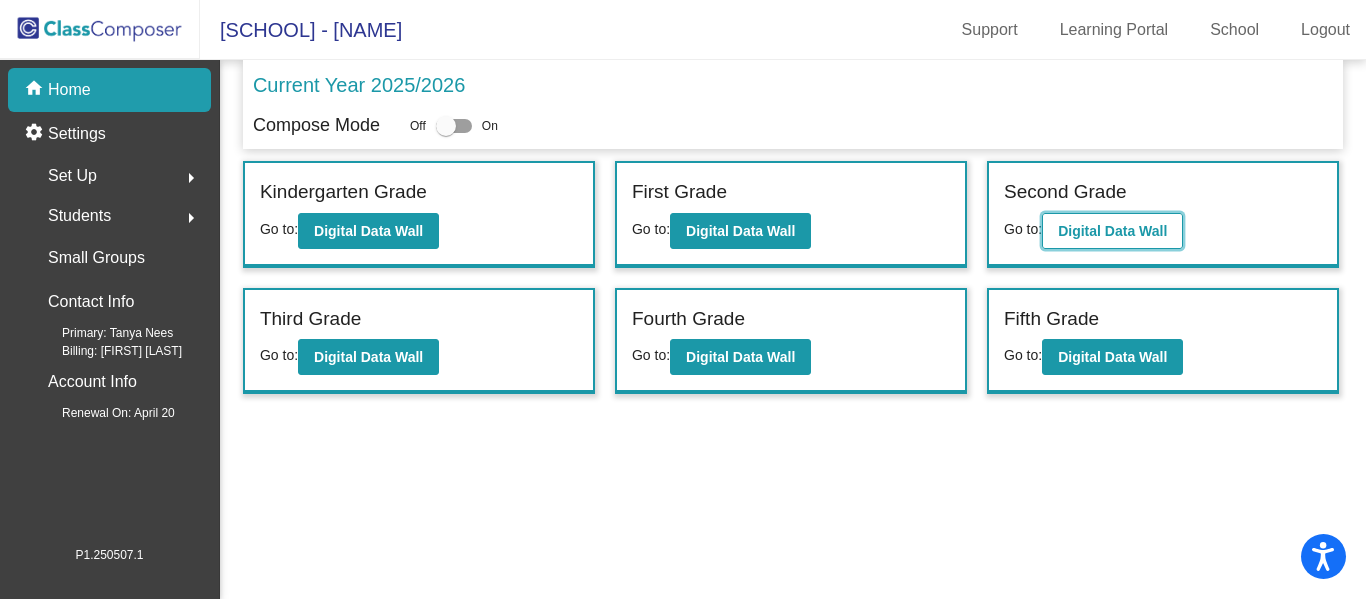 click on "Digital Data Wall" 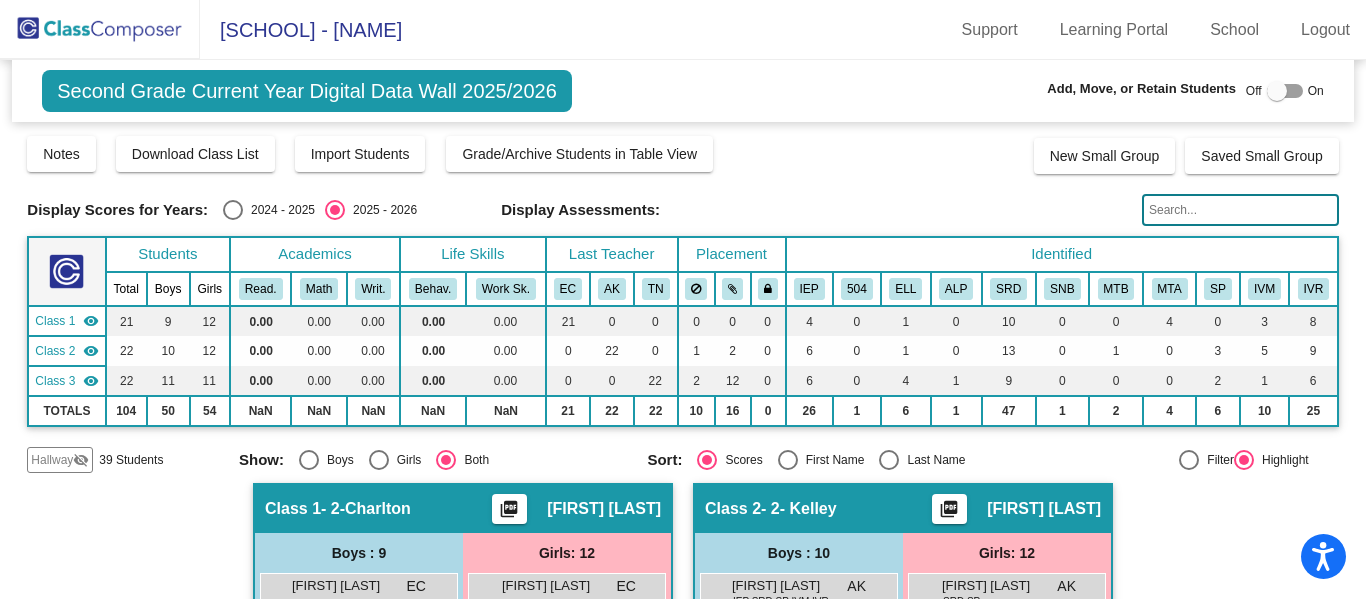 click on "visibility_off" 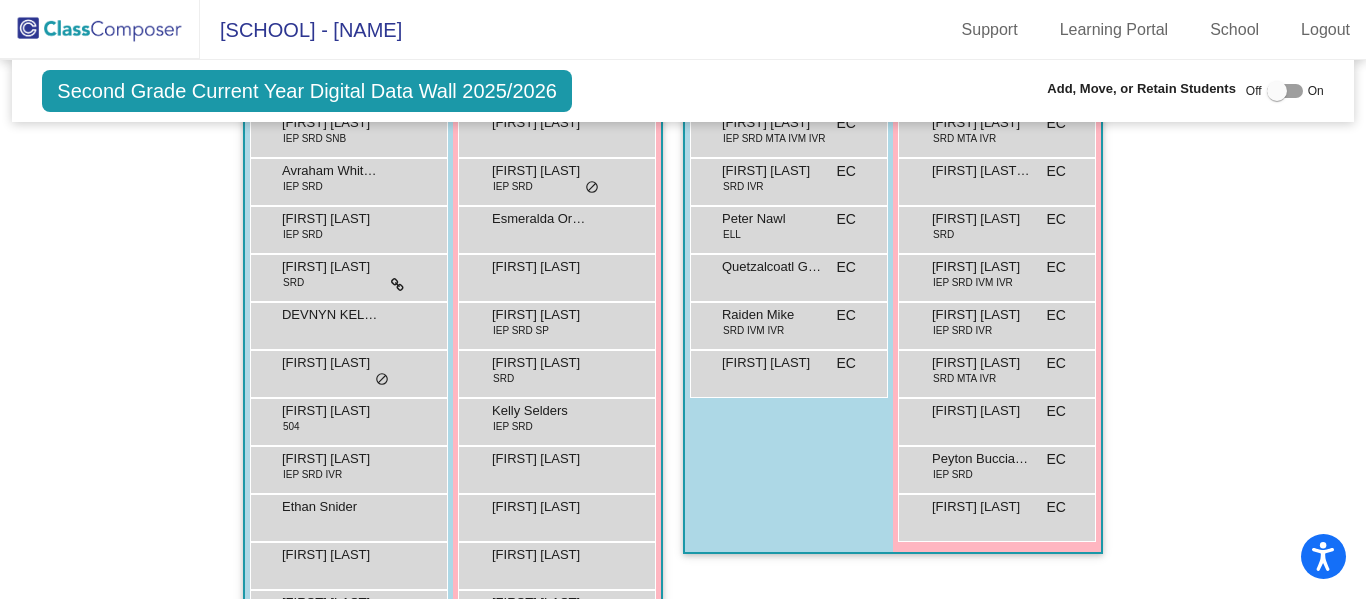 scroll, scrollTop: 0, scrollLeft: 0, axis: both 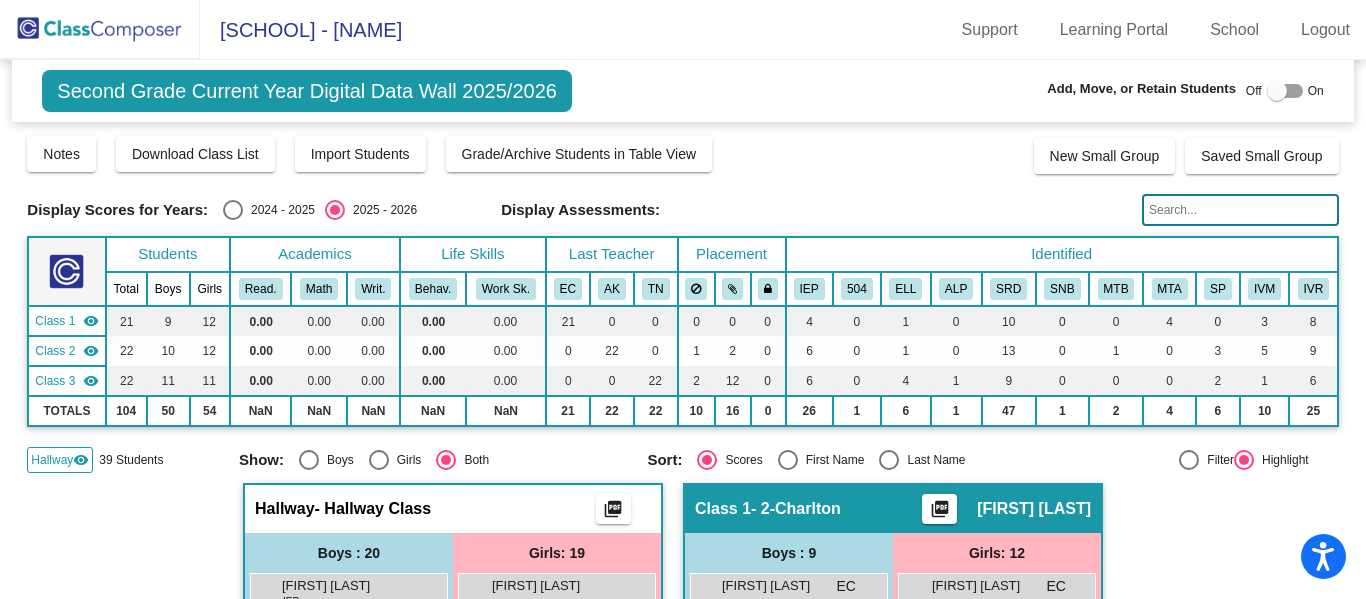 click 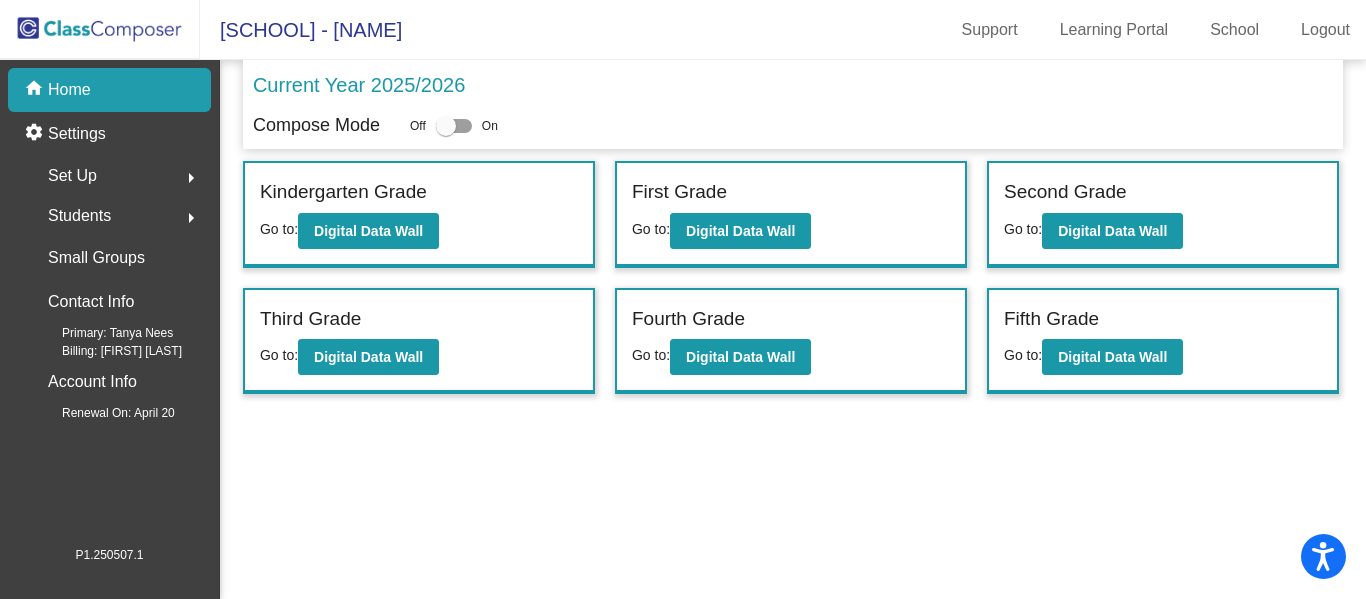 click on "Students  arrow_right" 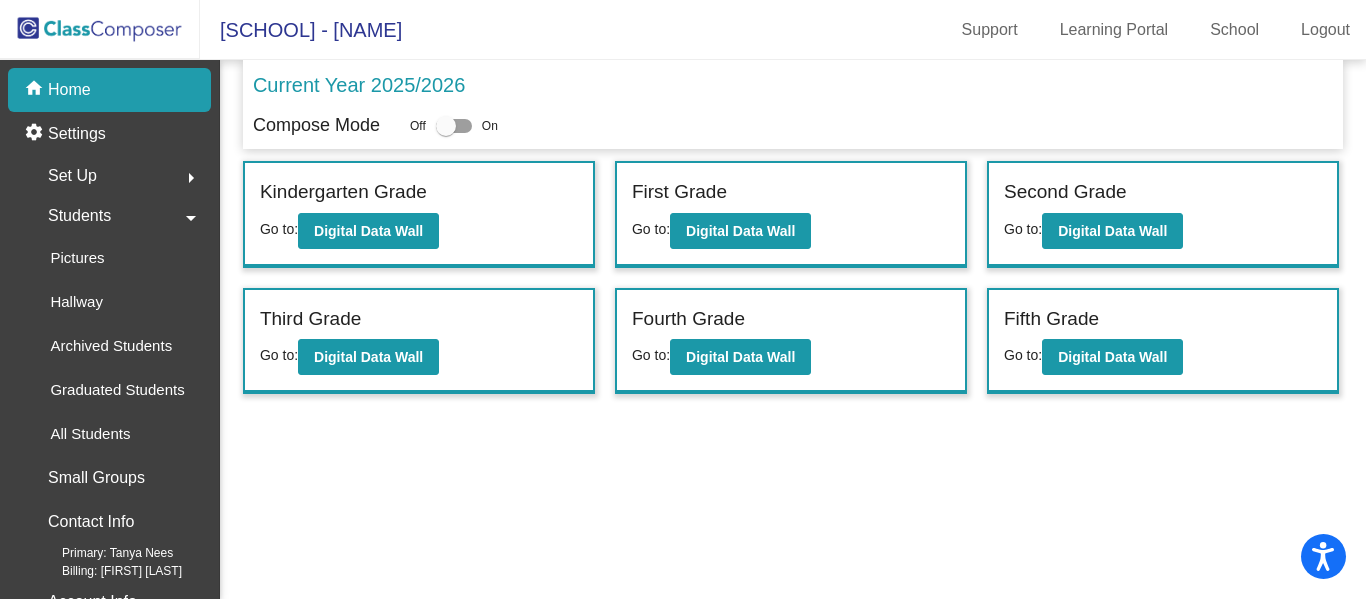 click on "Students  arrow_drop_down" 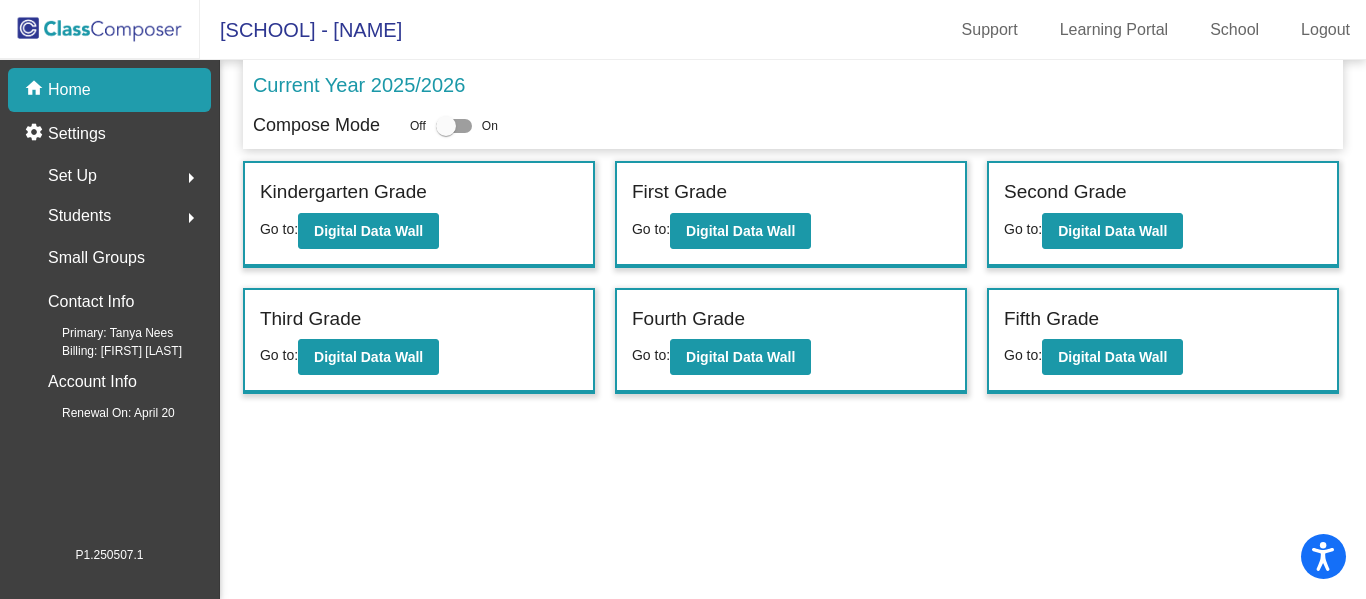 click on "Set Up  arrow_right" 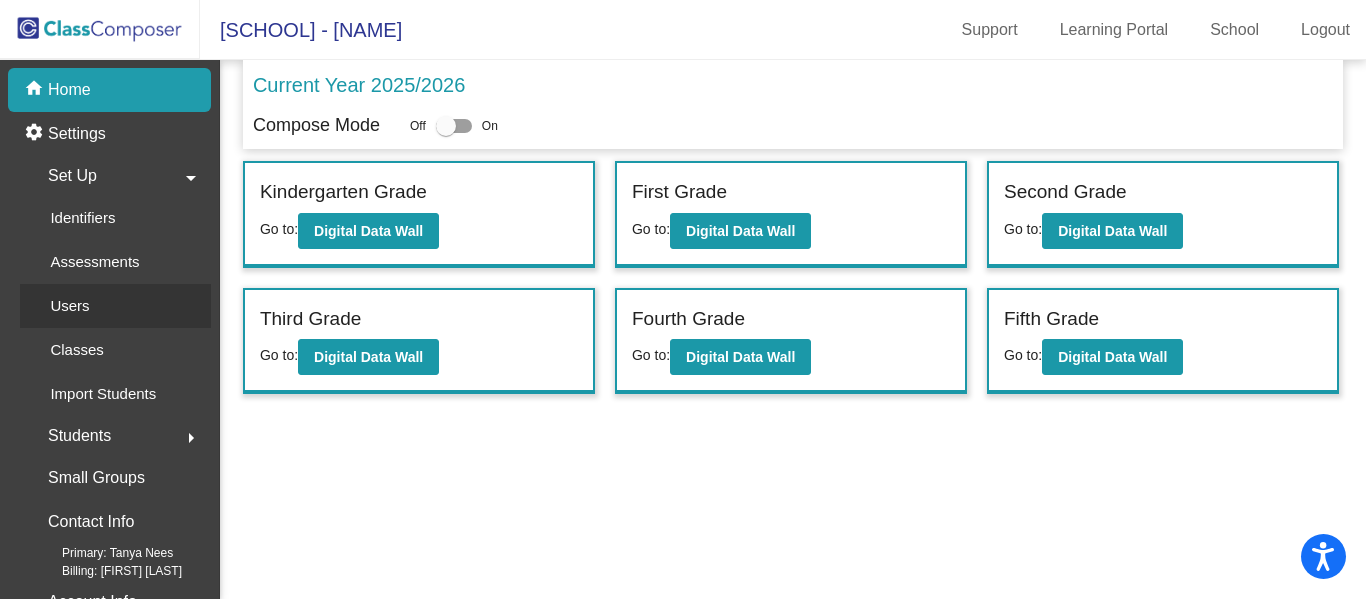 click on "Users" 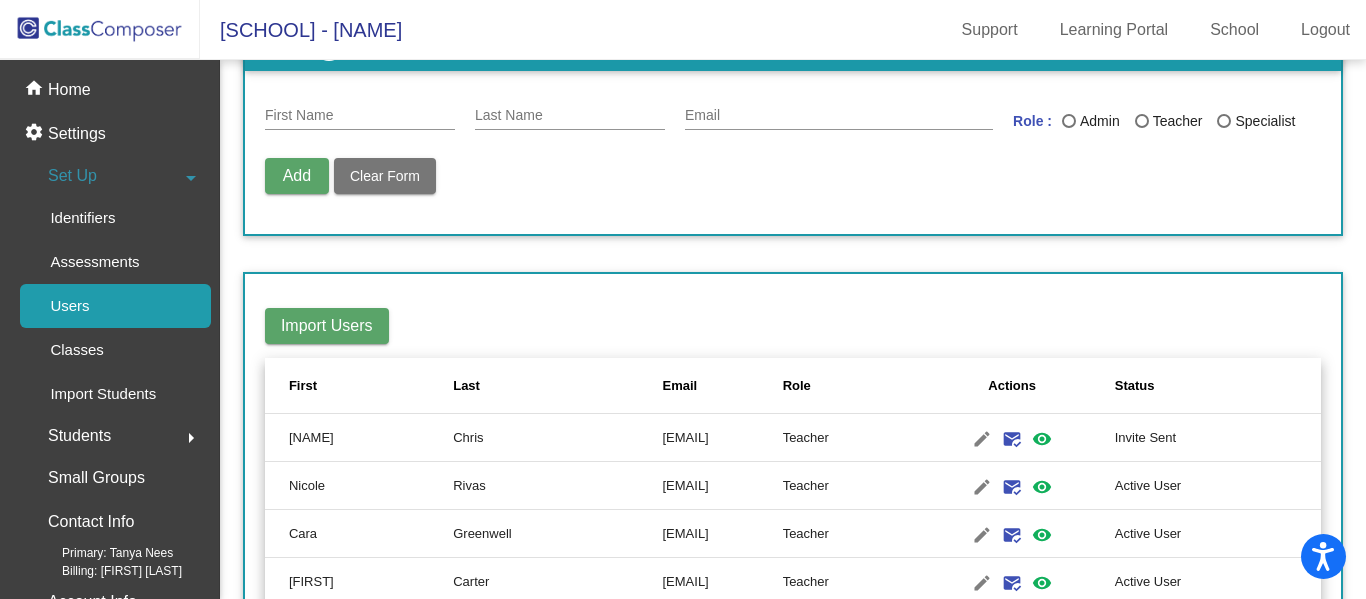 scroll, scrollTop: 25, scrollLeft: 0, axis: vertical 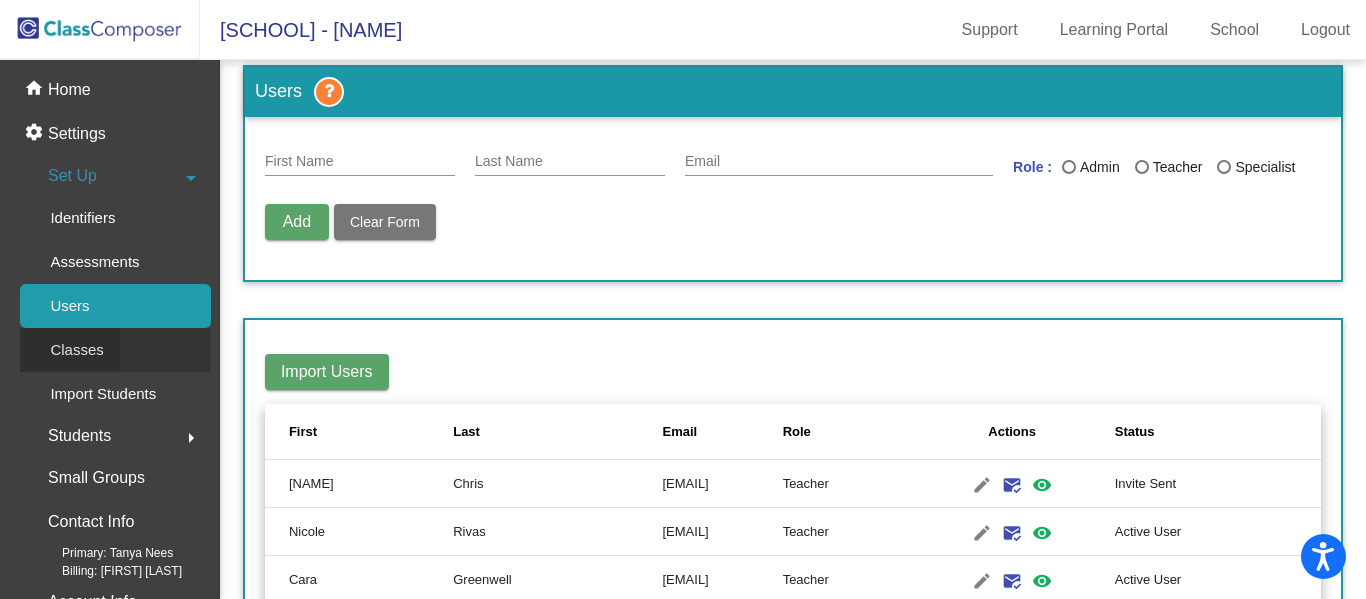 click on "Classes" 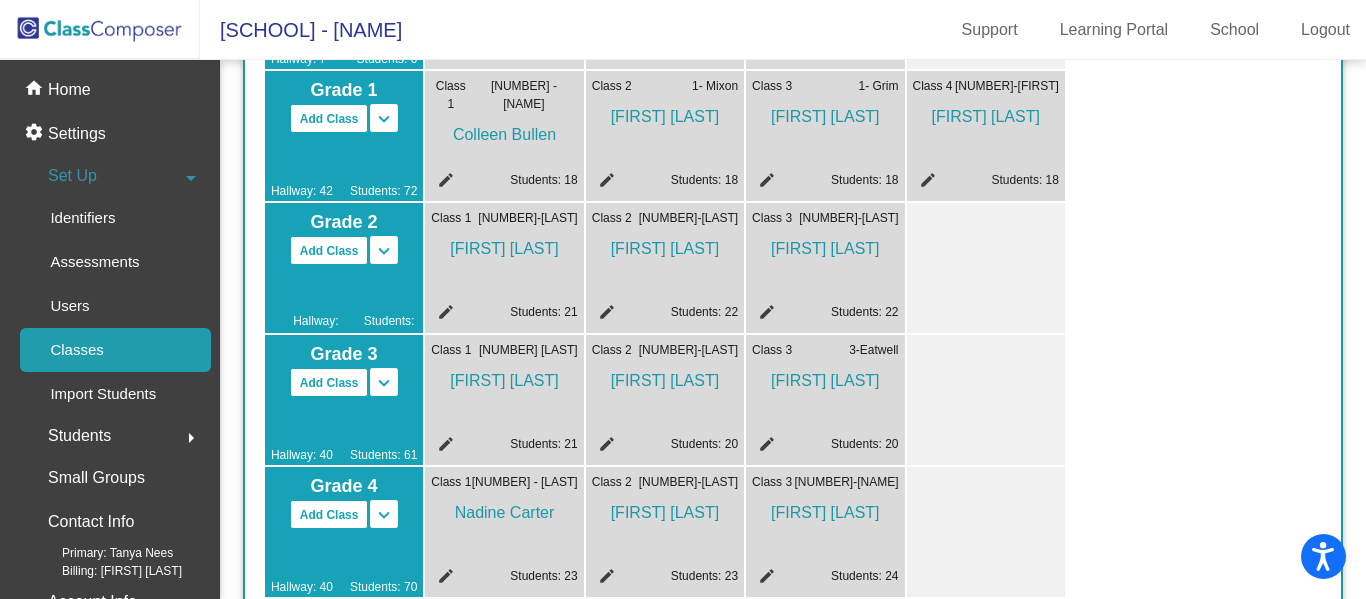 scroll, scrollTop: 306, scrollLeft: 0, axis: vertical 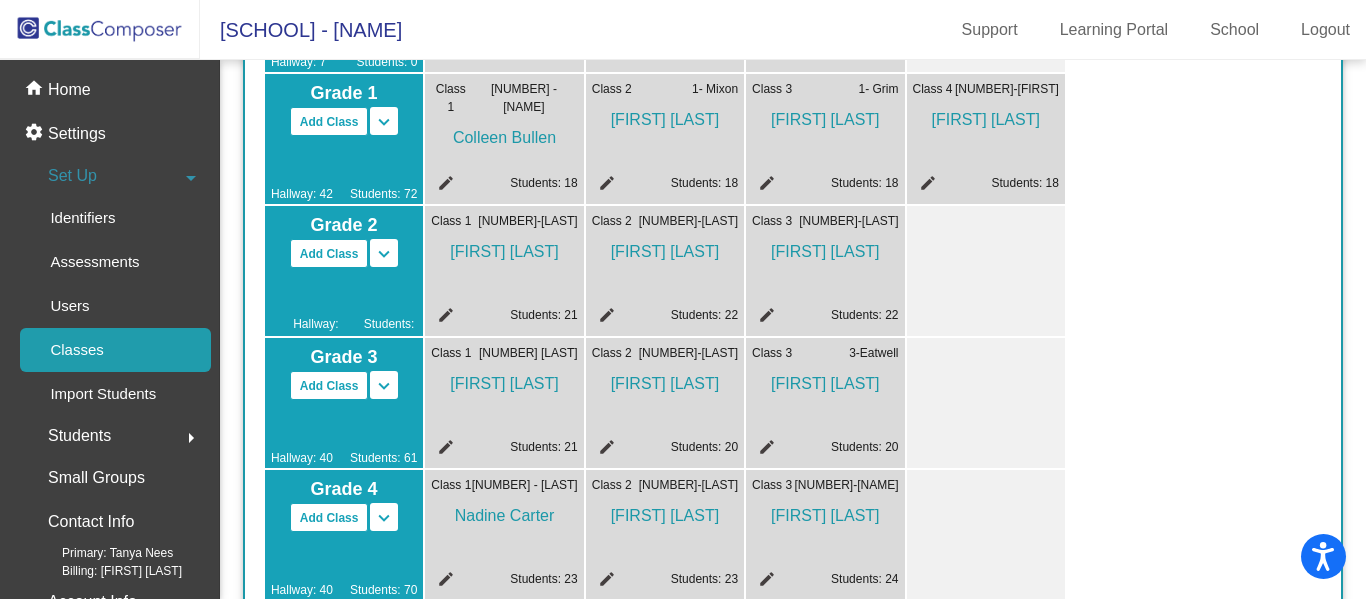 click on "edit" 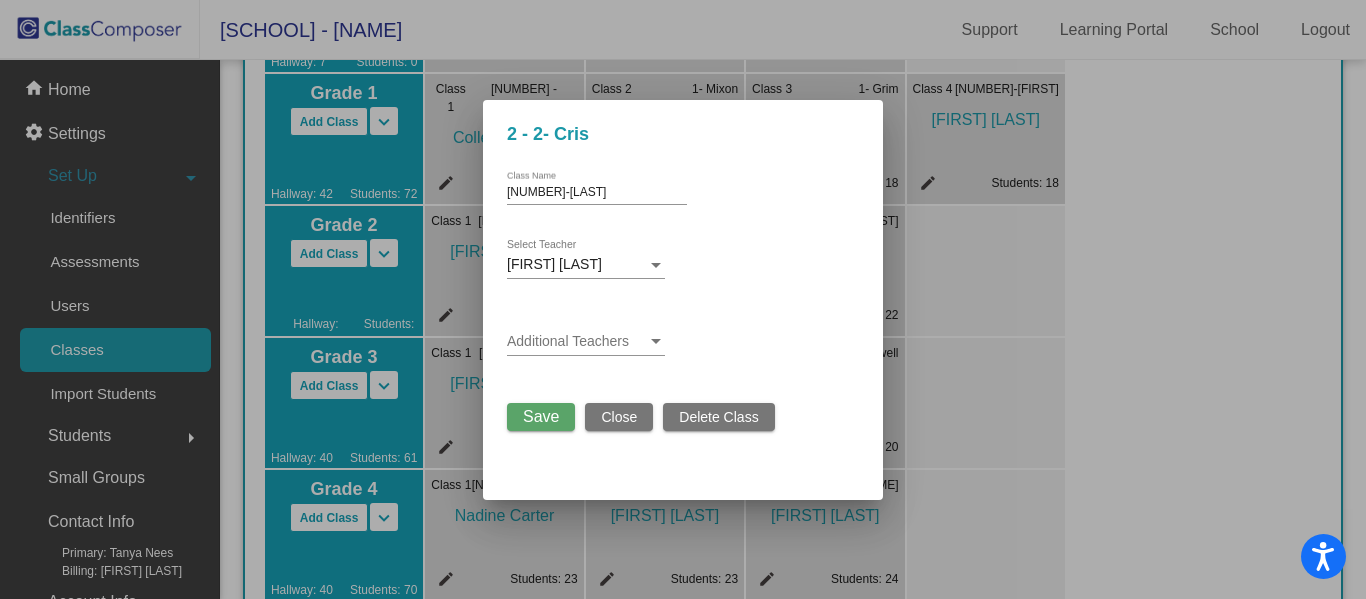 click on "[NUMBER]- [FIRST]" at bounding box center (597, 193) 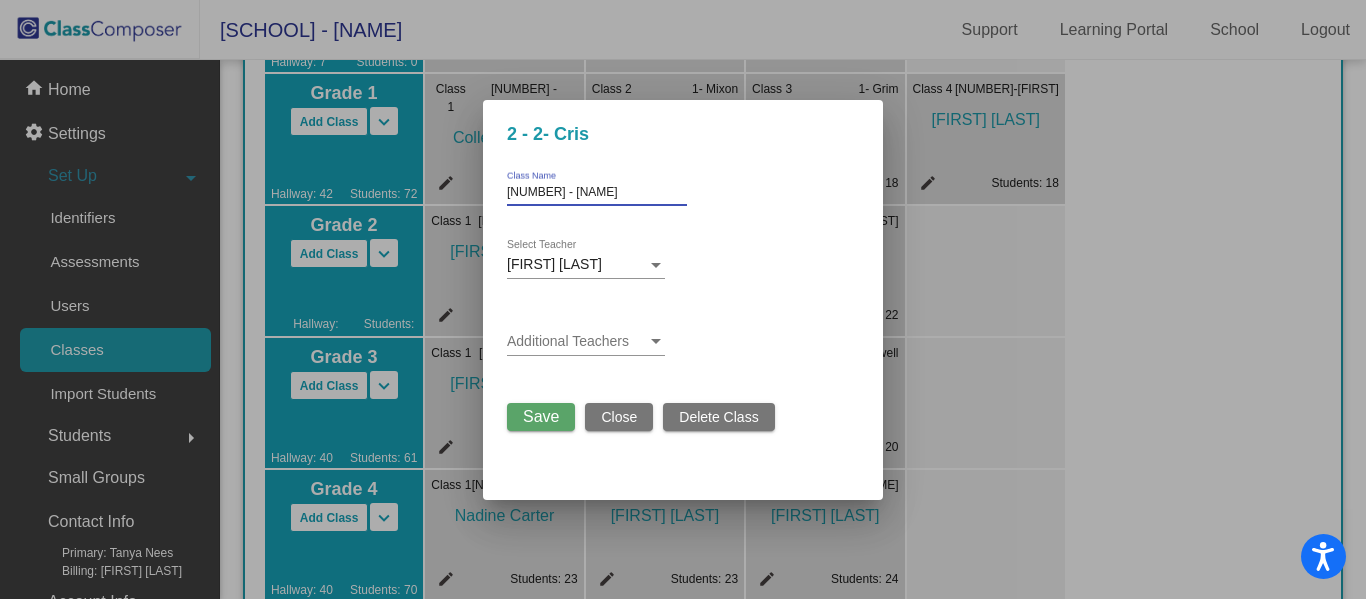 type on "[NUMBER]- [FIRST]" 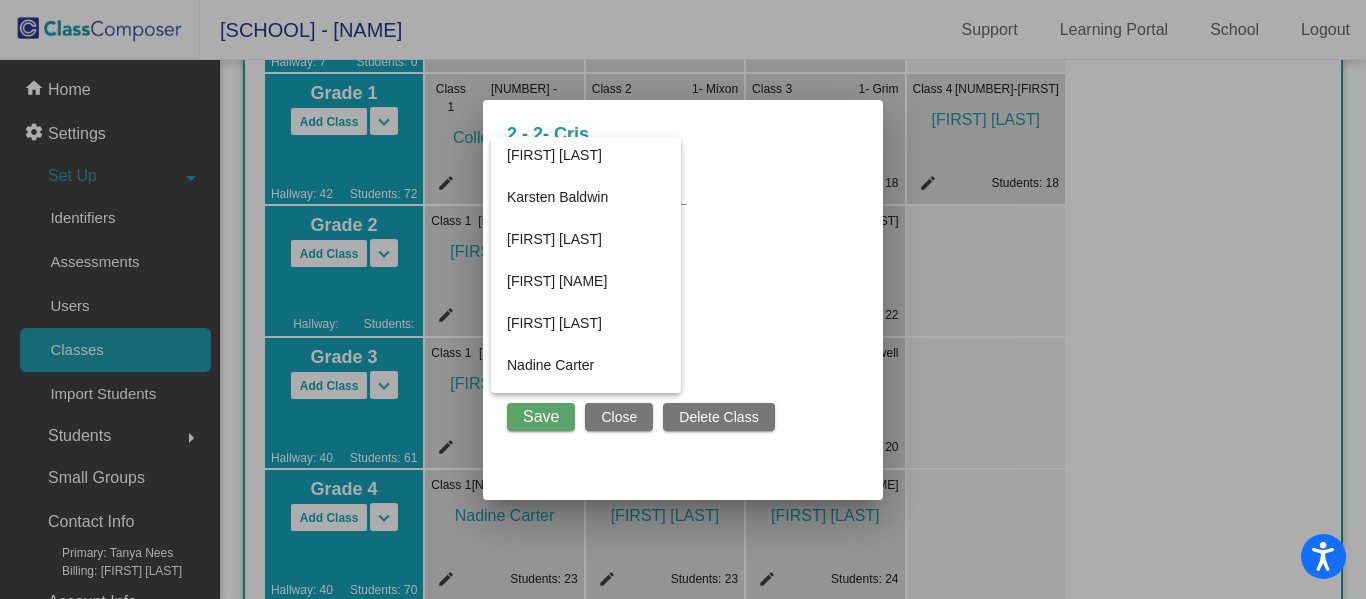 scroll, scrollTop: 377, scrollLeft: 0, axis: vertical 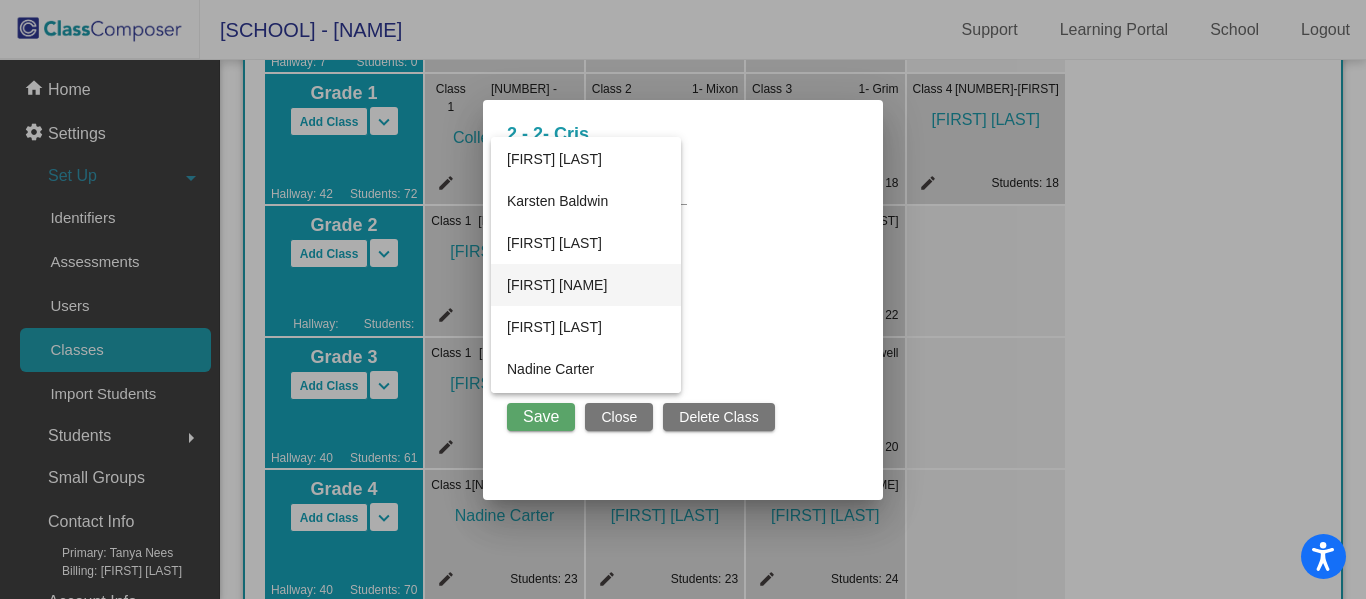 click on "[FIRST] [LAST]" at bounding box center (586, 285) 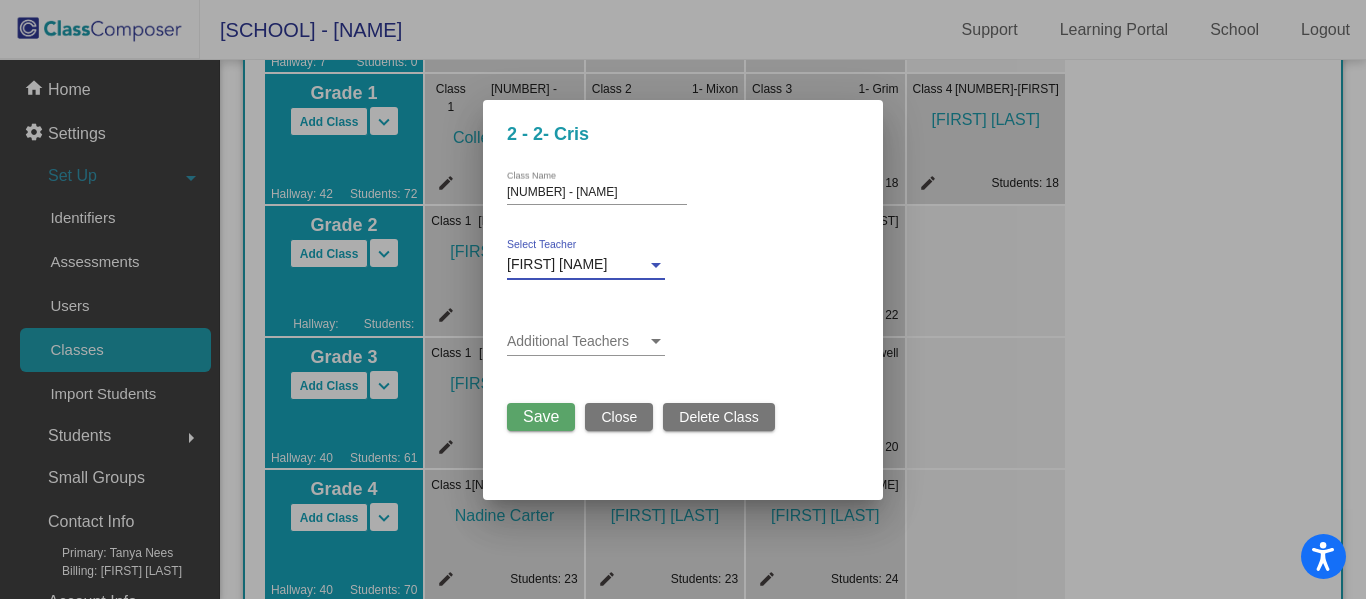 click on "Save" at bounding box center [541, 416] 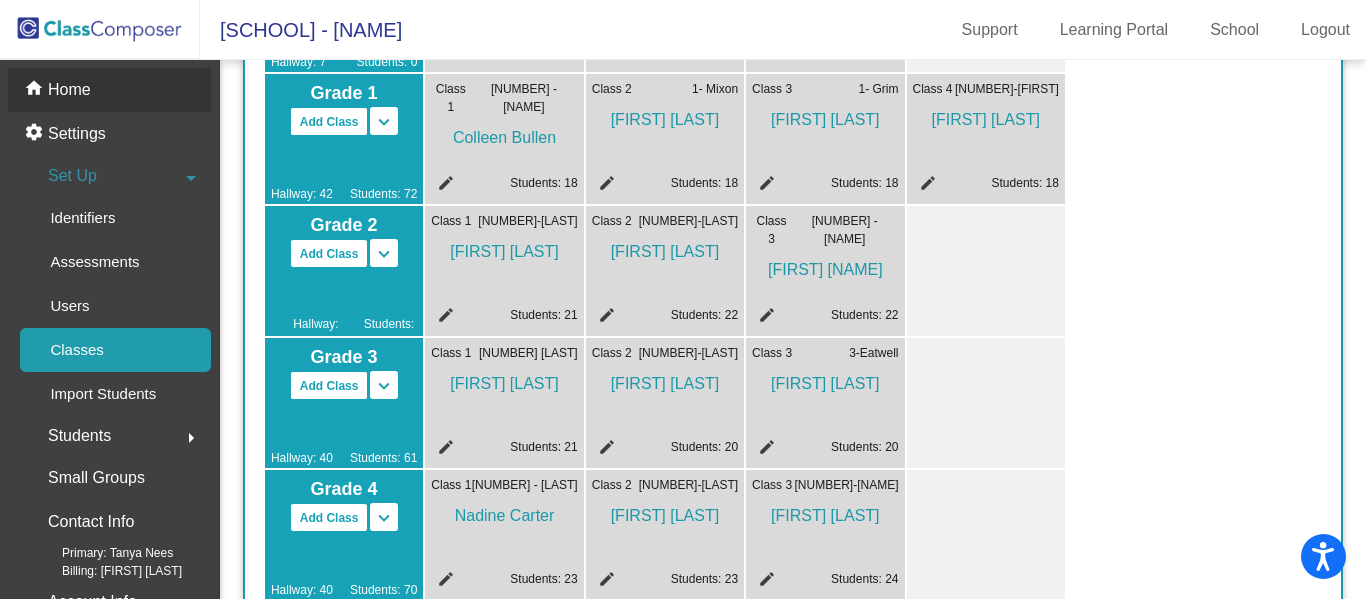 click on "Home" 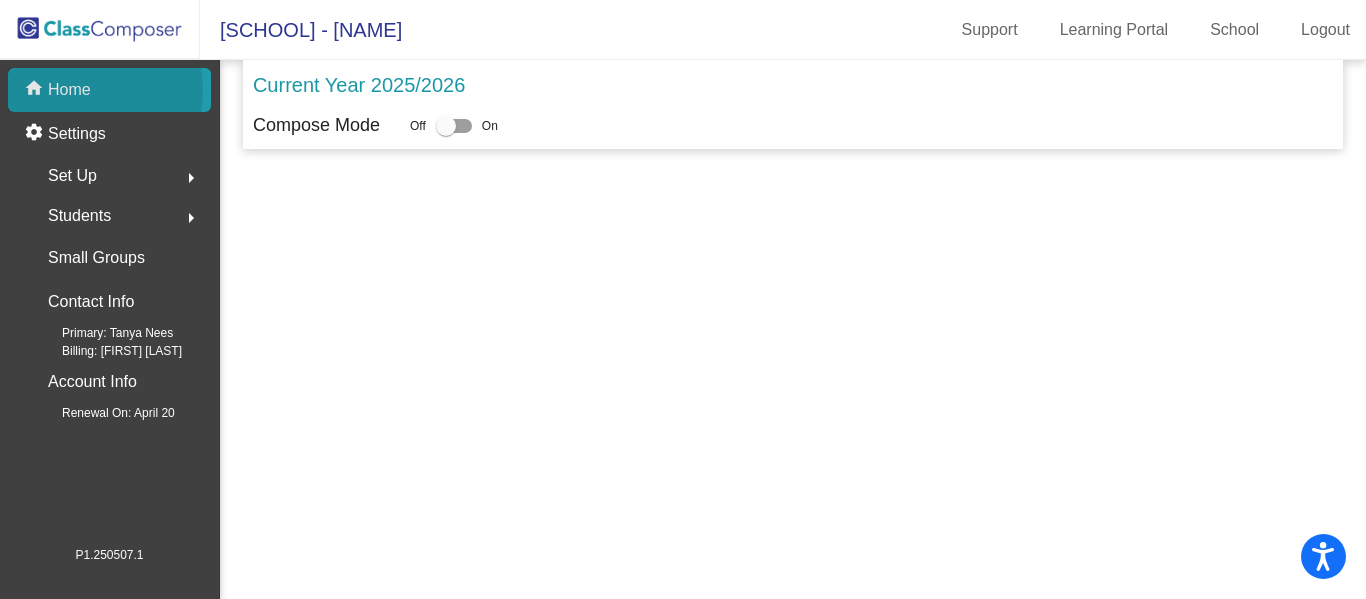 scroll, scrollTop: 0, scrollLeft: 0, axis: both 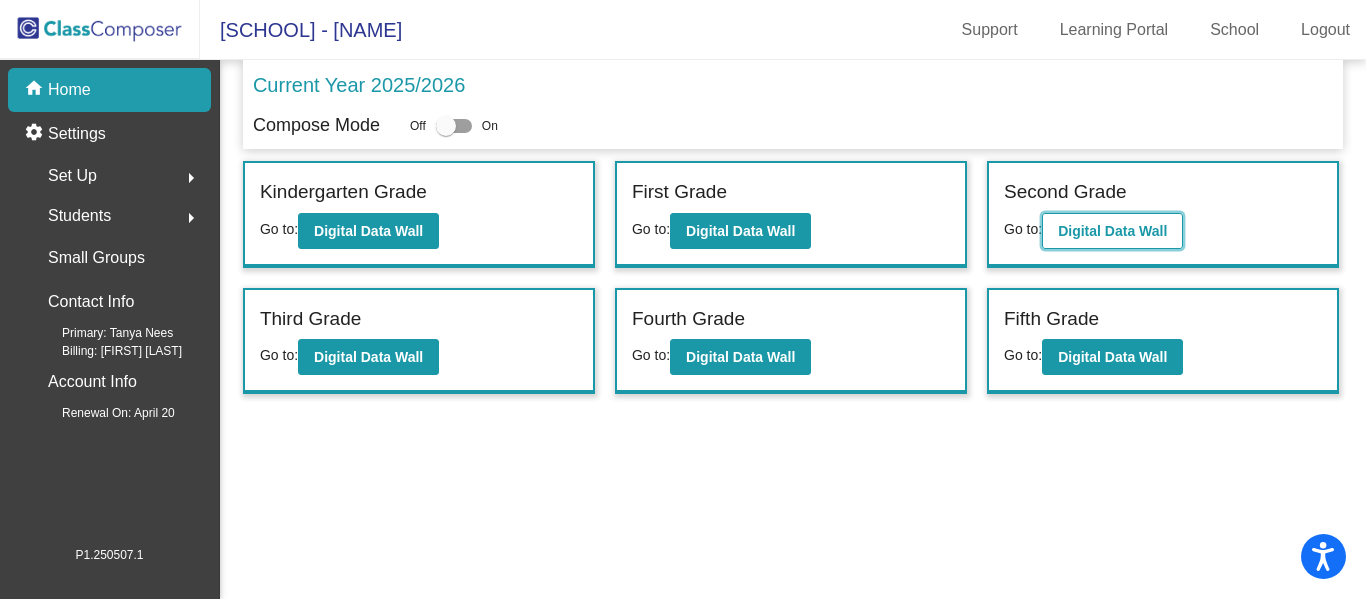 click on "Digital Data Wall" 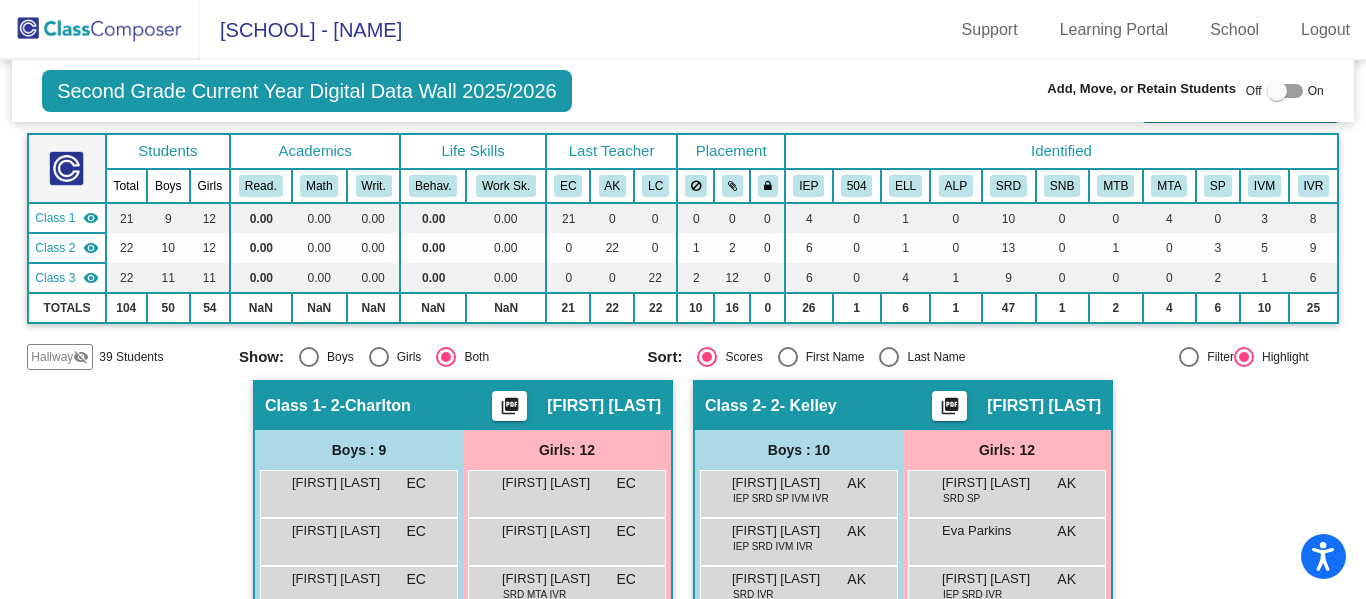 scroll, scrollTop: 88, scrollLeft: 0, axis: vertical 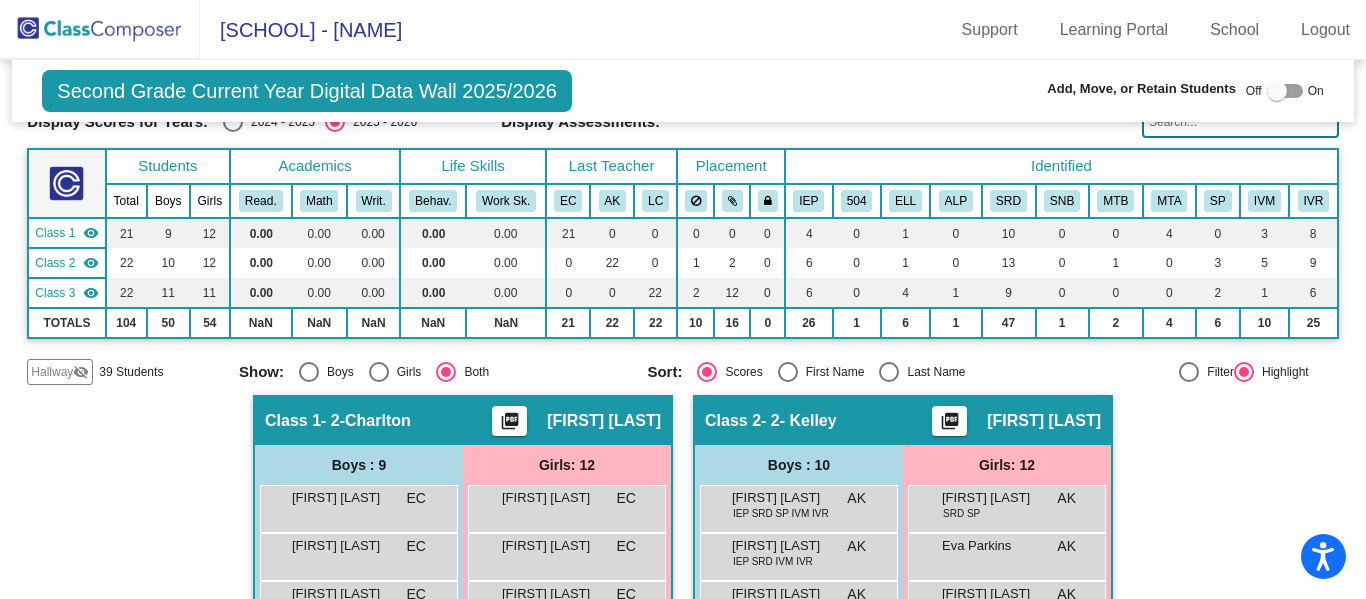 click on "Hallway" 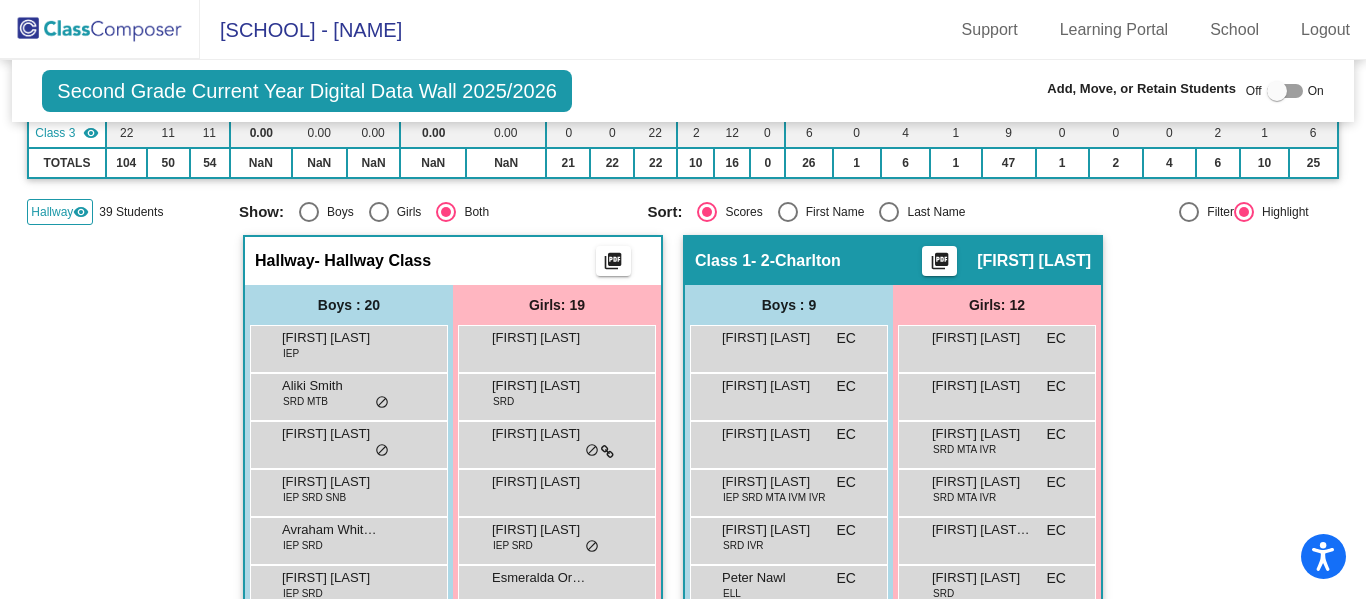 scroll, scrollTop: 229, scrollLeft: 0, axis: vertical 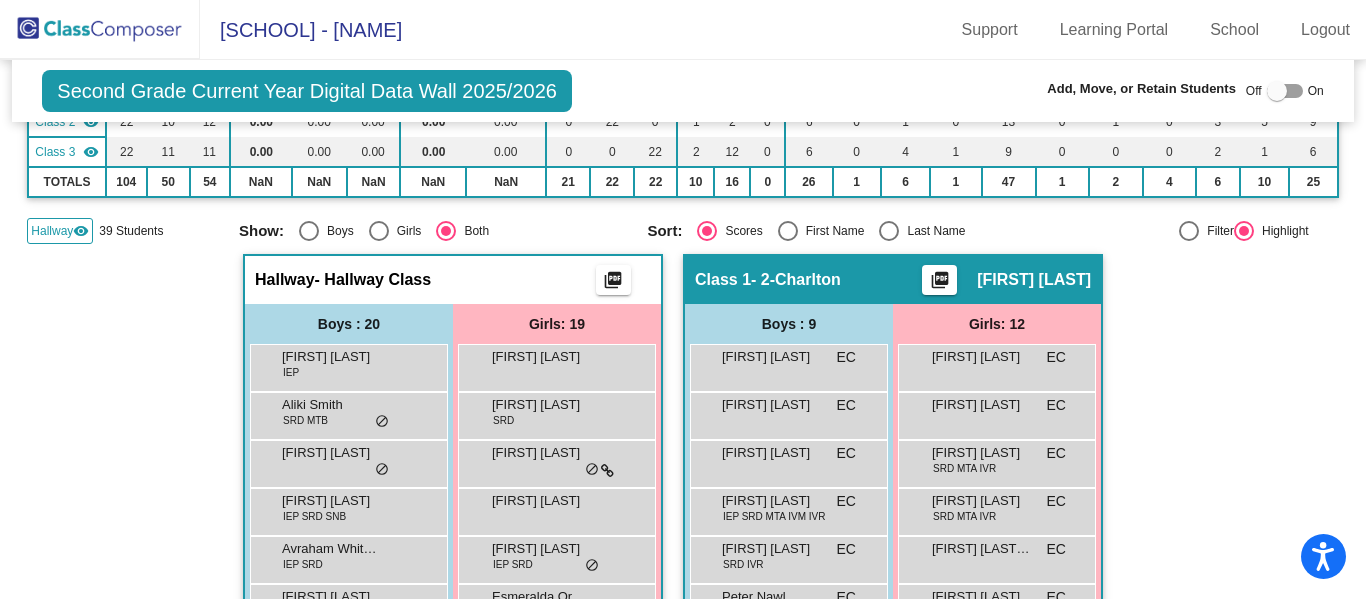 click on "Hallway" 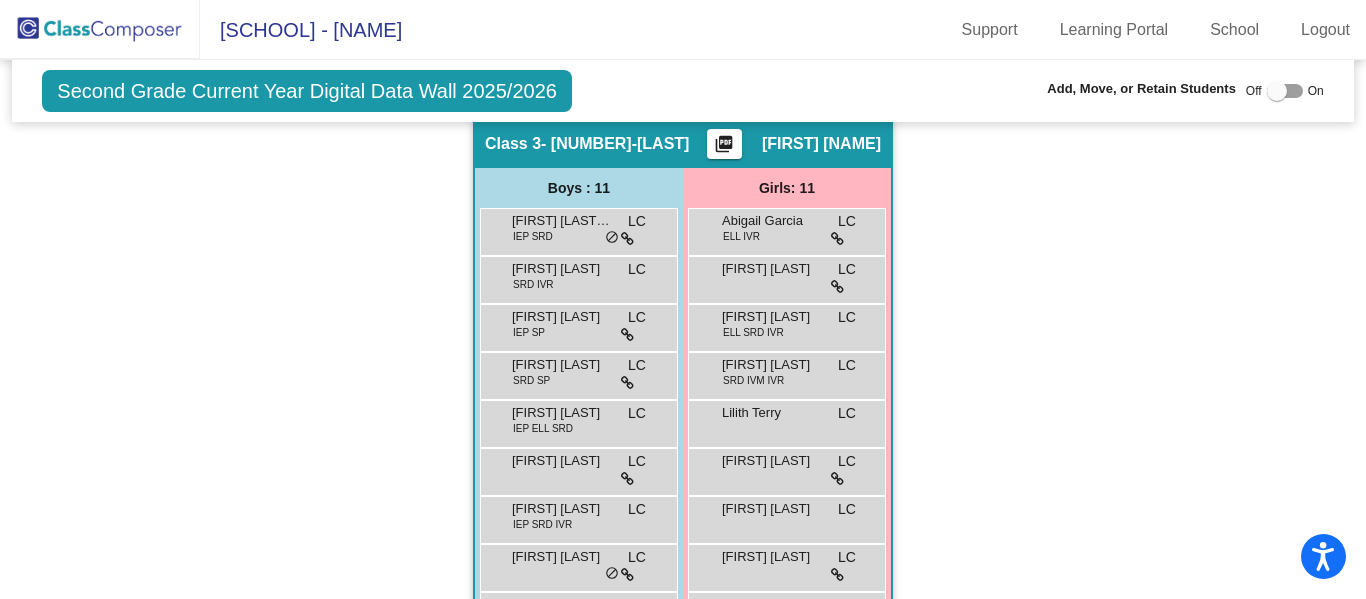 scroll, scrollTop: 1029, scrollLeft: 0, axis: vertical 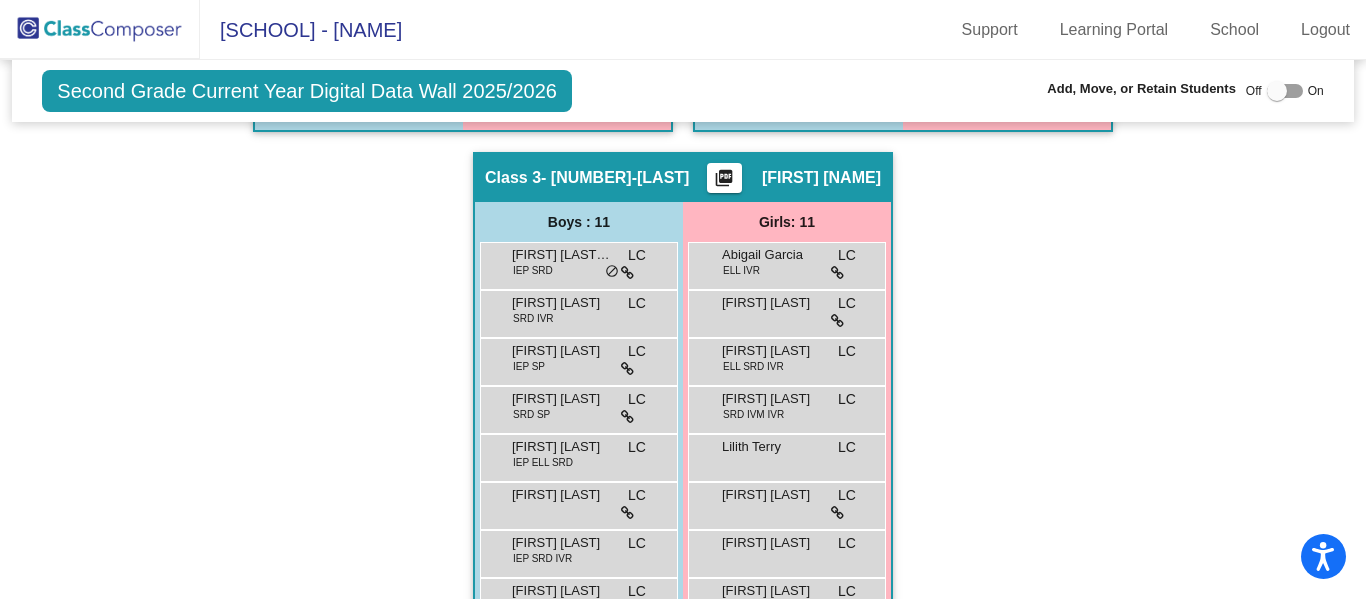 click at bounding box center (1285, 91) 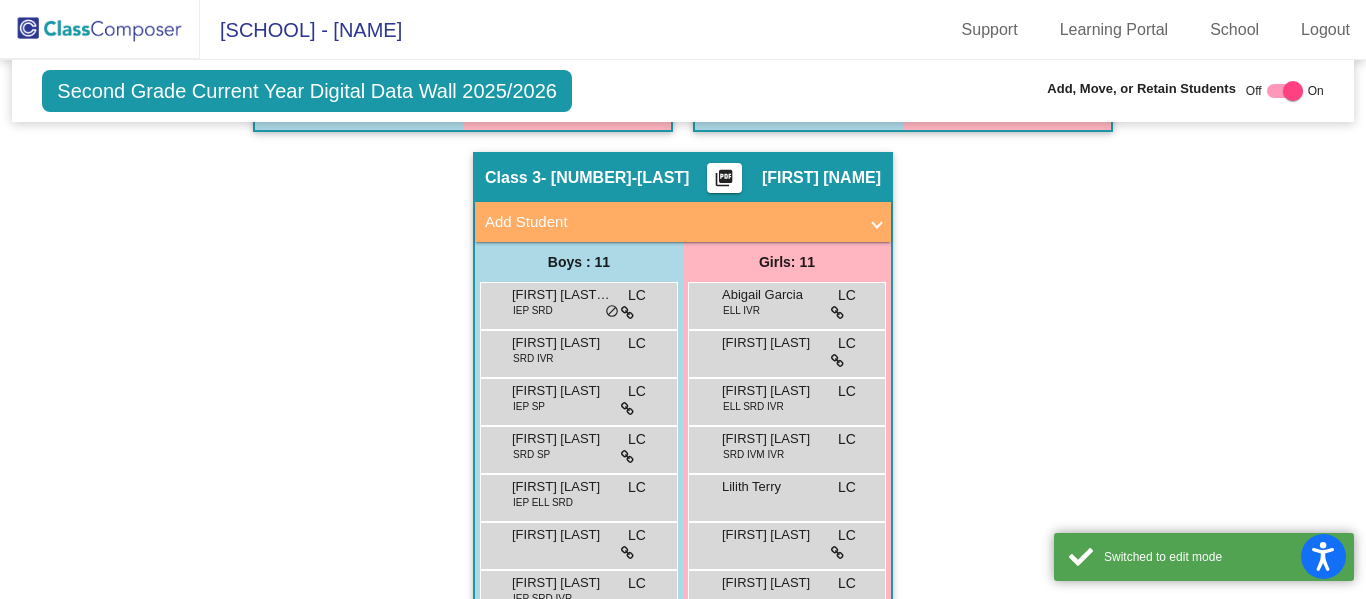 click on "Add Student" at bounding box center [683, 222] 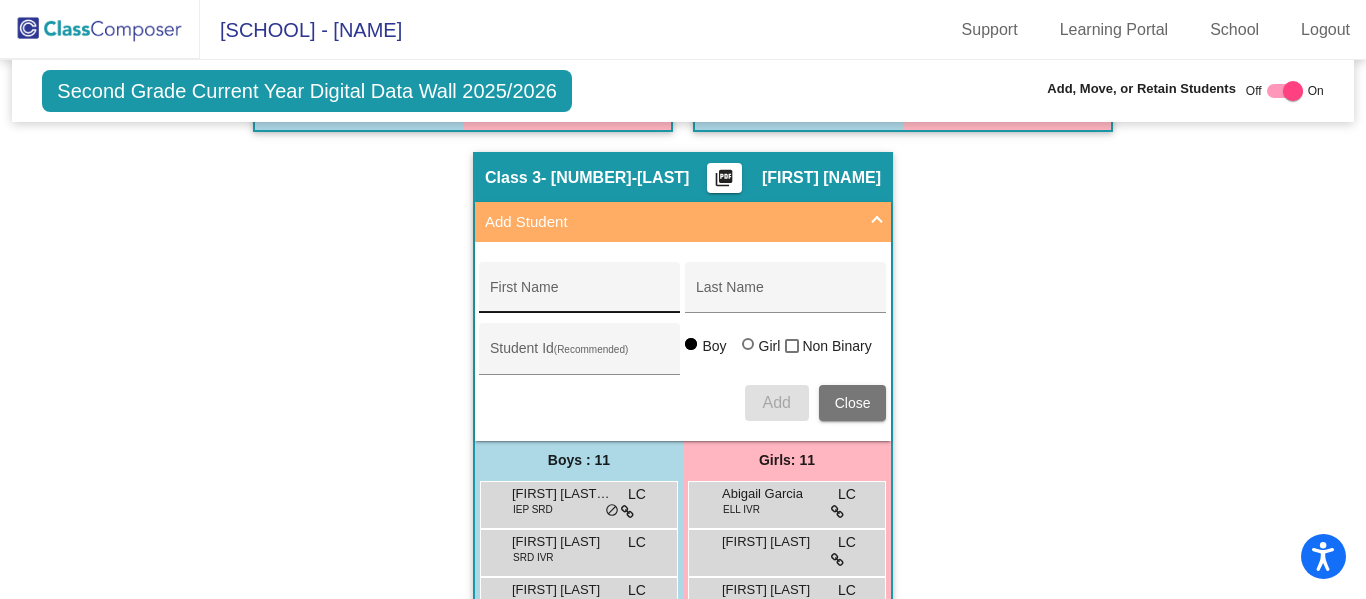 click on "First Name" at bounding box center (580, 295) 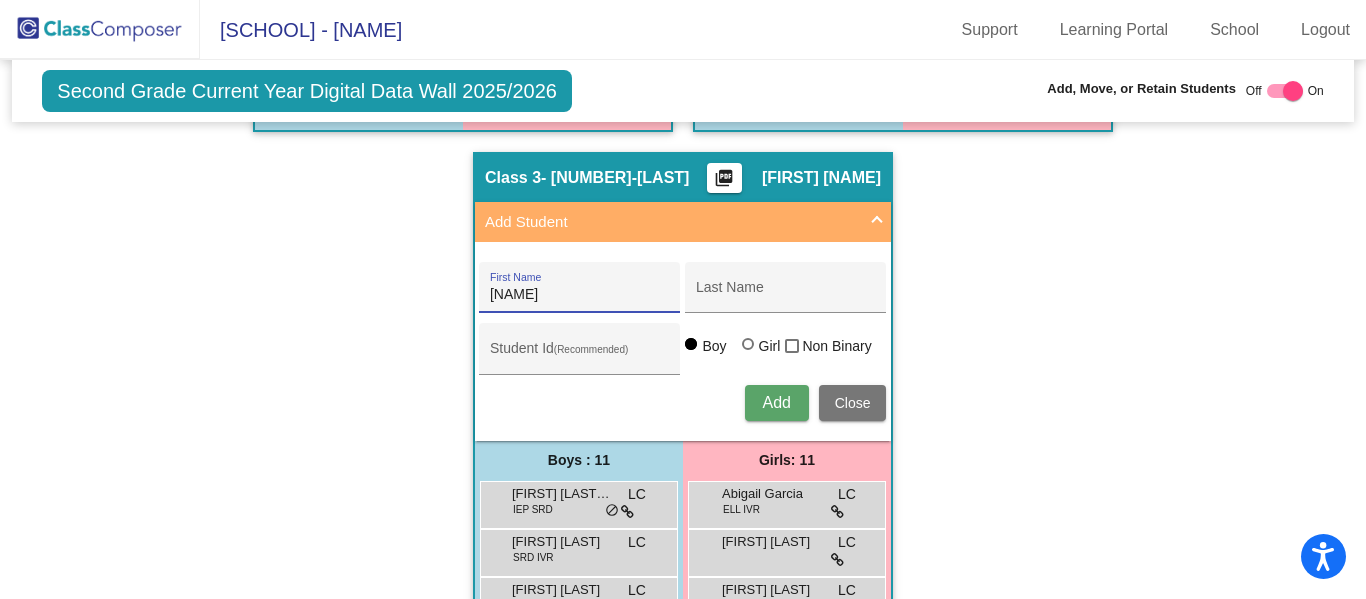 type on "Timmya" 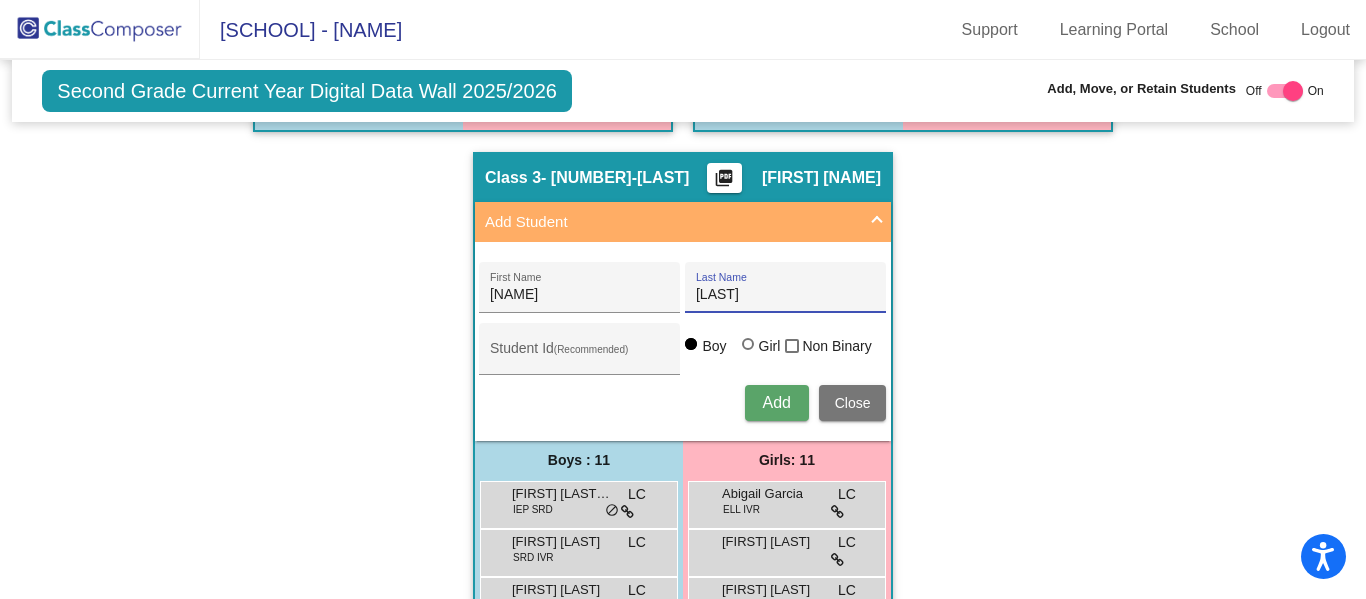 type on "Robertson" 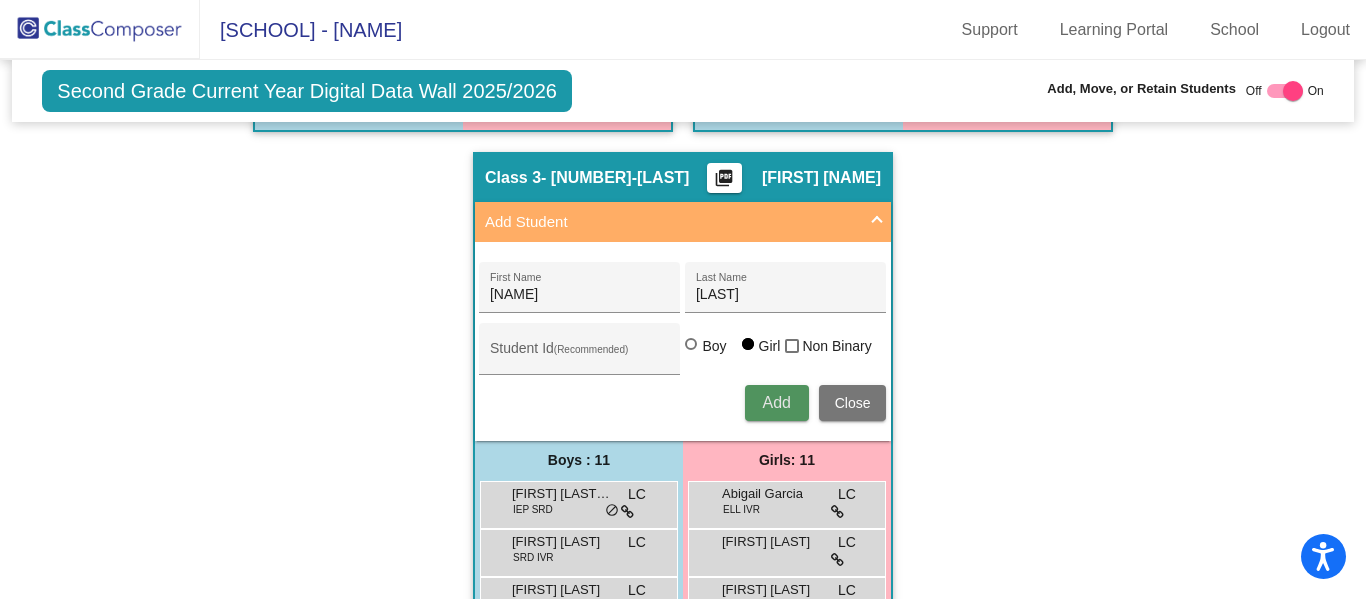 click on "Add" at bounding box center (776, 402) 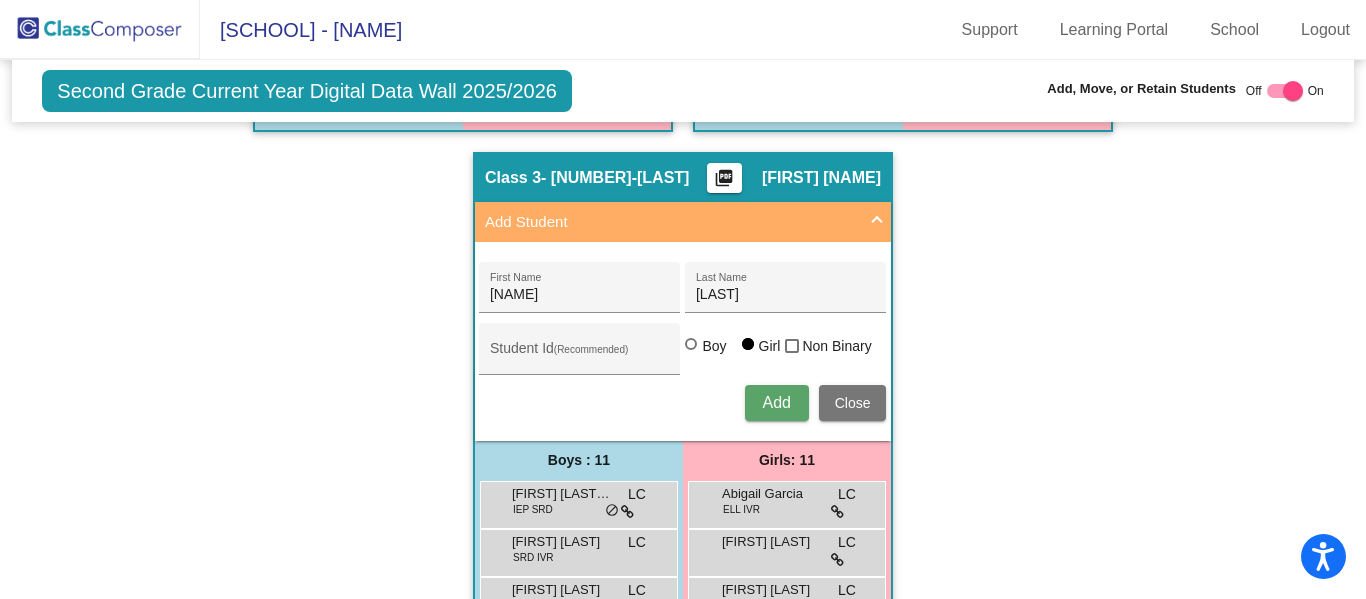 type 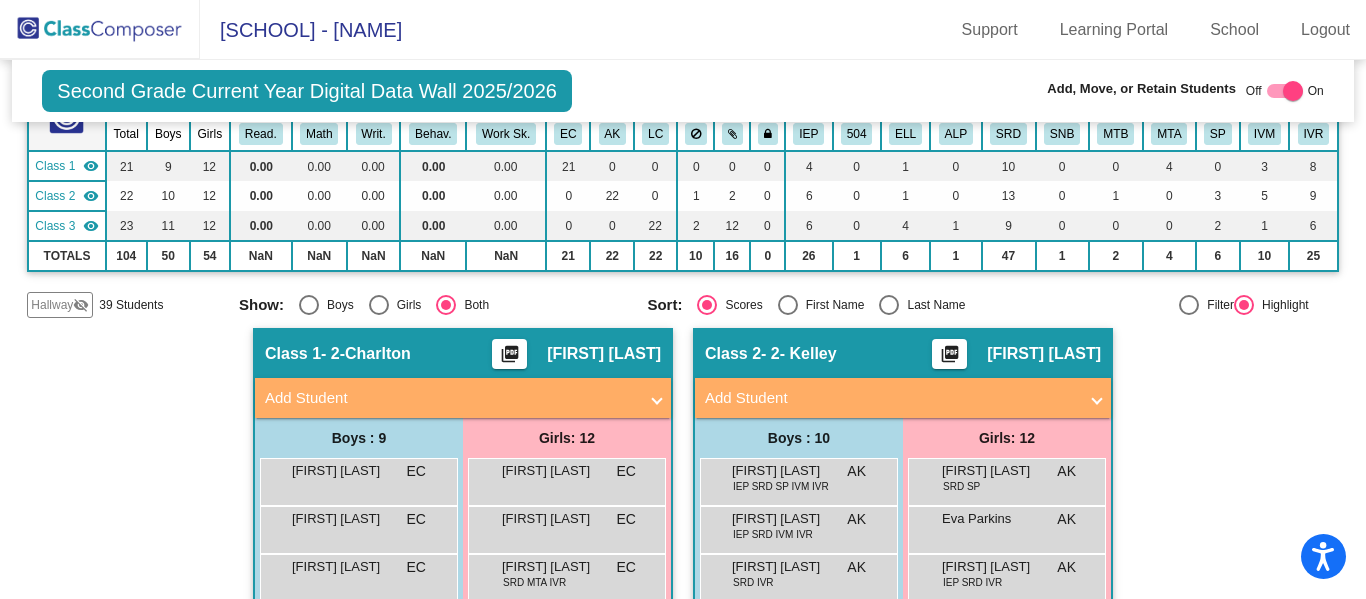 scroll, scrollTop: 159, scrollLeft: 0, axis: vertical 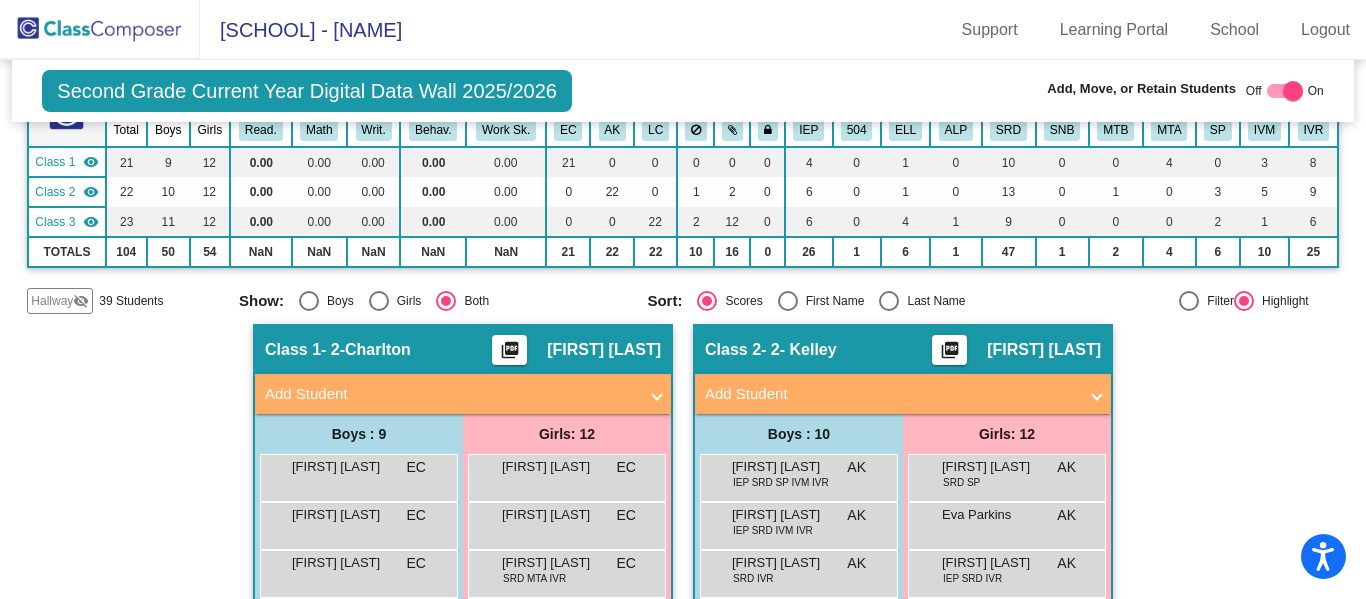 click on "Add Student" at bounding box center [459, 394] 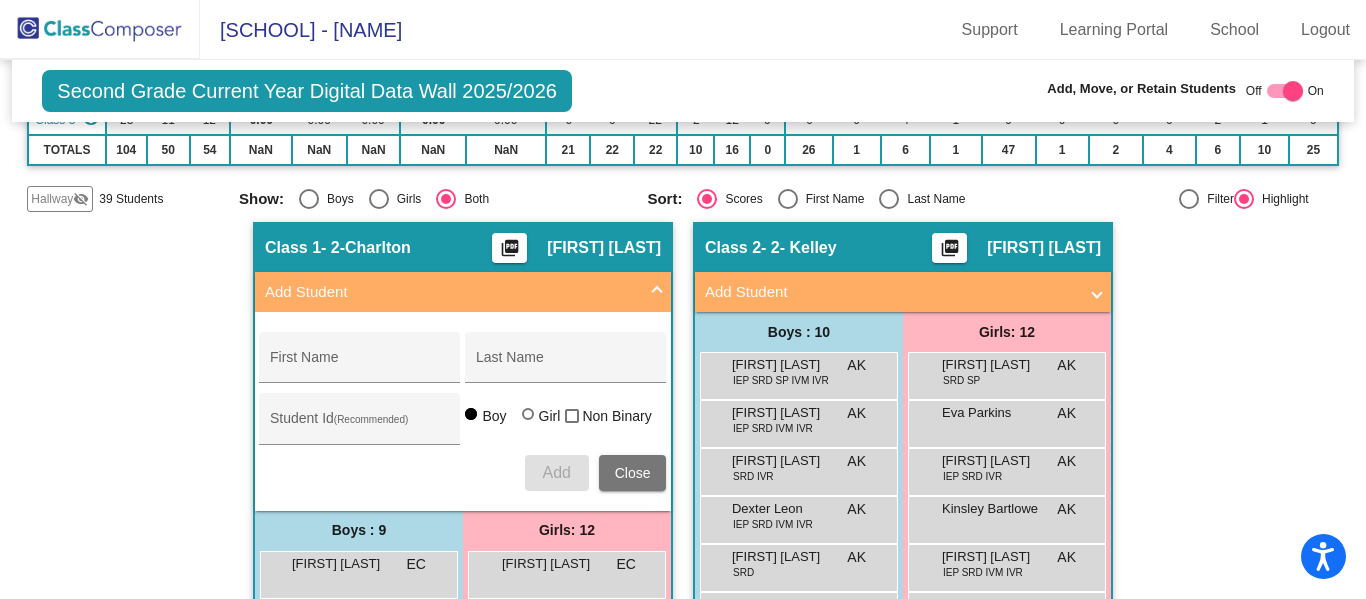 scroll, scrollTop: 277, scrollLeft: 0, axis: vertical 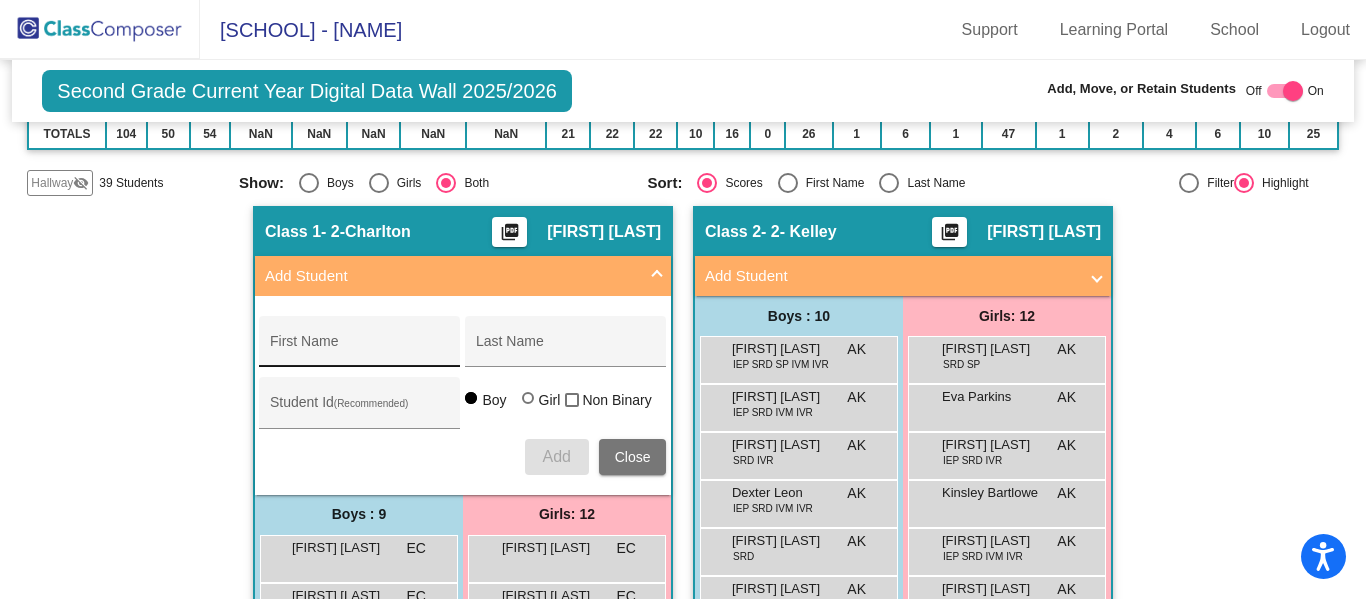 click on "First Name" at bounding box center (360, 349) 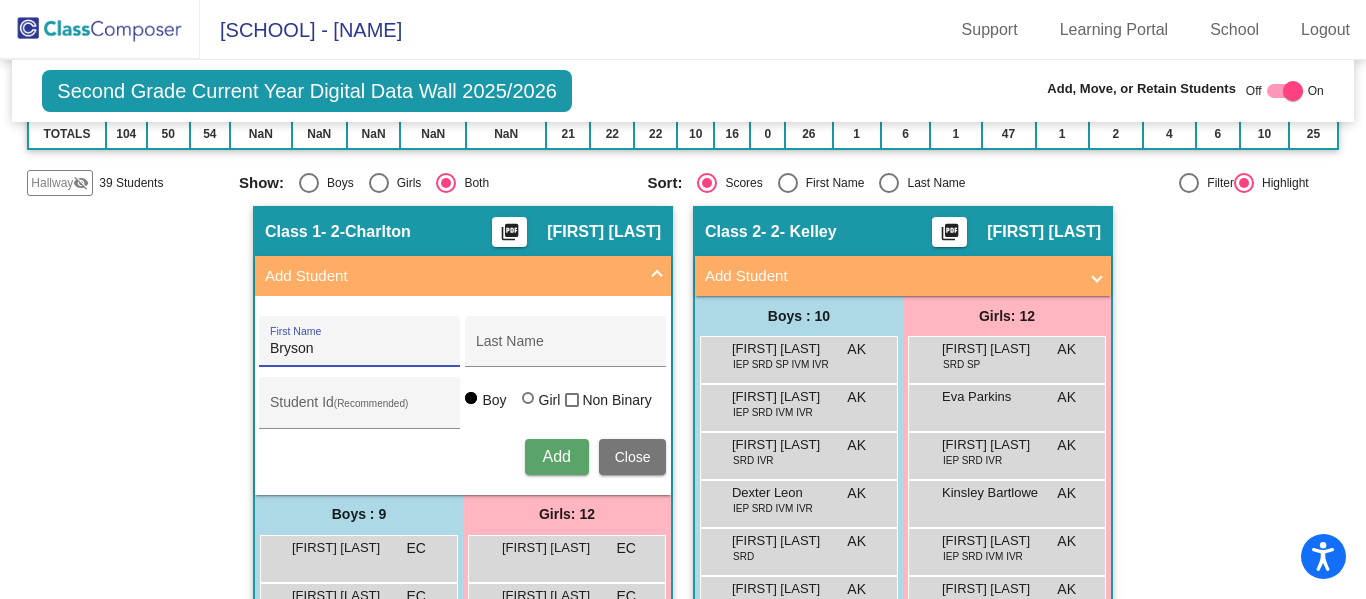type on "Bryson" 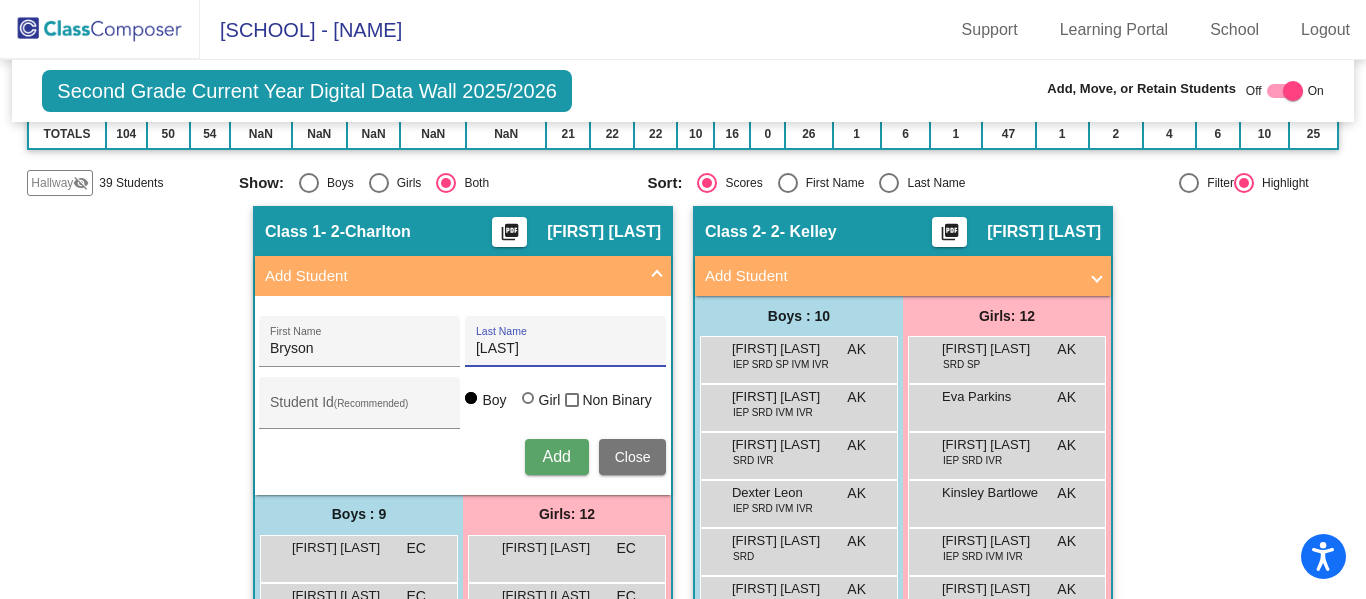 type on "Schwarz" 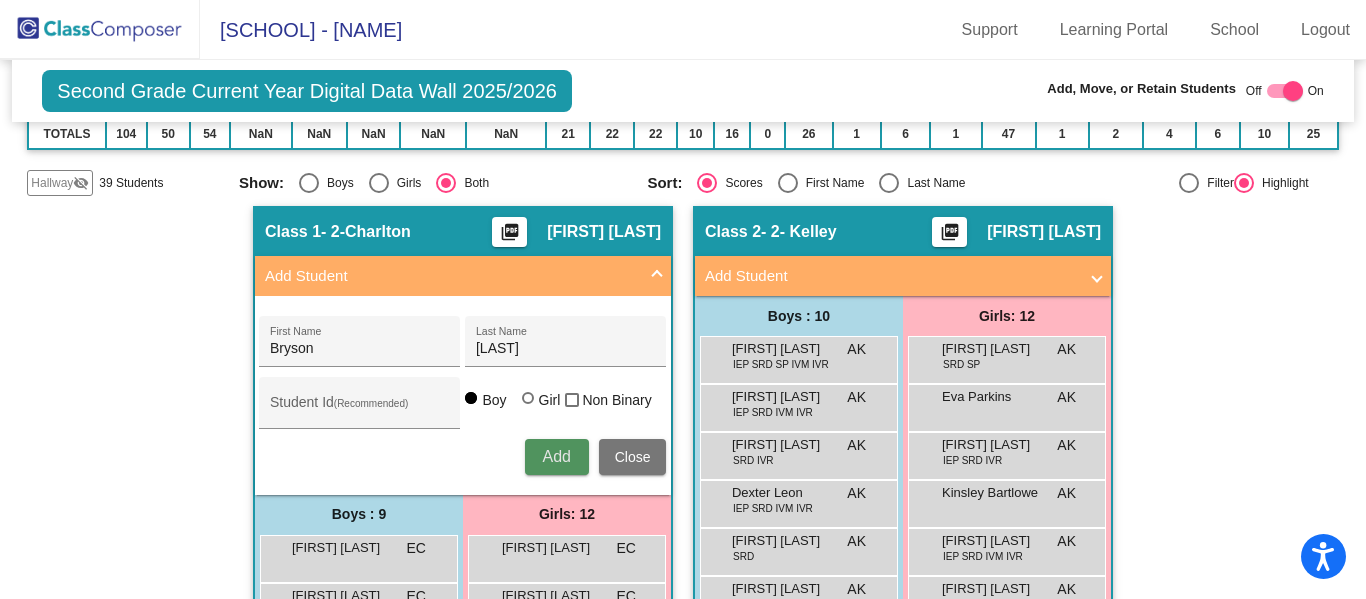 click on "Add" at bounding box center [556, 456] 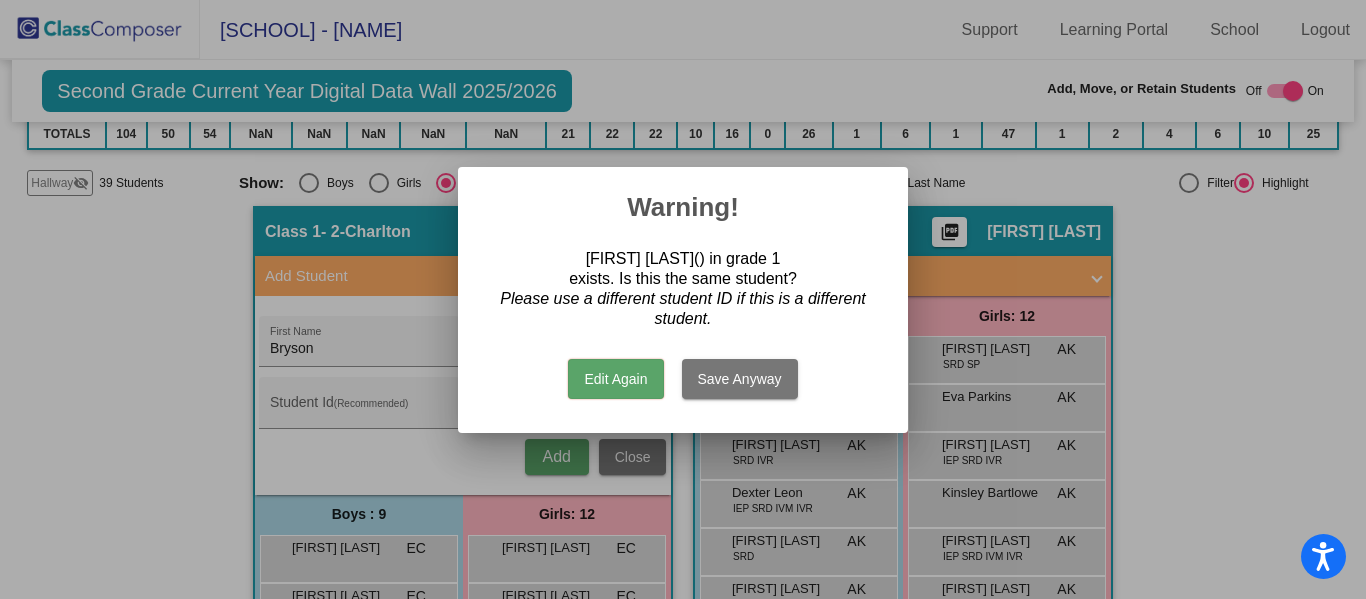click on "Save Anyway" at bounding box center [740, 379] 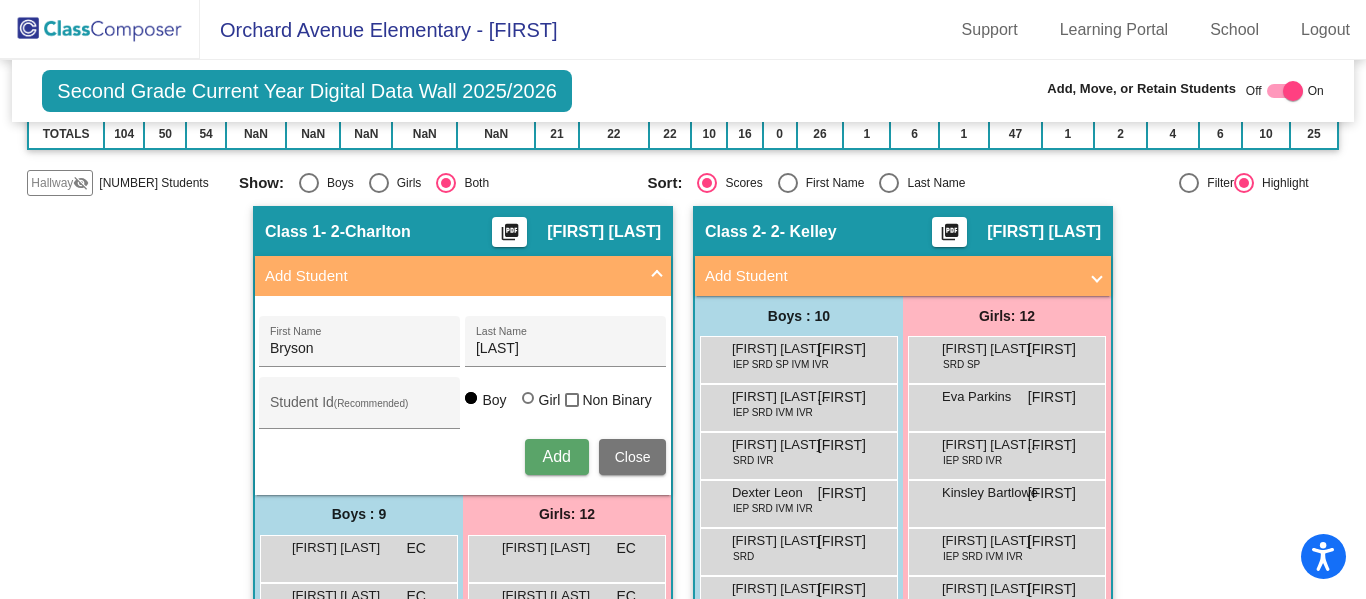 type 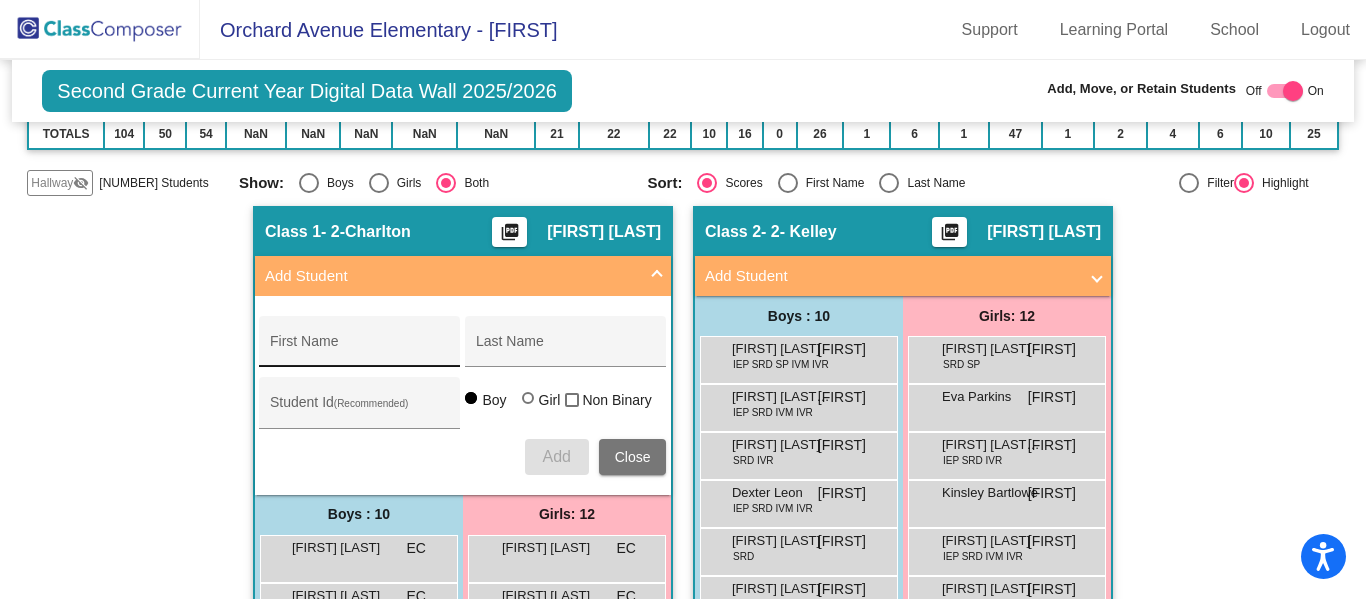 click on "First Name" at bounding box center [360, 347] 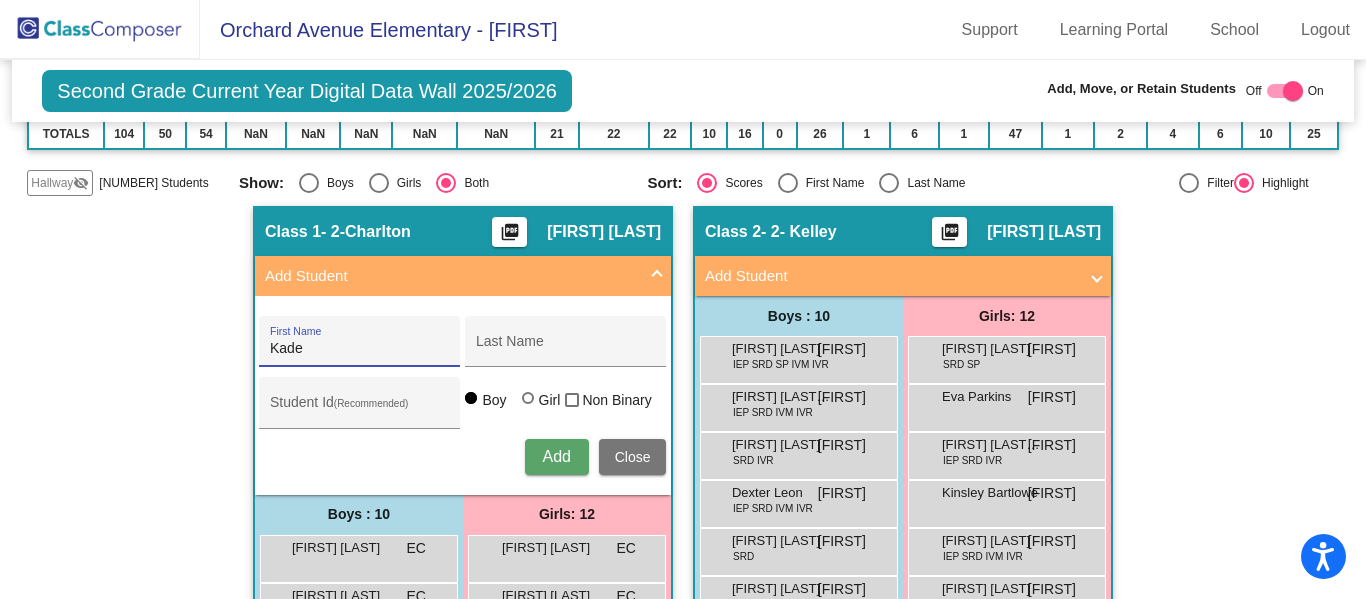 type on "Kade" 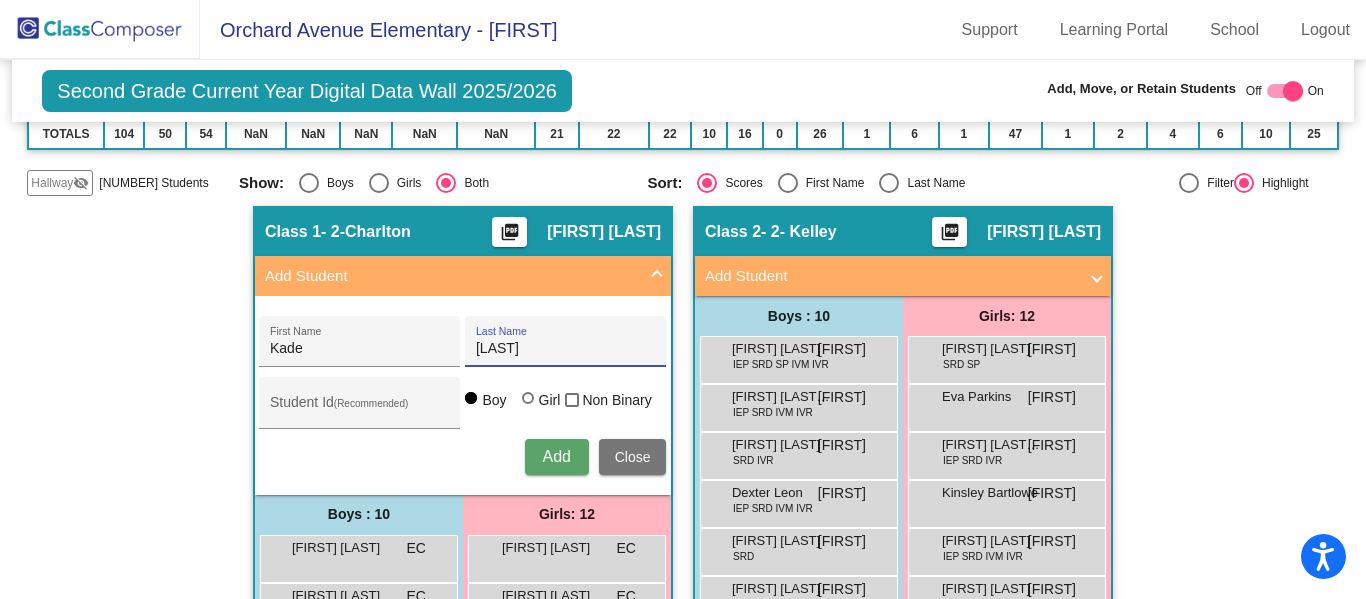 type on "Wulffenstein" 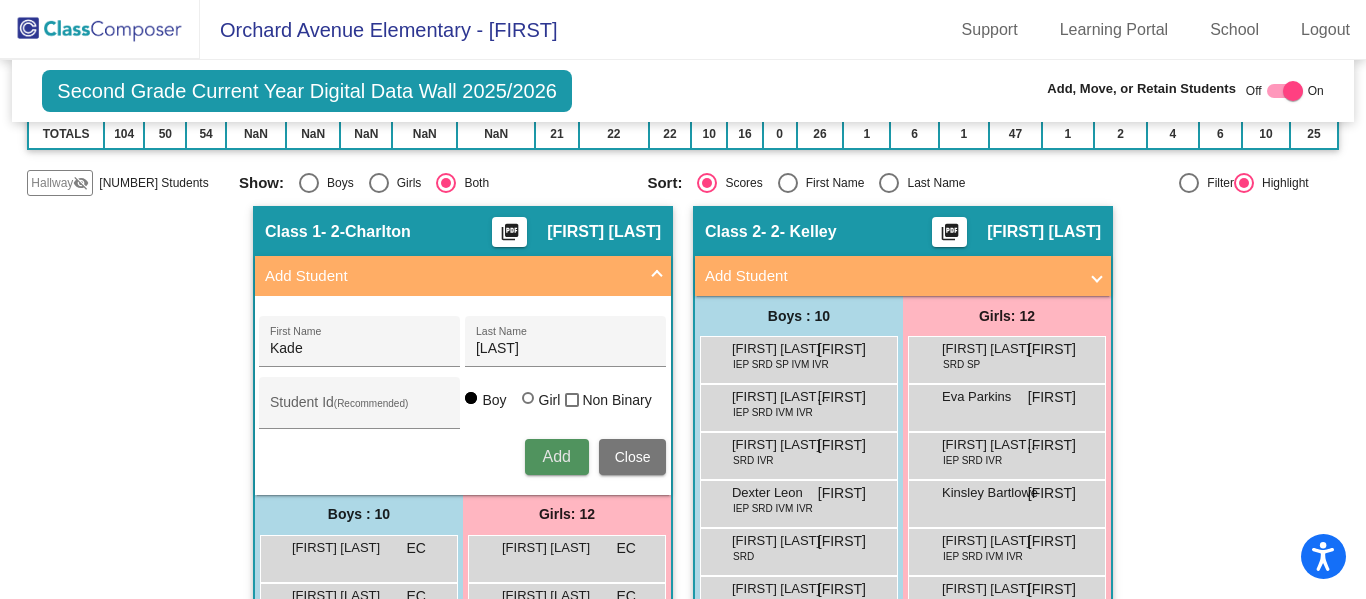 type 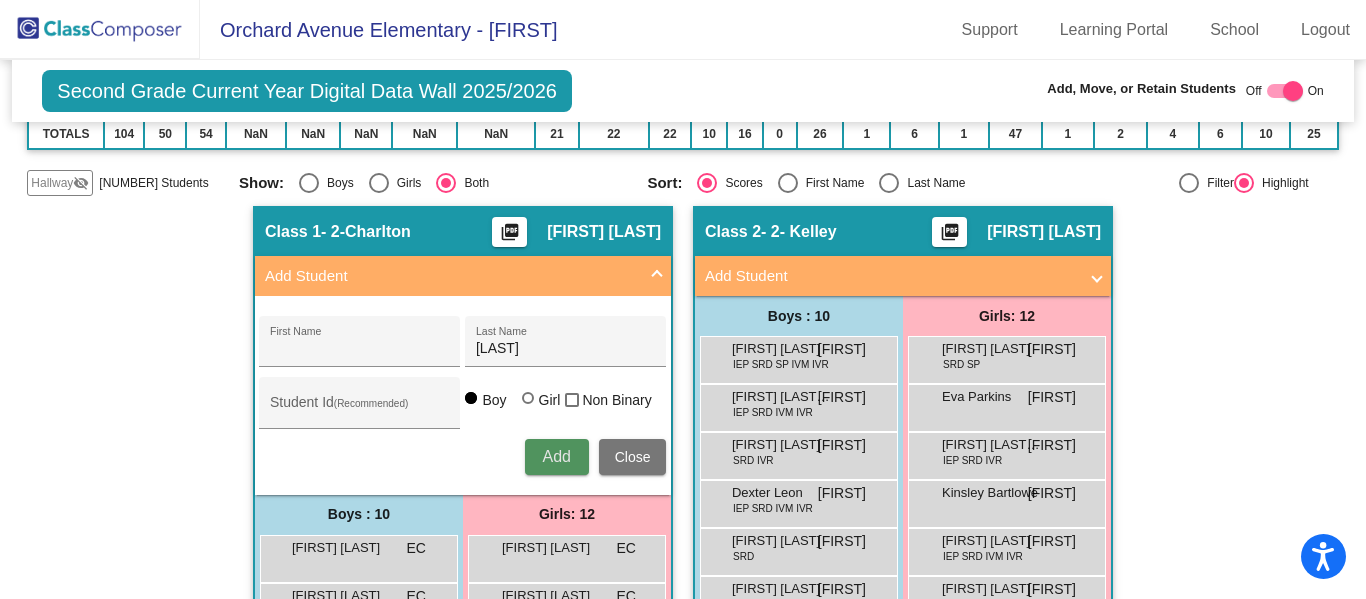 type 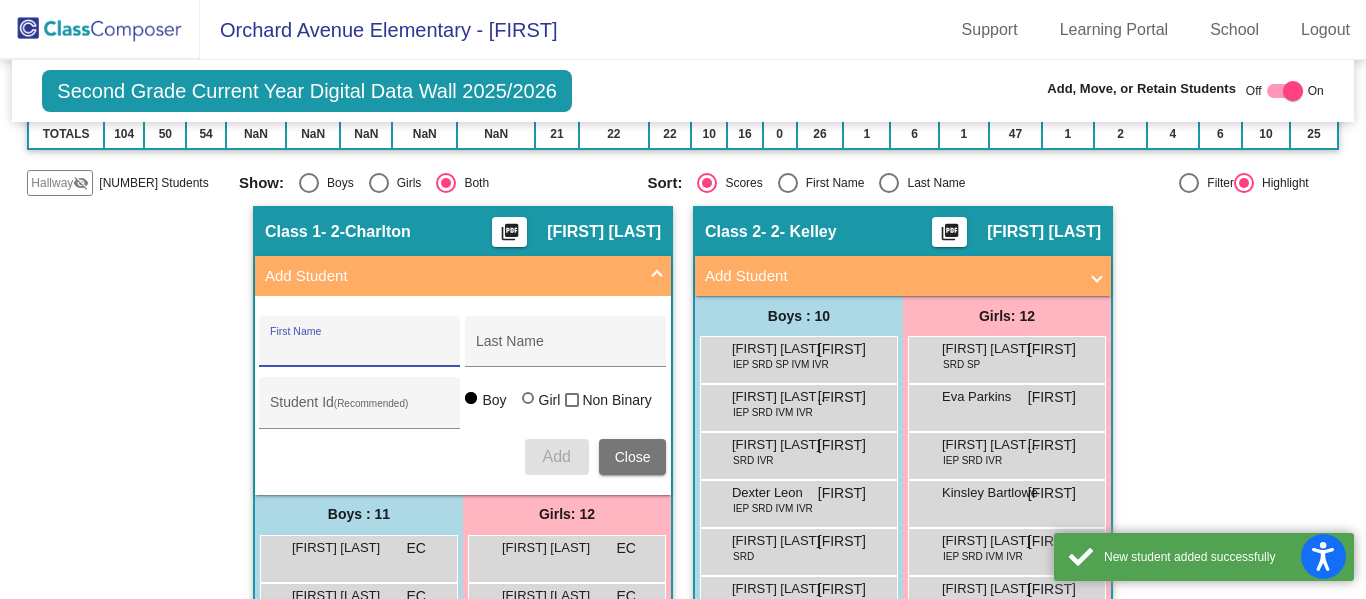 click on "Add Student" at bounding box center [459, 276] 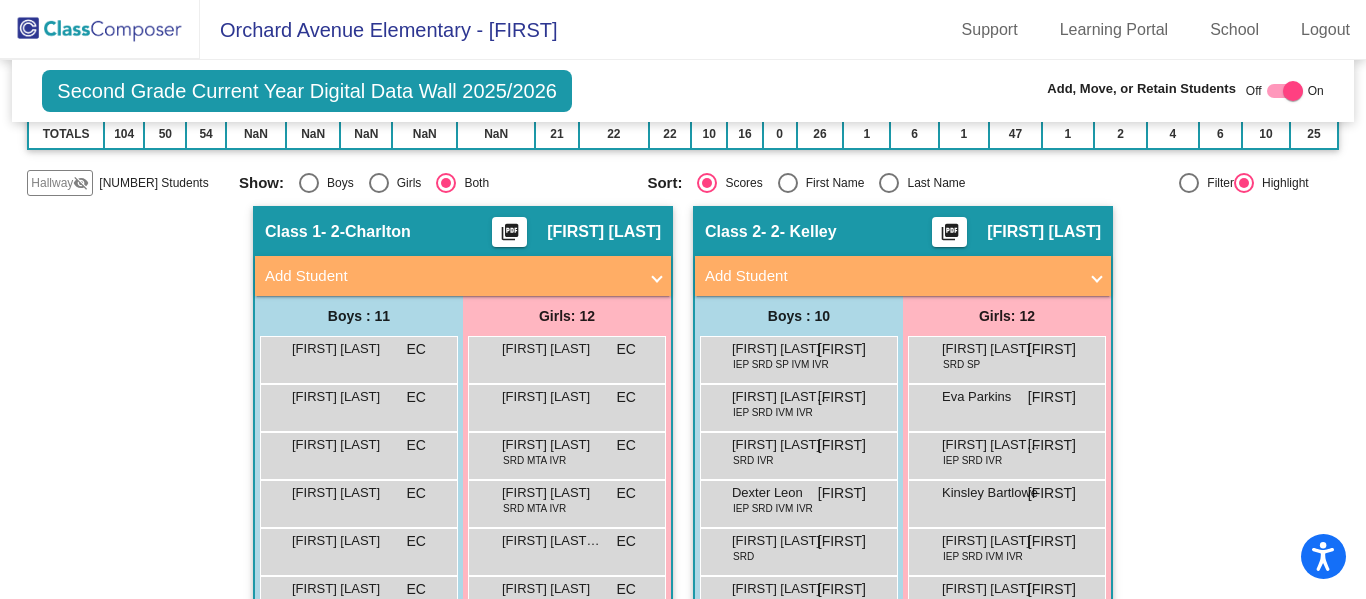 click on "Add Student" at bounding box center (891, 276) 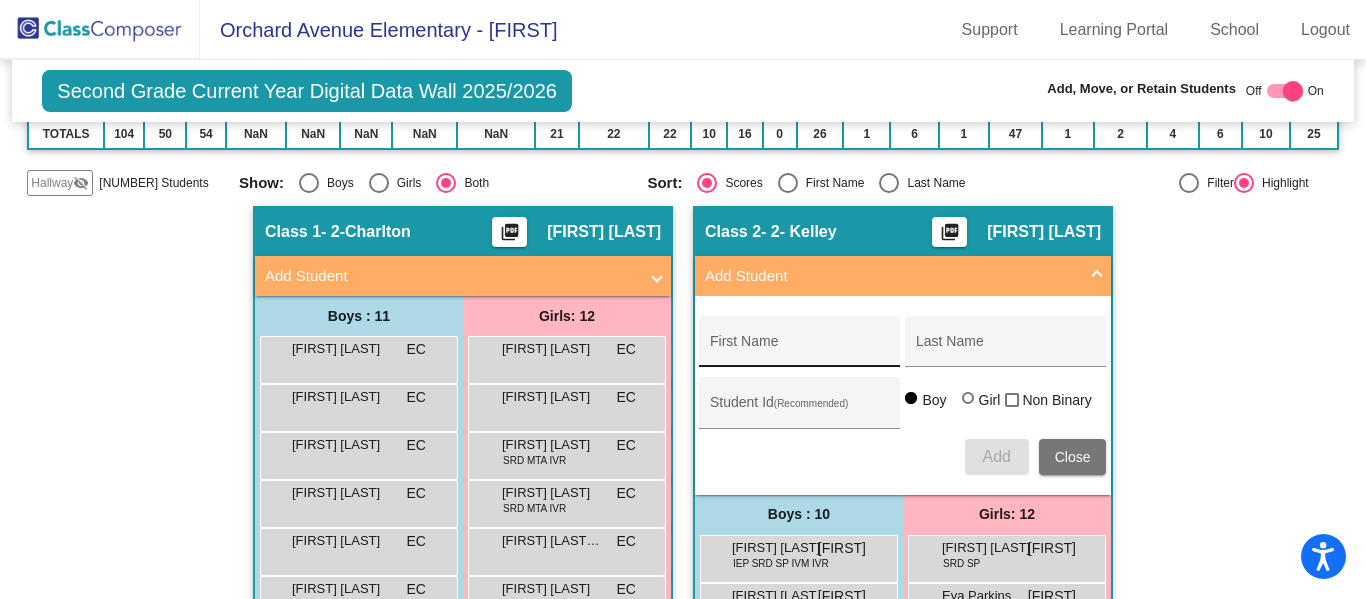 click on "First Name" at bounding box center (800, 349) 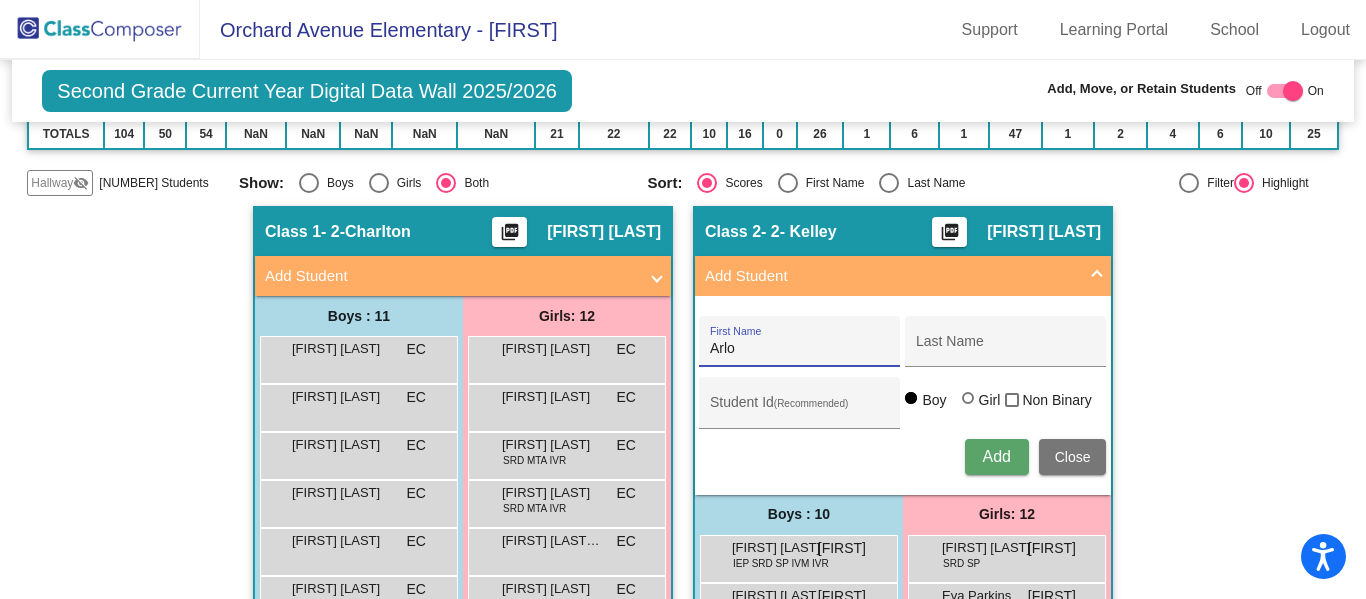 type on "Arlo" 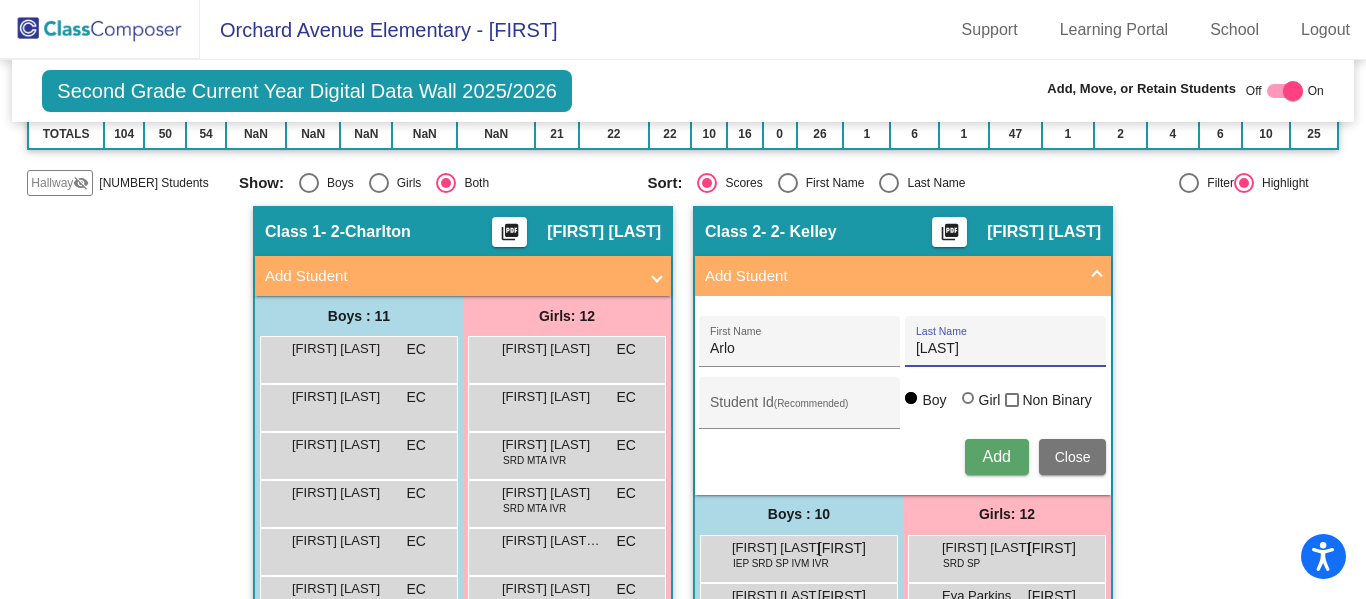 type on "Winters" 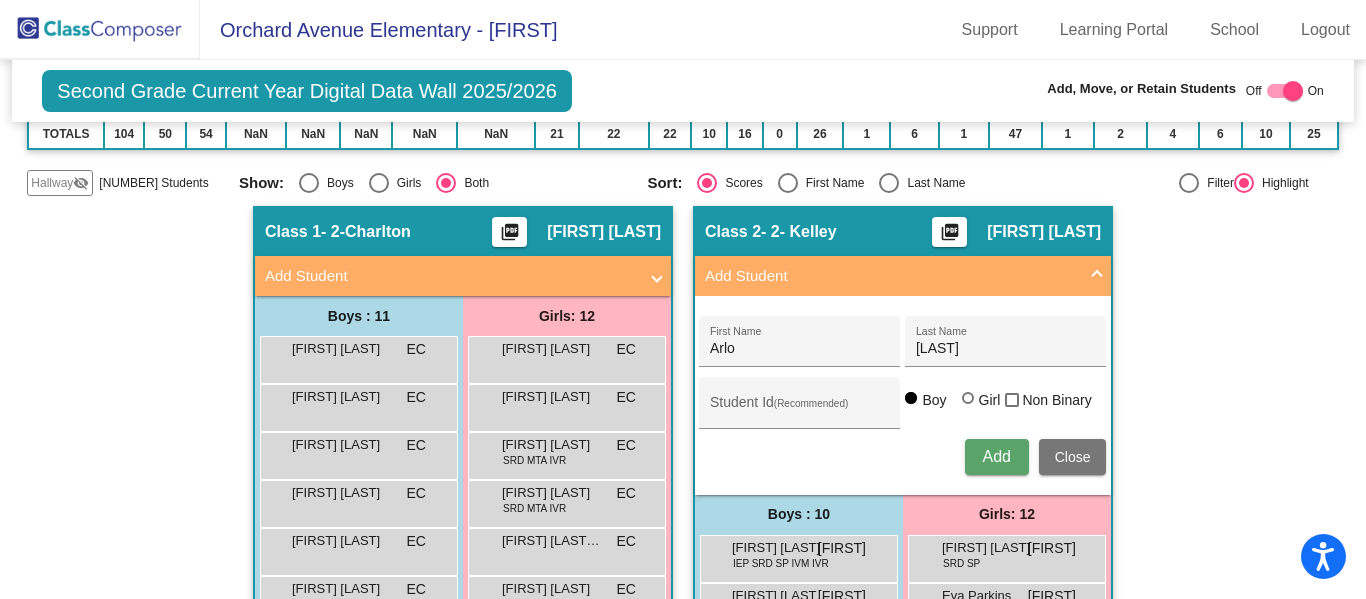 type 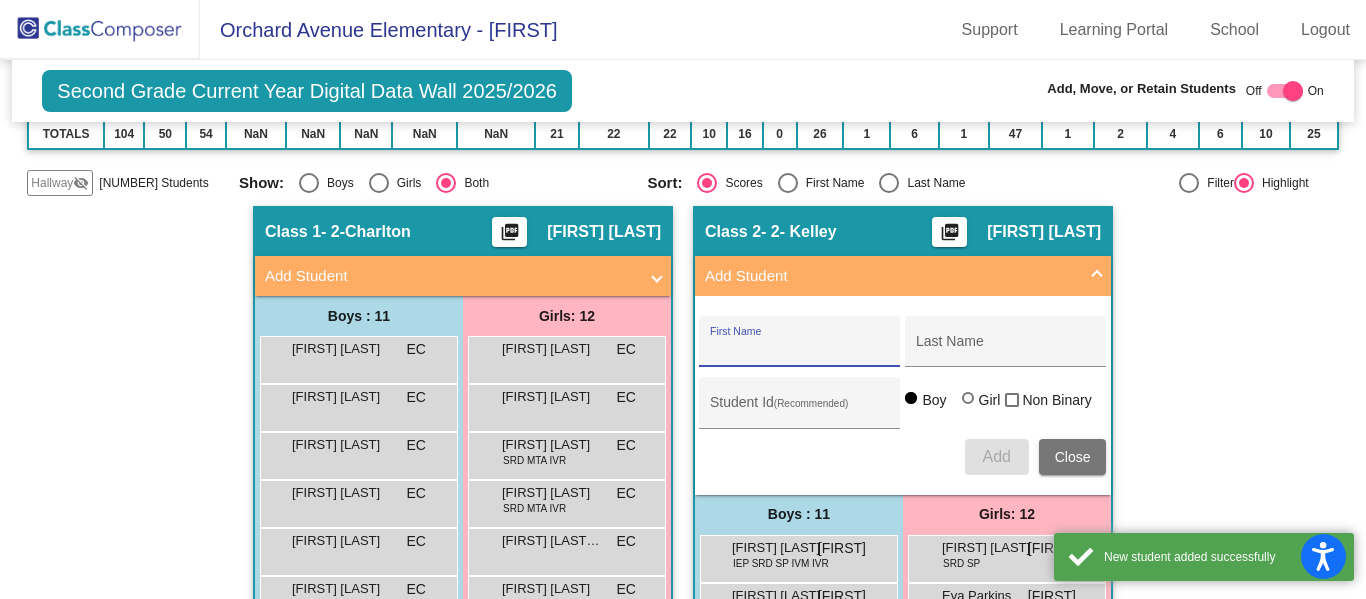 click at bounding box center (1097, 276) 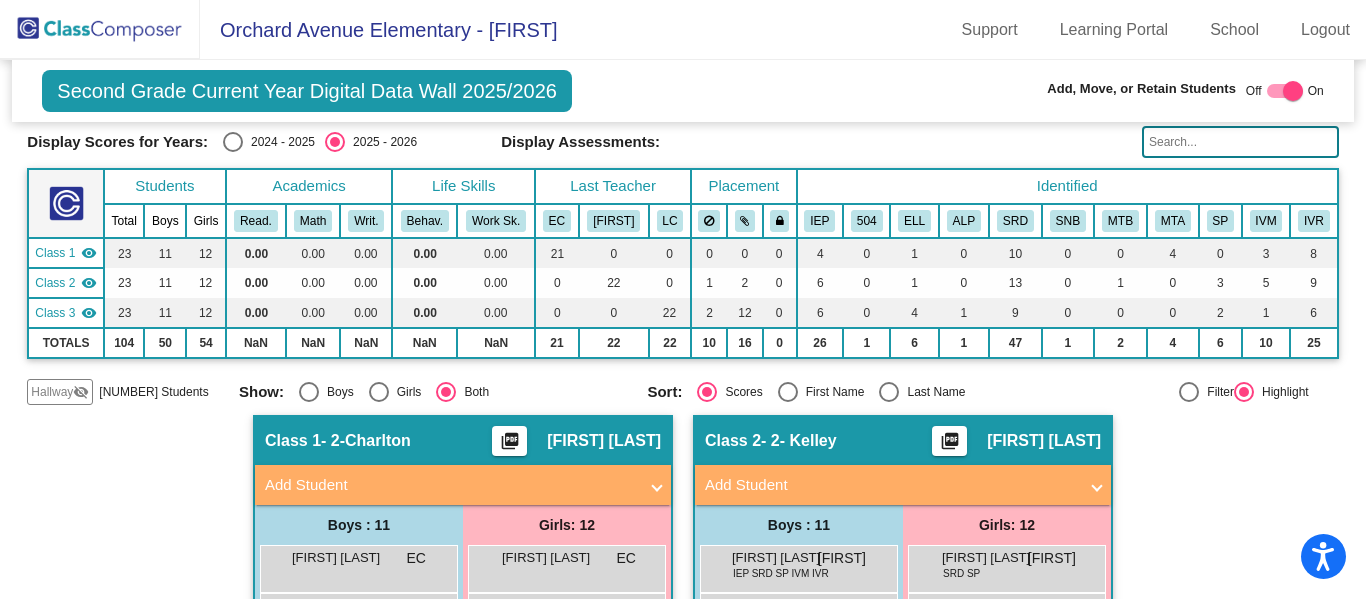 scroll, scrollTop: 72, scrollLeft: 0, axis: vertical 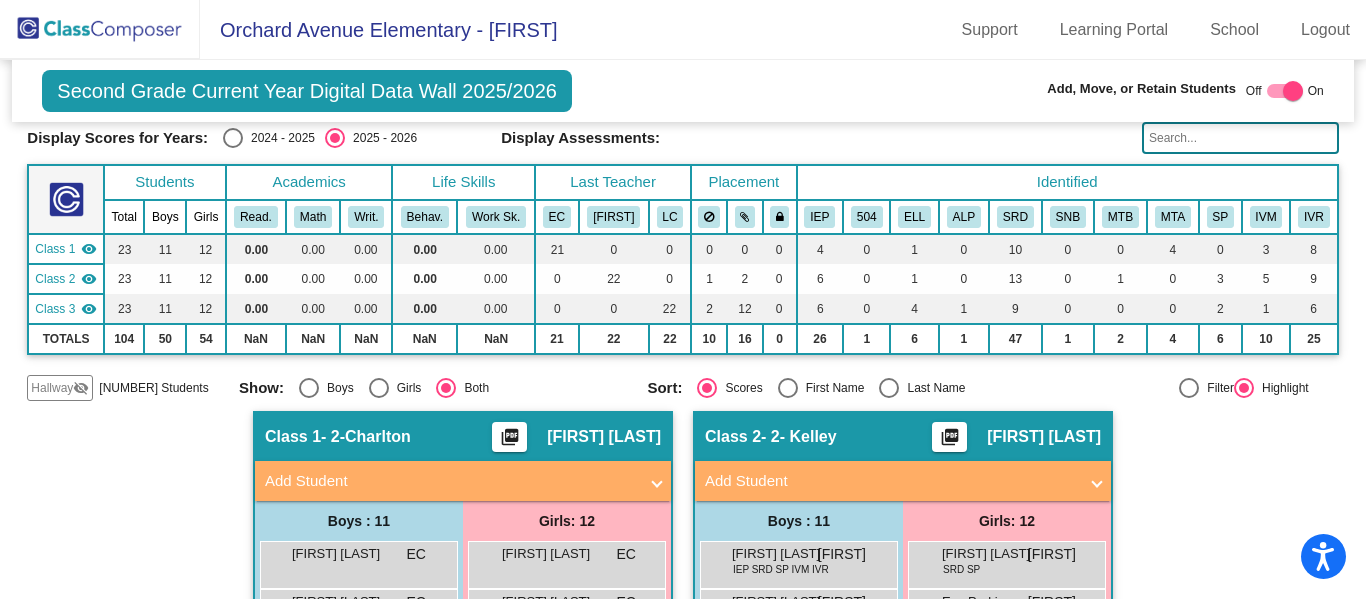 click 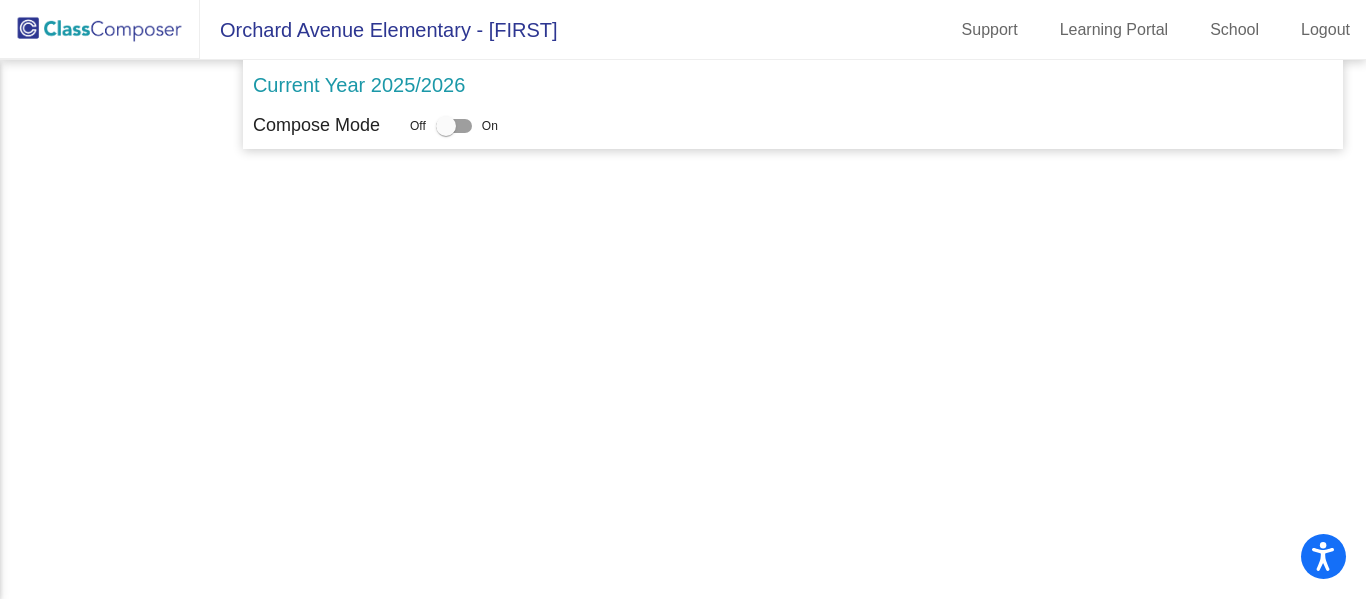 scroll, scrollTop: 0, scrollLeft: 0, axis: both 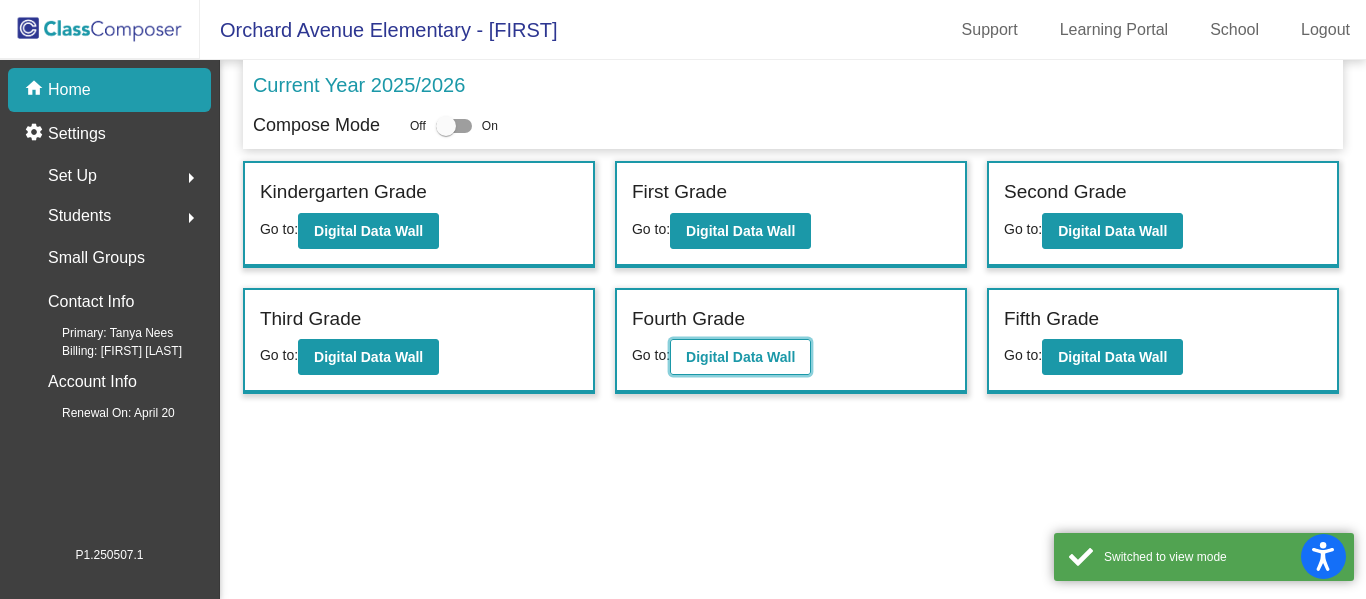 click on "Digital Data Wall" 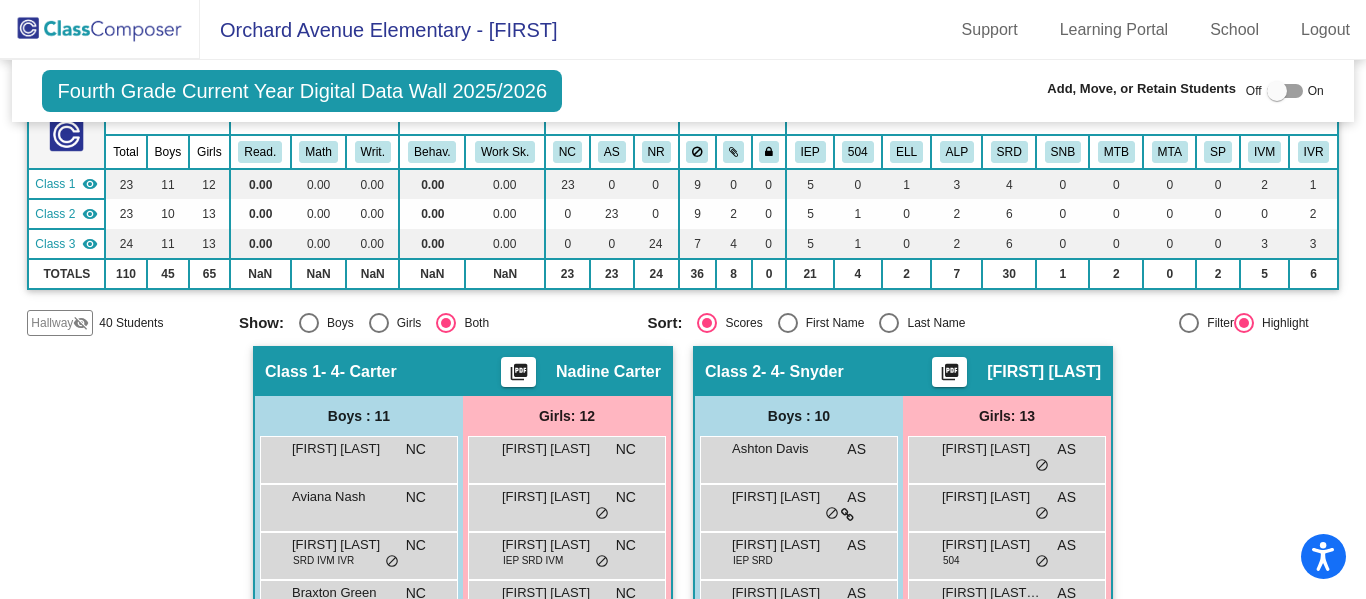 scroll, scrollTop: 138, scrollLeft: 0, axis: vertical 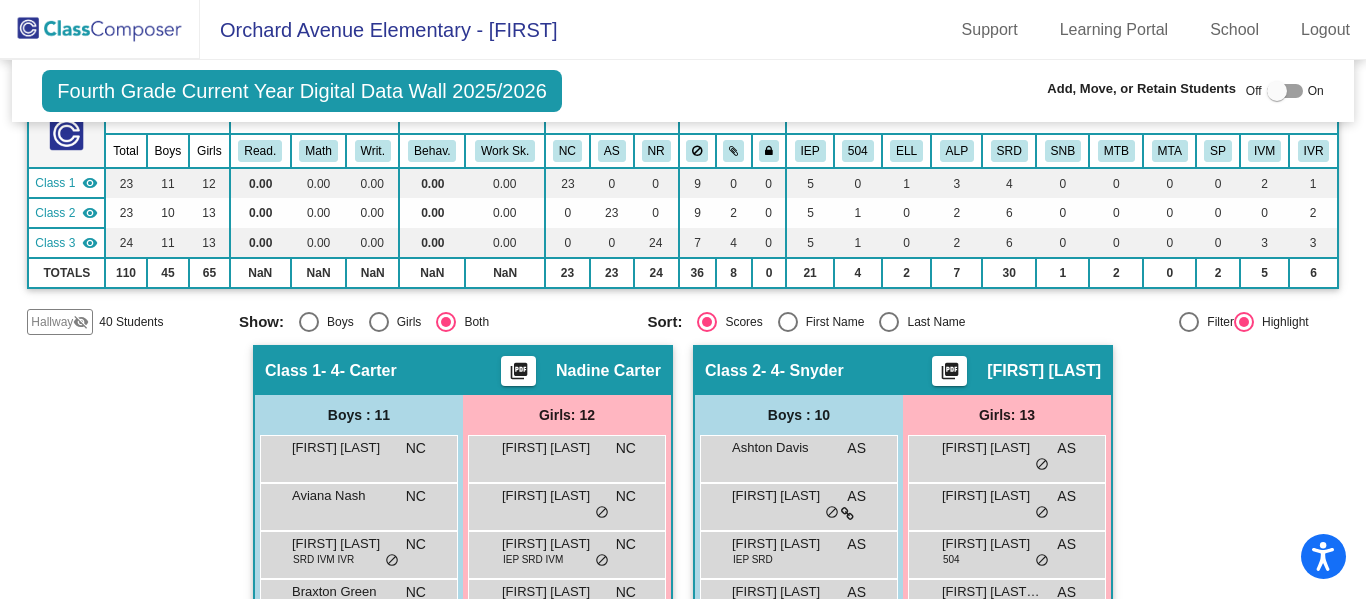 click at bounding box center (1285, 91) 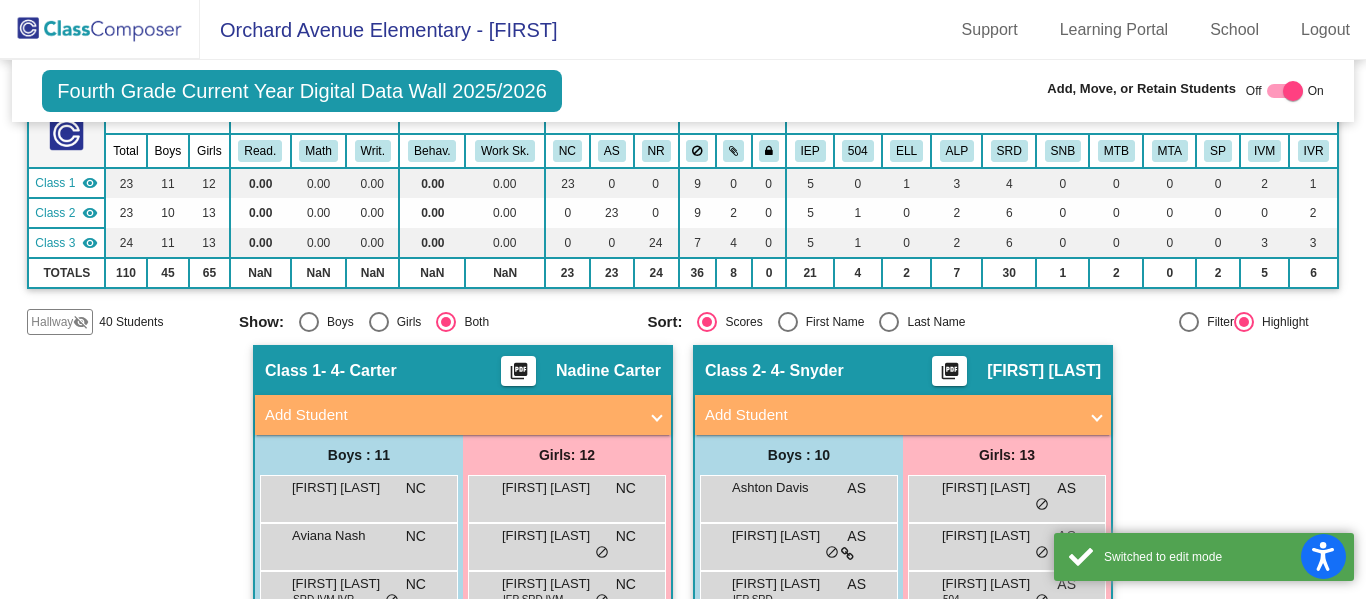 click on "Add Student" at bounding box center (451, 415) 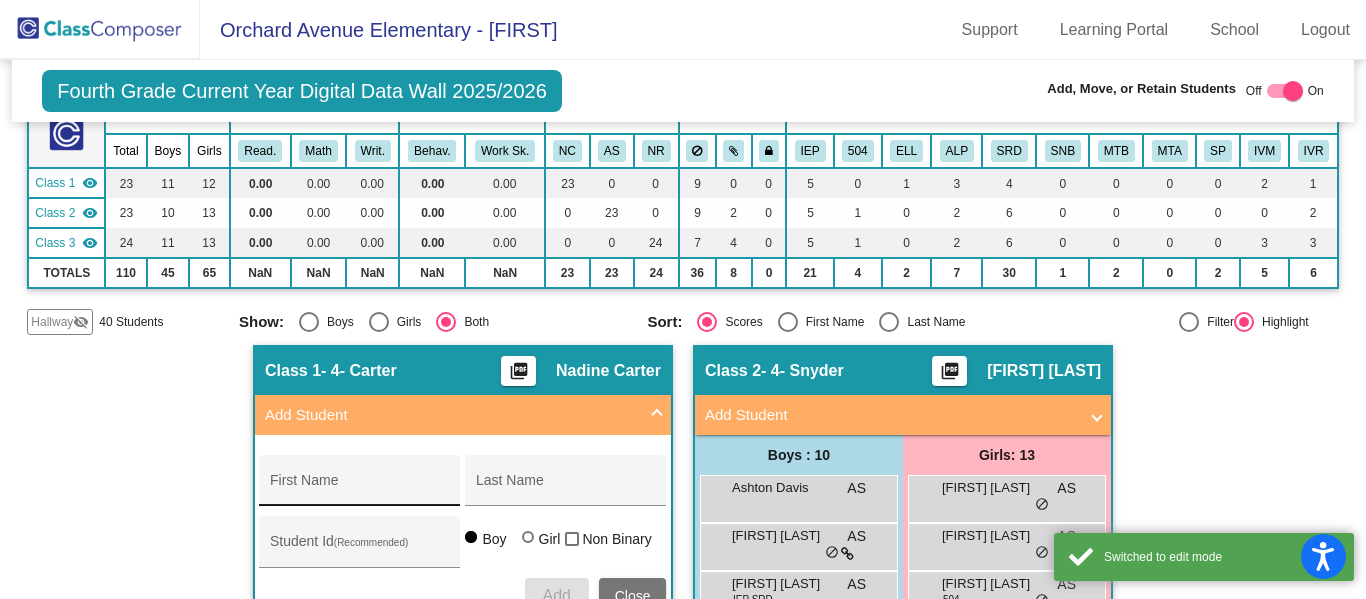 click on "First Name" at bounding box center (360, 488) 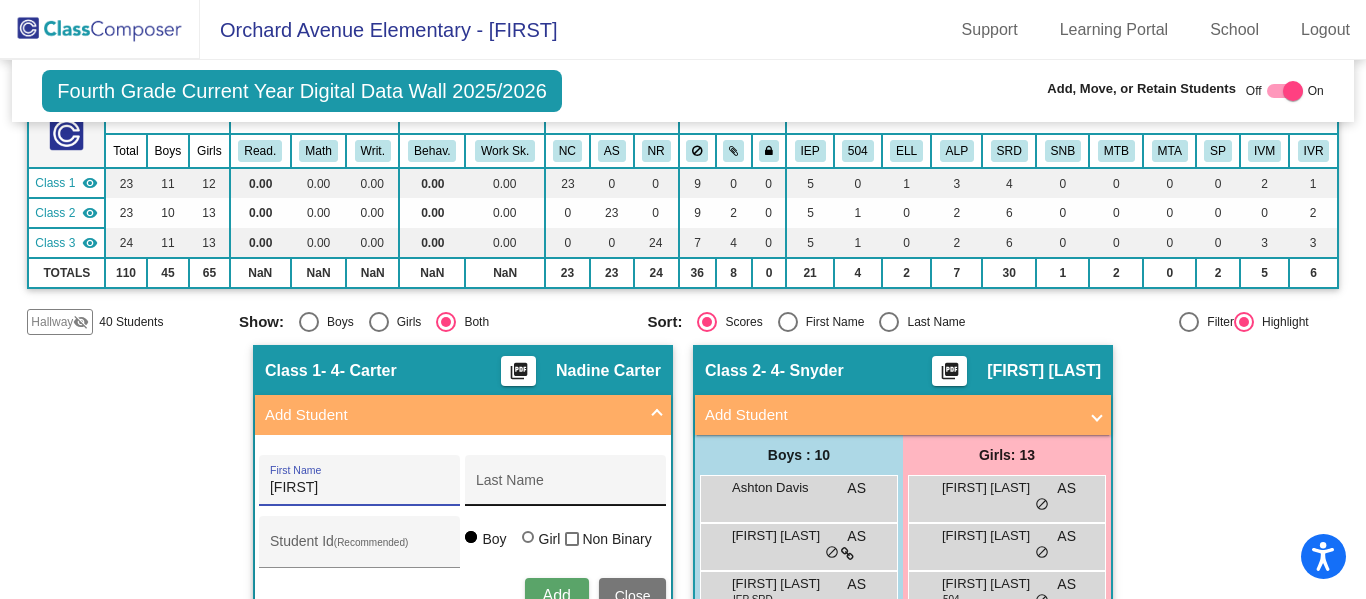 type on "Julian" 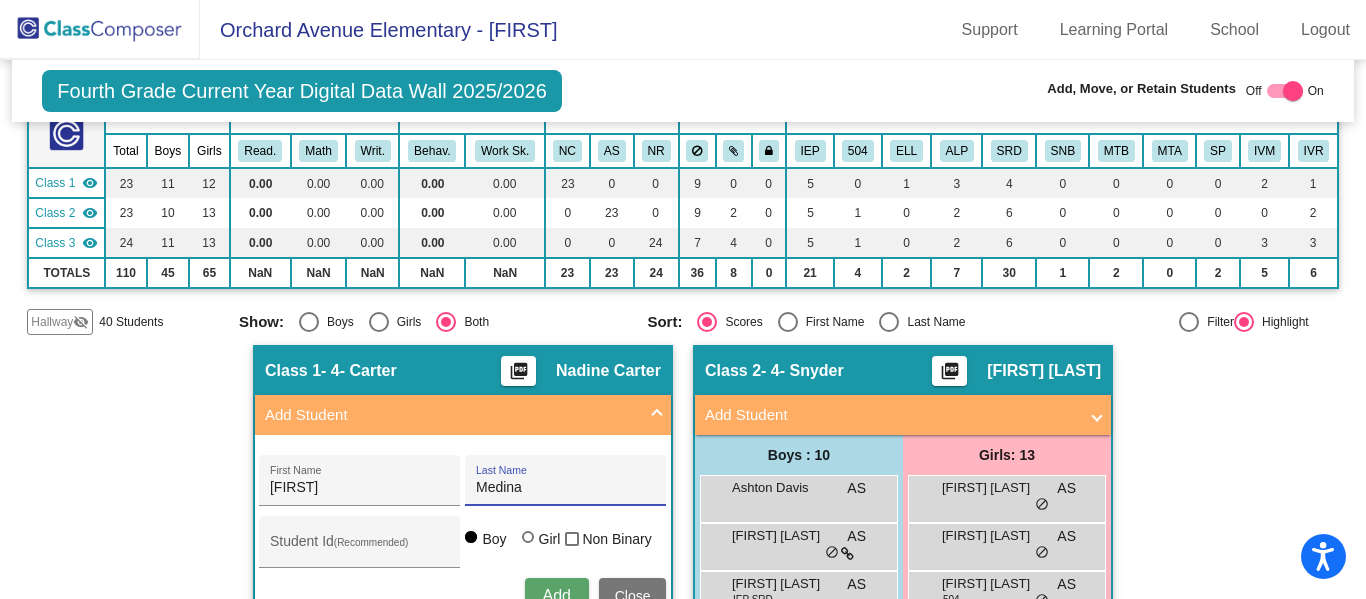 type on "Medina" 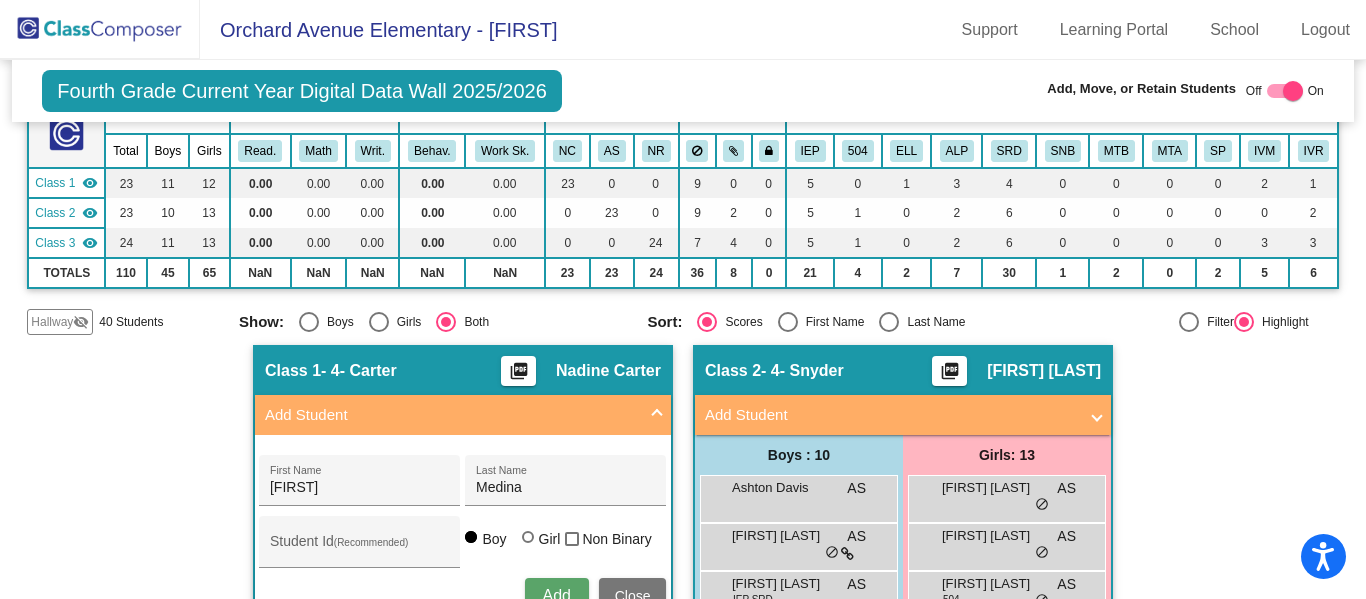 type 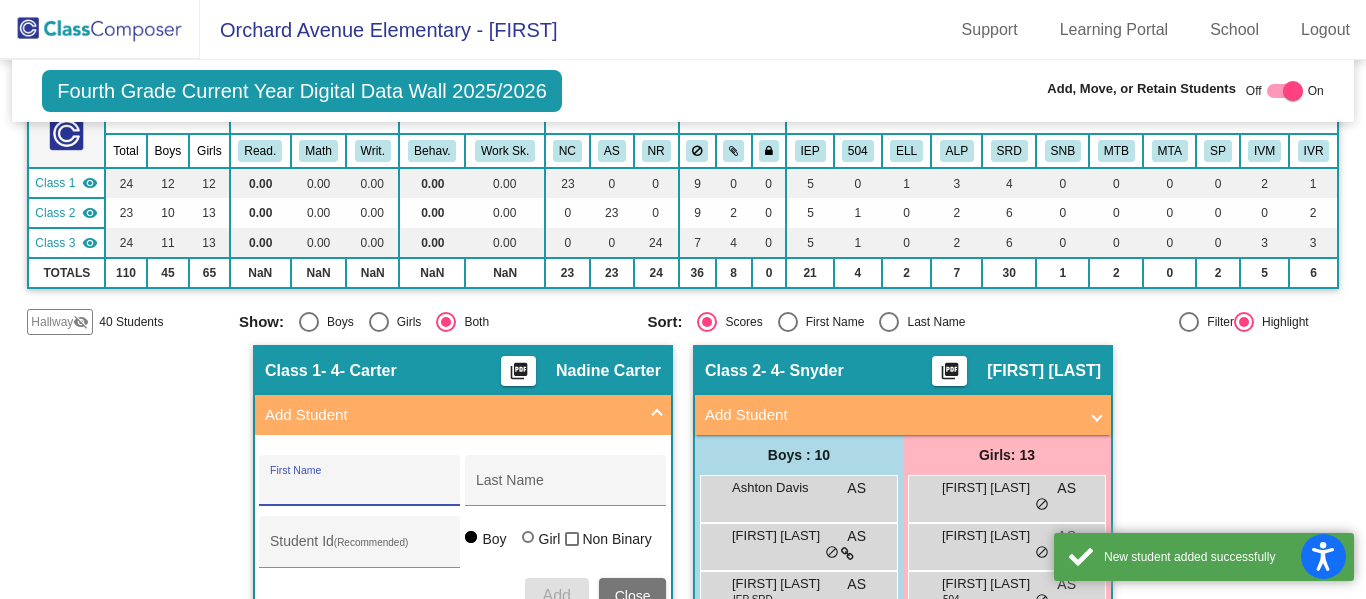 click at bounding box center [657, 415] 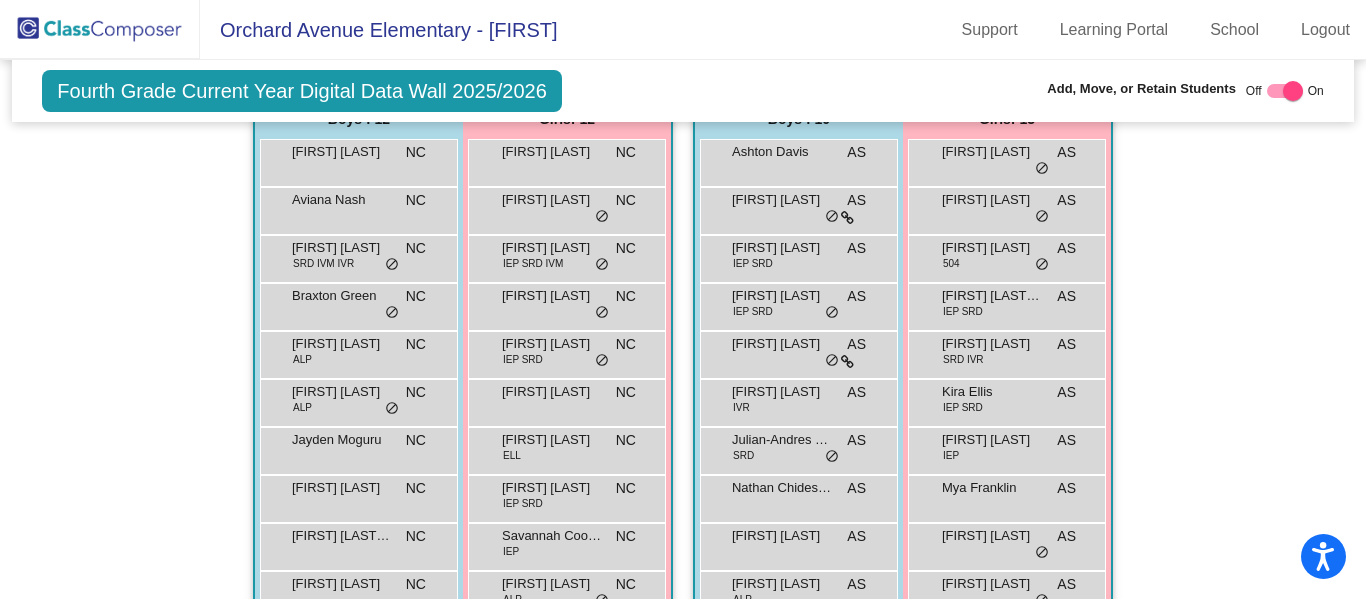 scroll, scrollTop: 477, scrollLeft: 0, axis: vertical 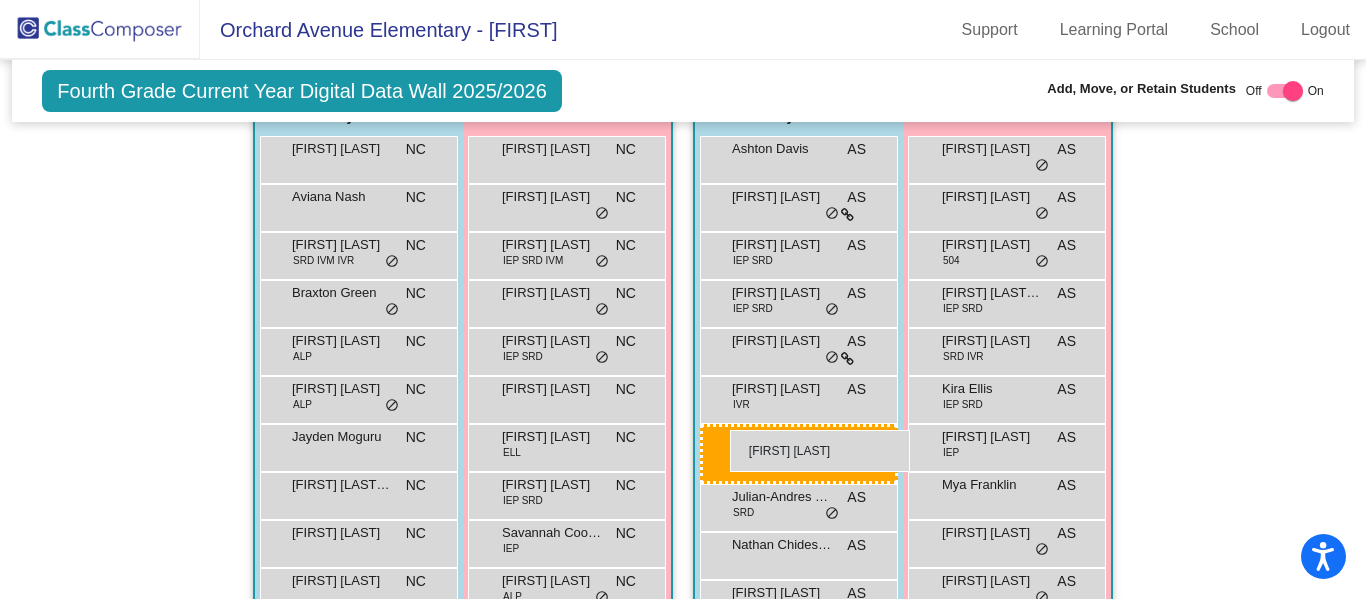 drag, startPoint x: 364, startPoint y: 498, endPoint x: 730, endPoint y: 430, distance: 372.26334 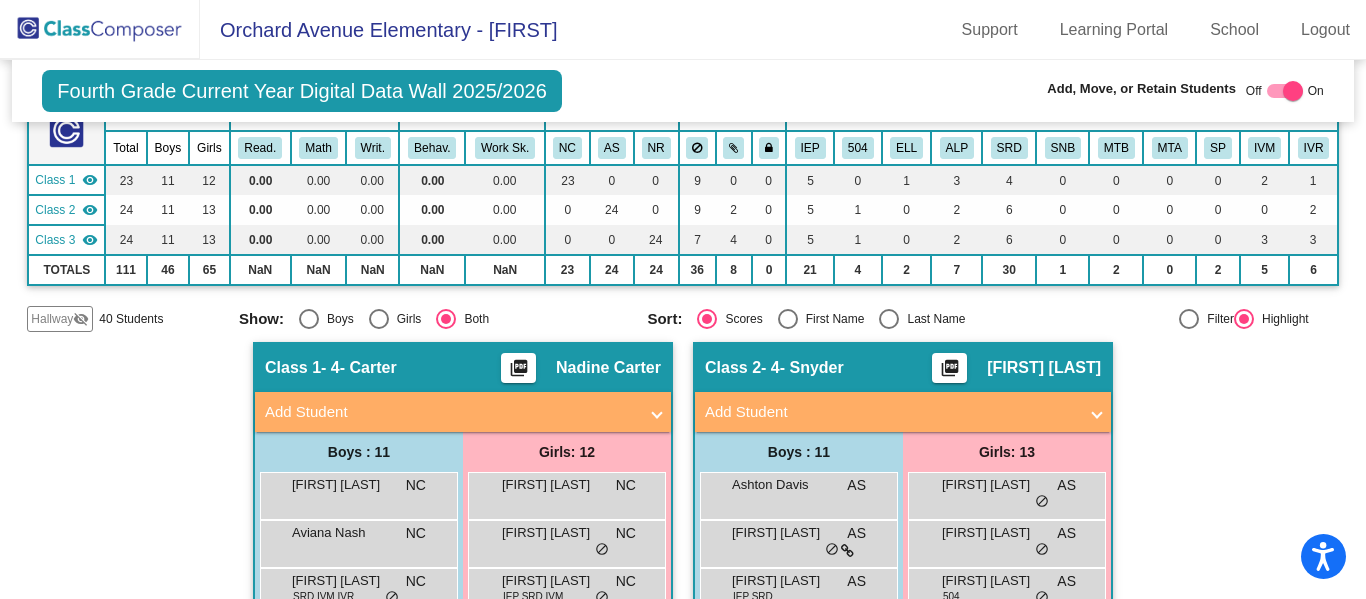 scroll, scrollTop: 137, scrollLeft: 0, axis: vertical 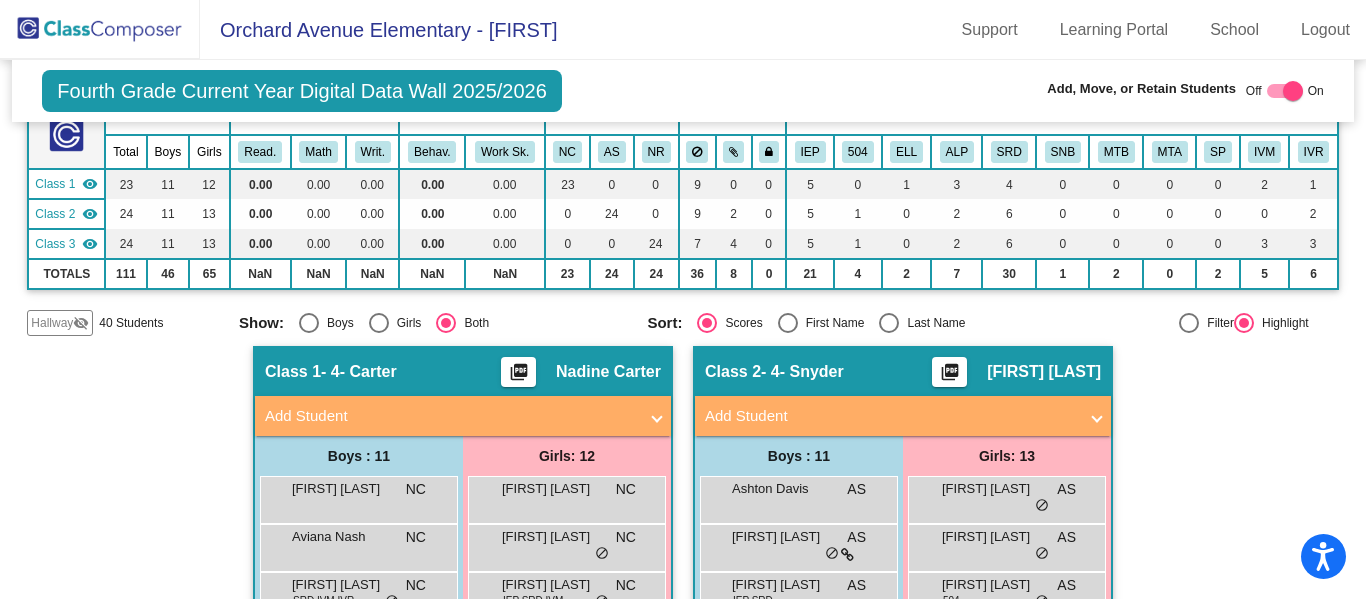 click on "Add Student" at bounding box center [903, 416] 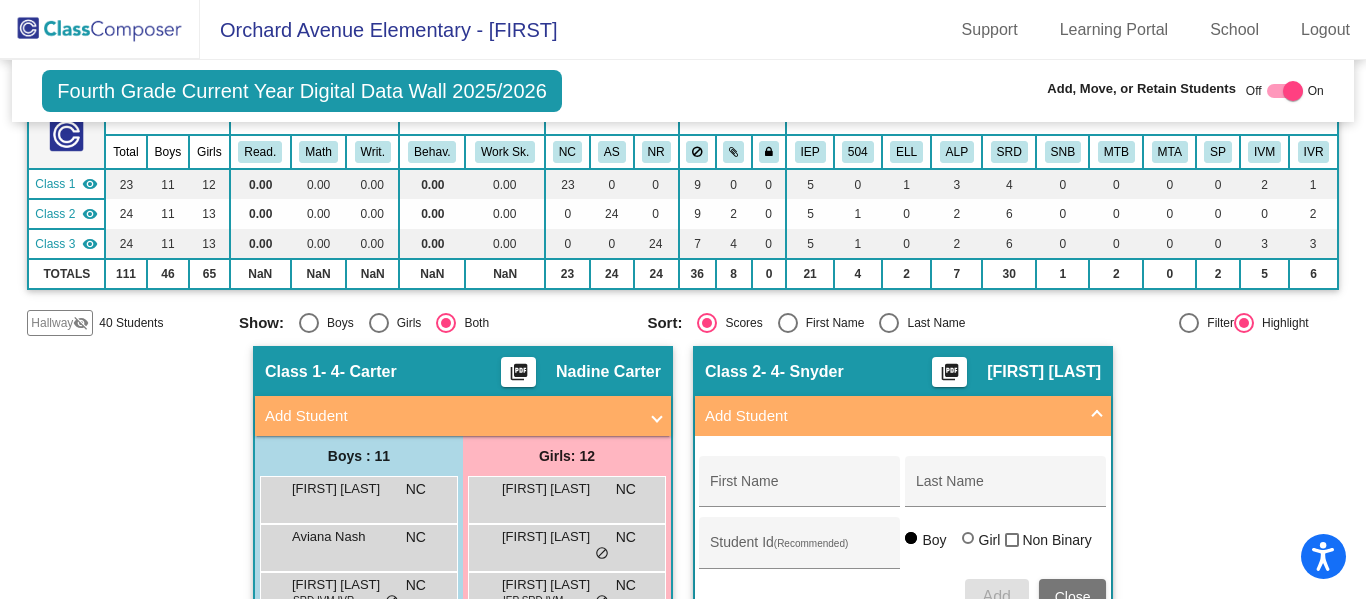 click on "Add Student" at bounding box center [451, 416] 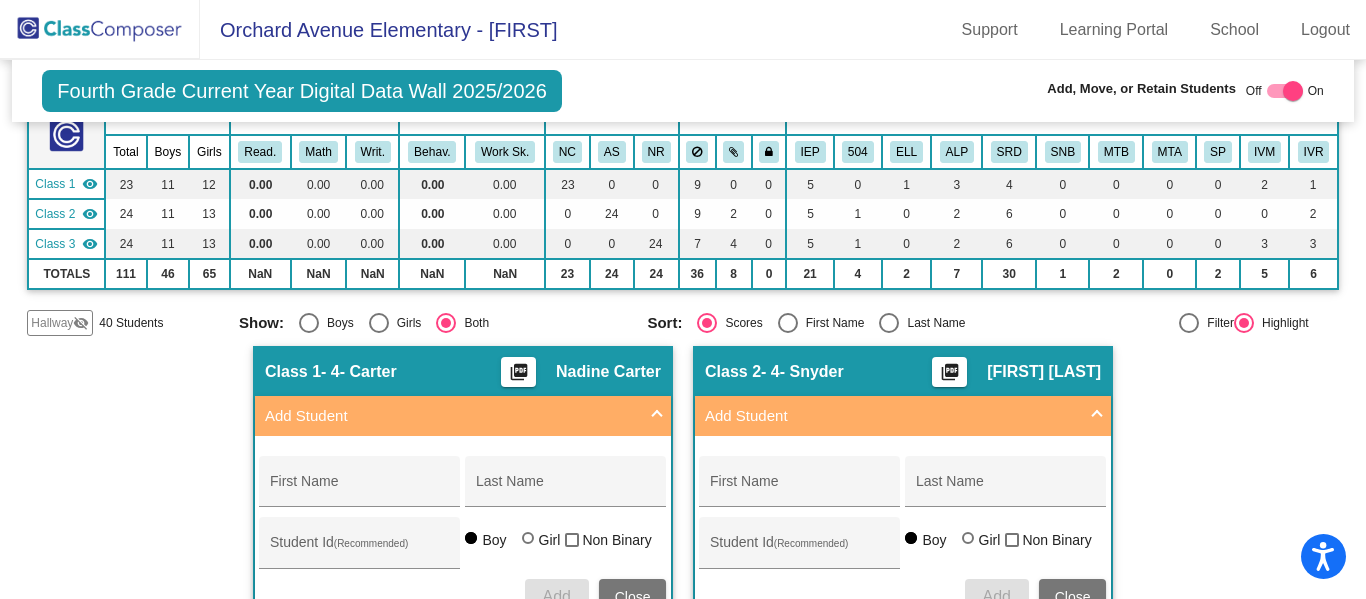 click on "Add Student" at bounding box center [451, 416] 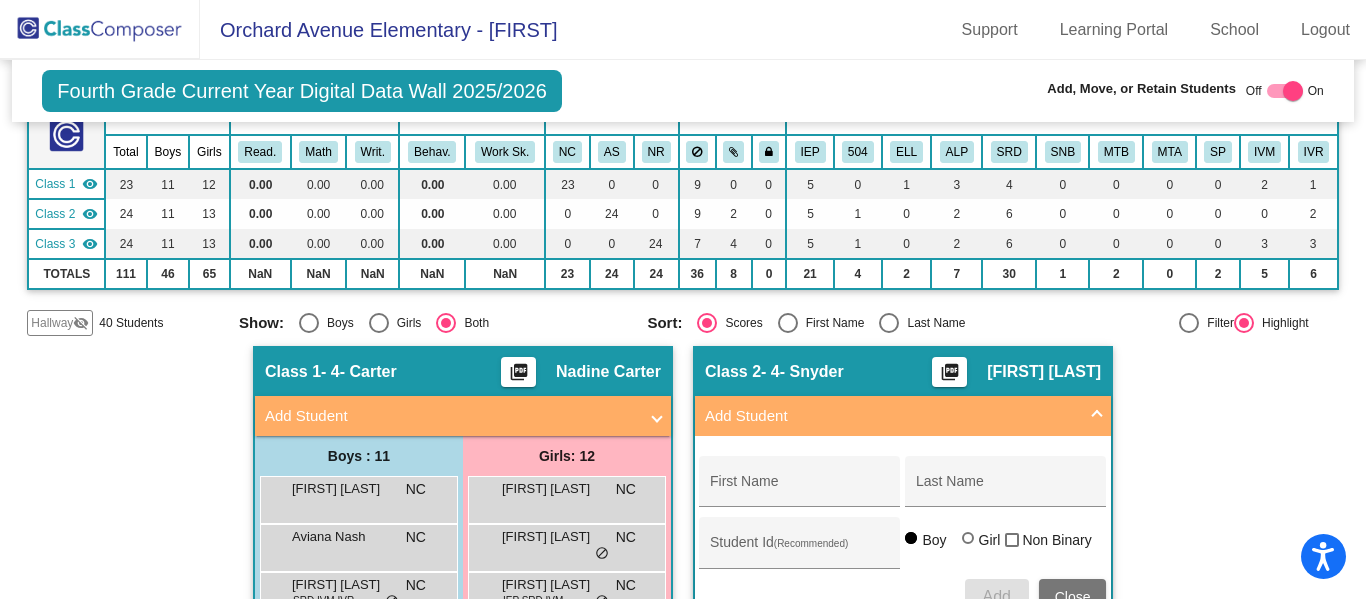 click on "Add Student" at bounding box center (459, 416) 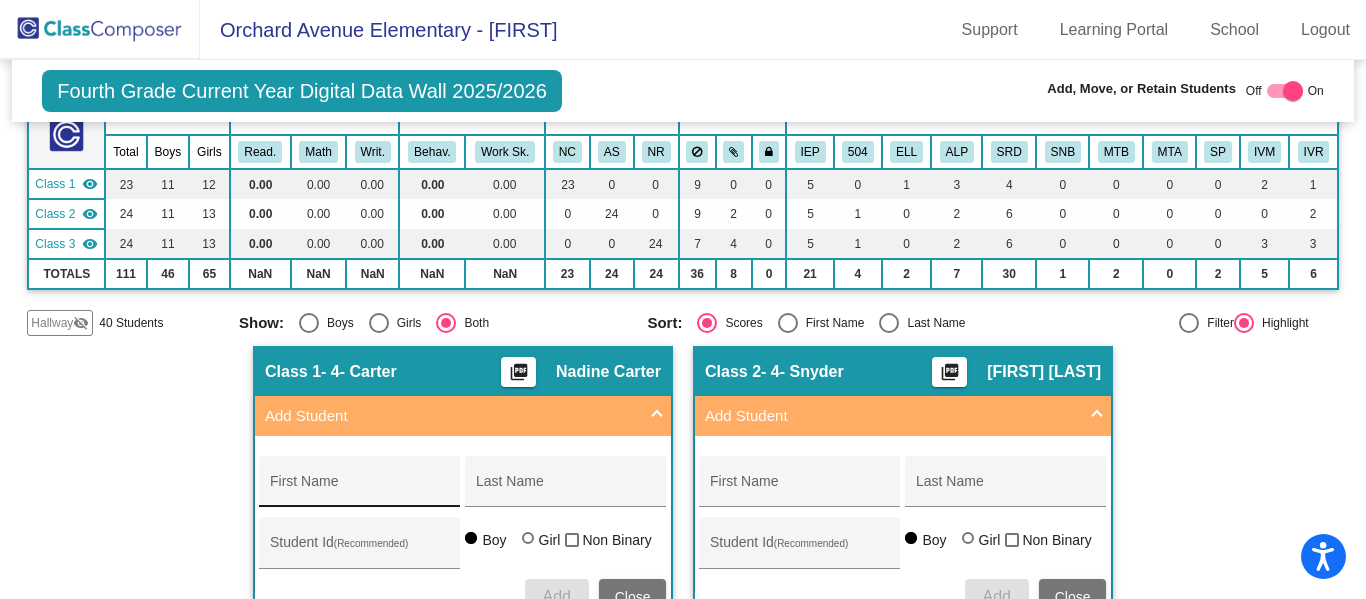 click on "First Name" at bounding box center (360, 489) 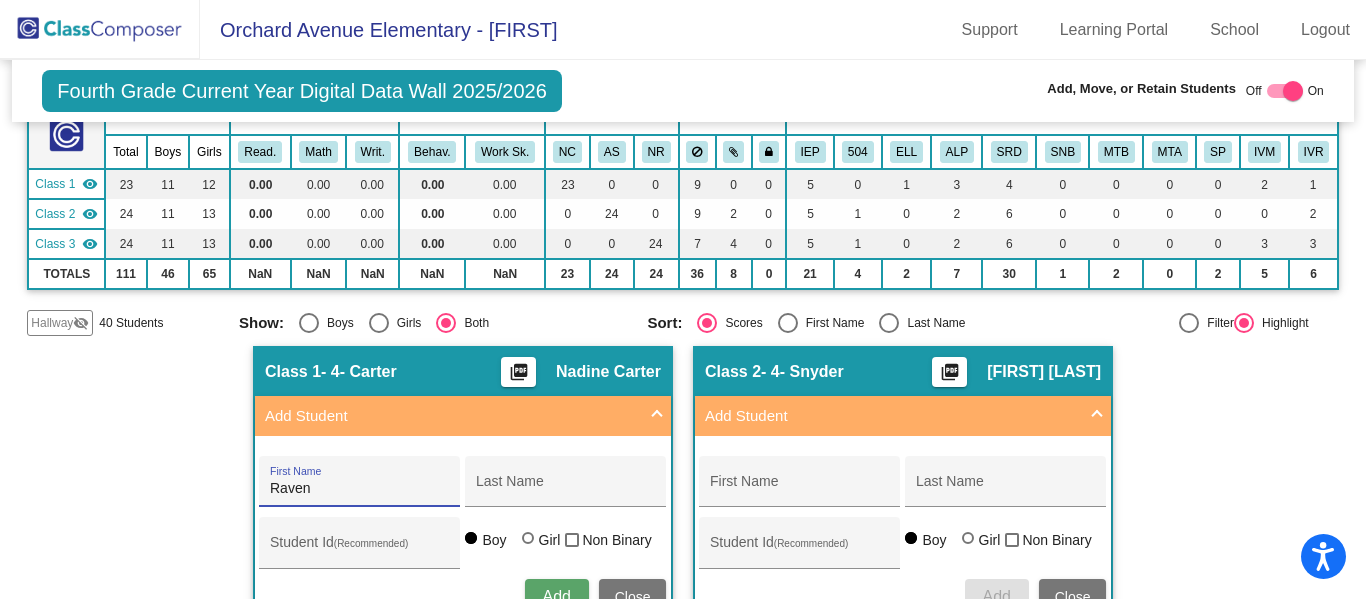 type on "Raven" 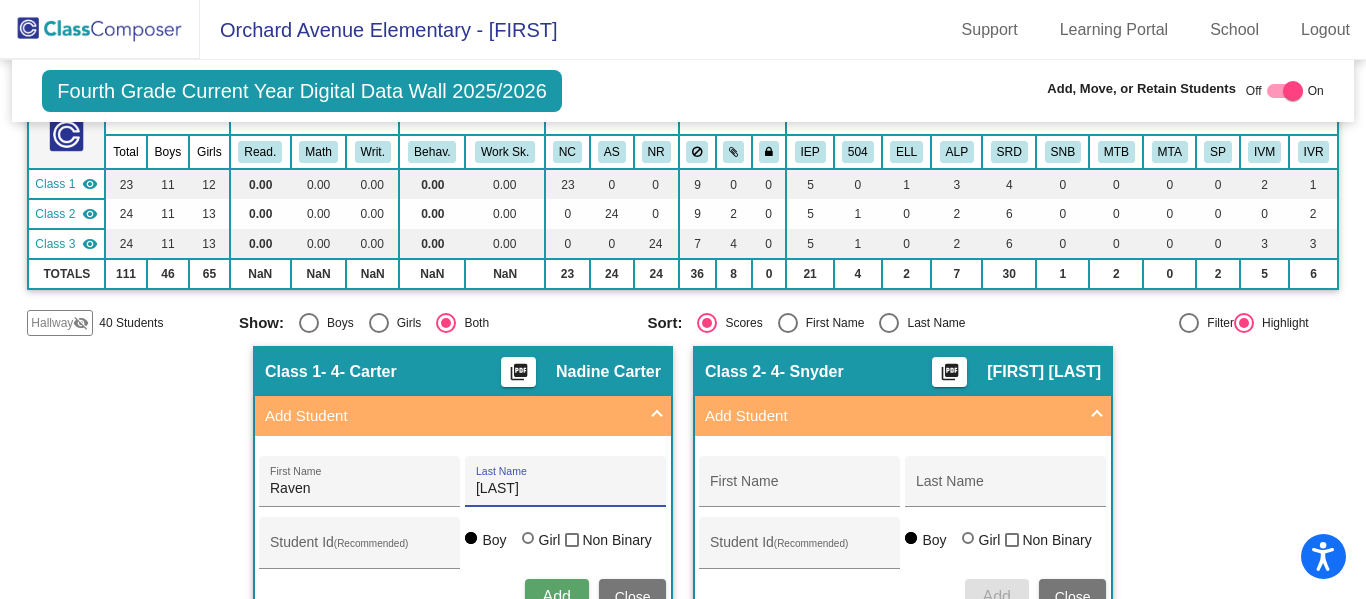 type on "Green" 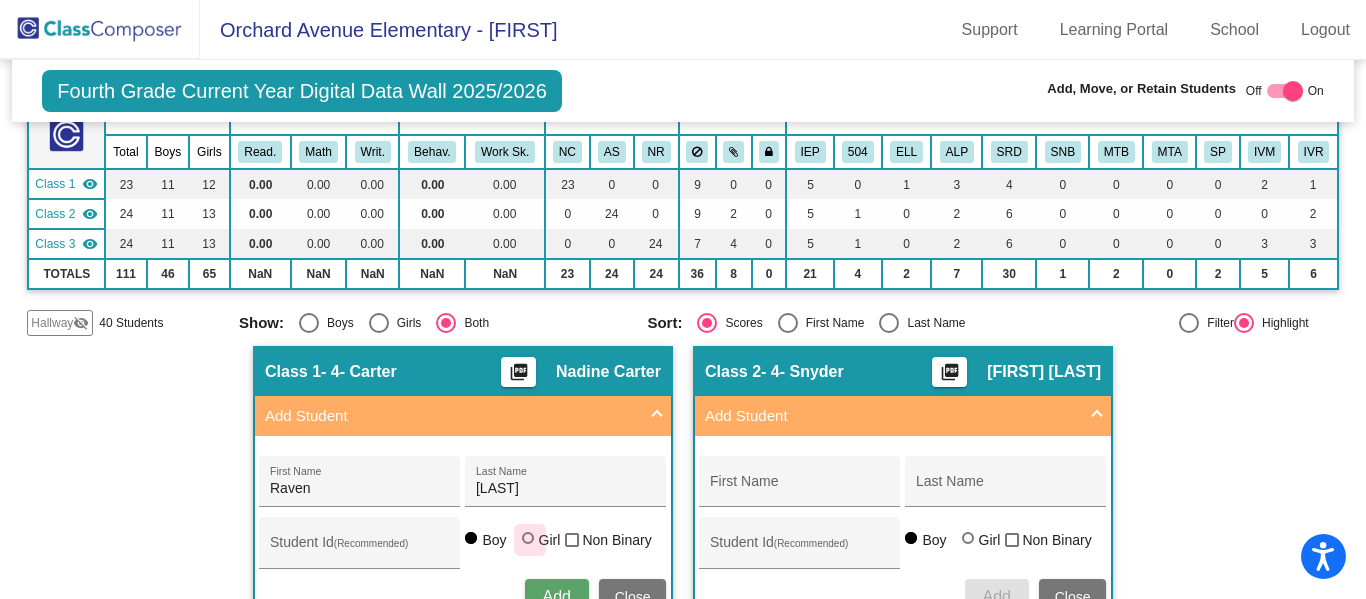 click at bounding box center (528, 538) 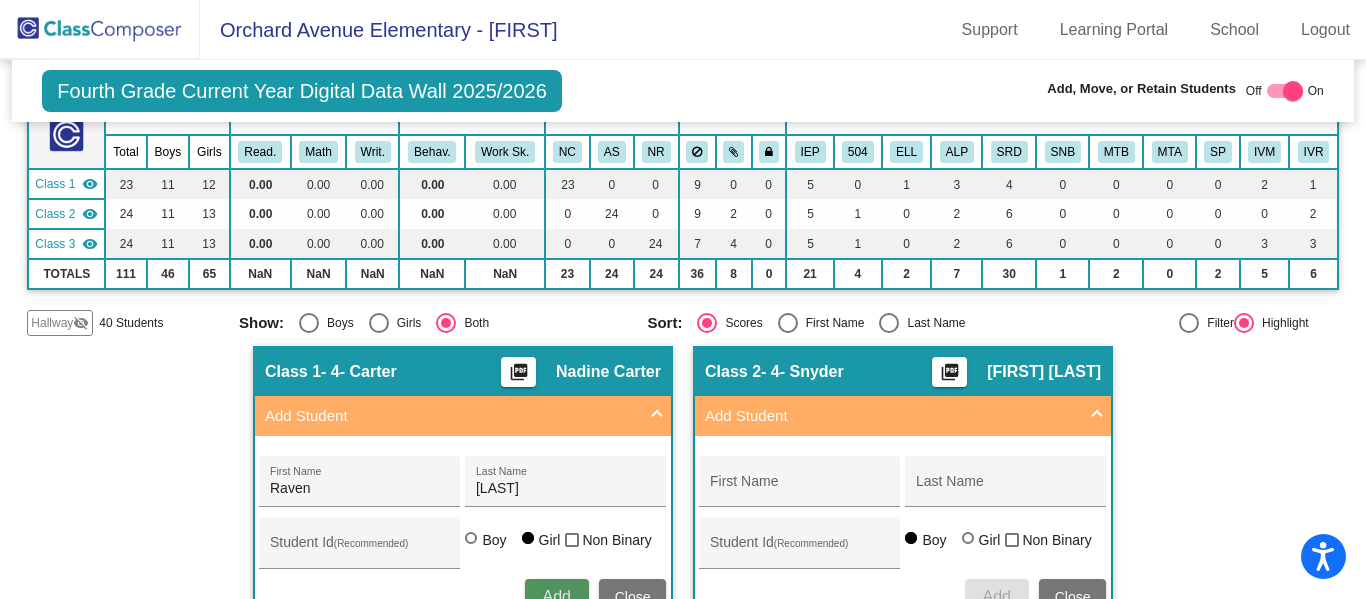 click on "Add" at bounding box center (557, 597) 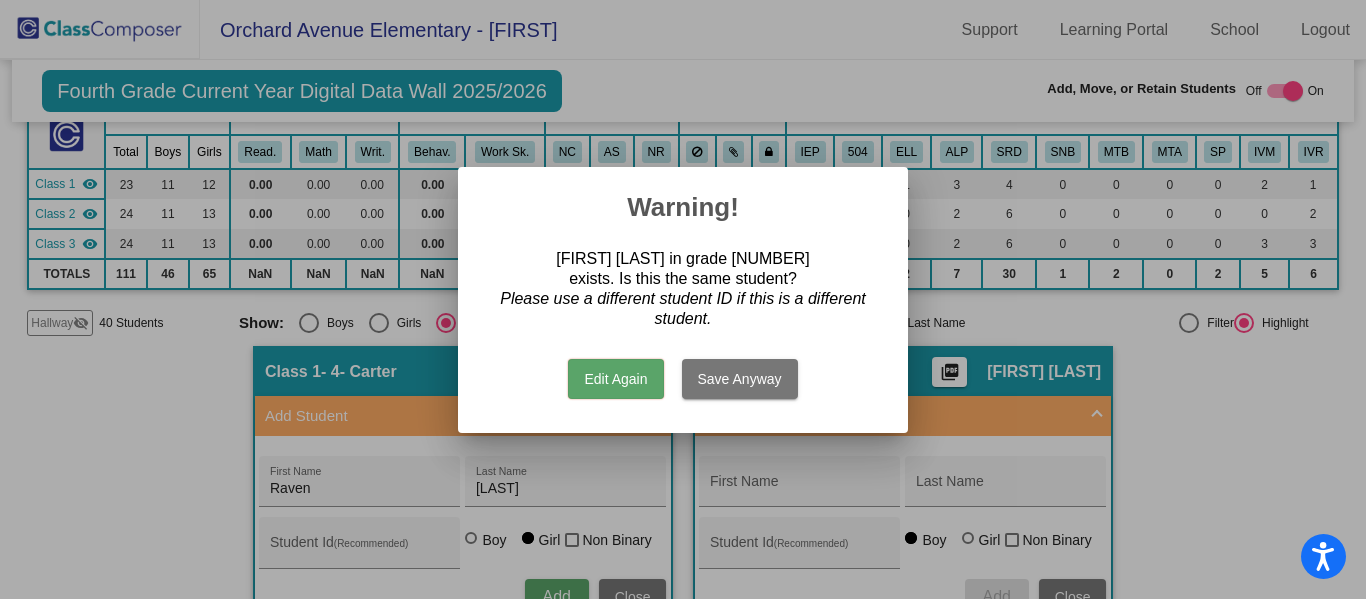 click on "Save Anyway" at bounding box center [740, 379] 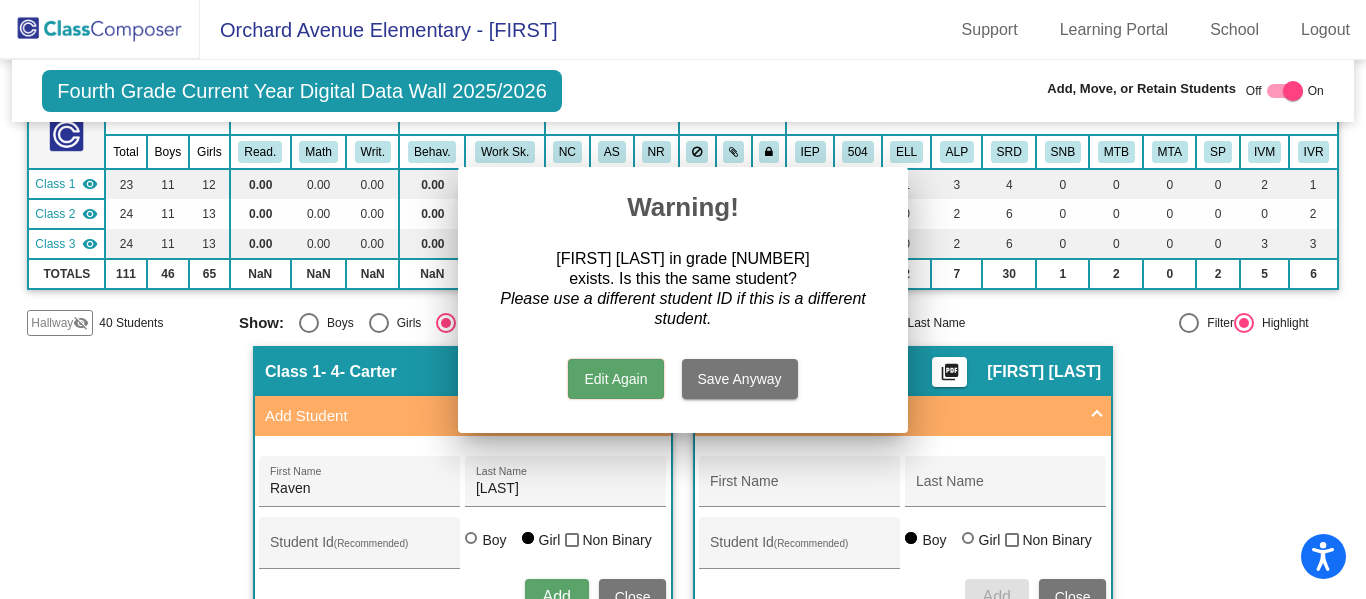 scroll, scrollTop: 152, scrollLeft: 0, axis: vertical 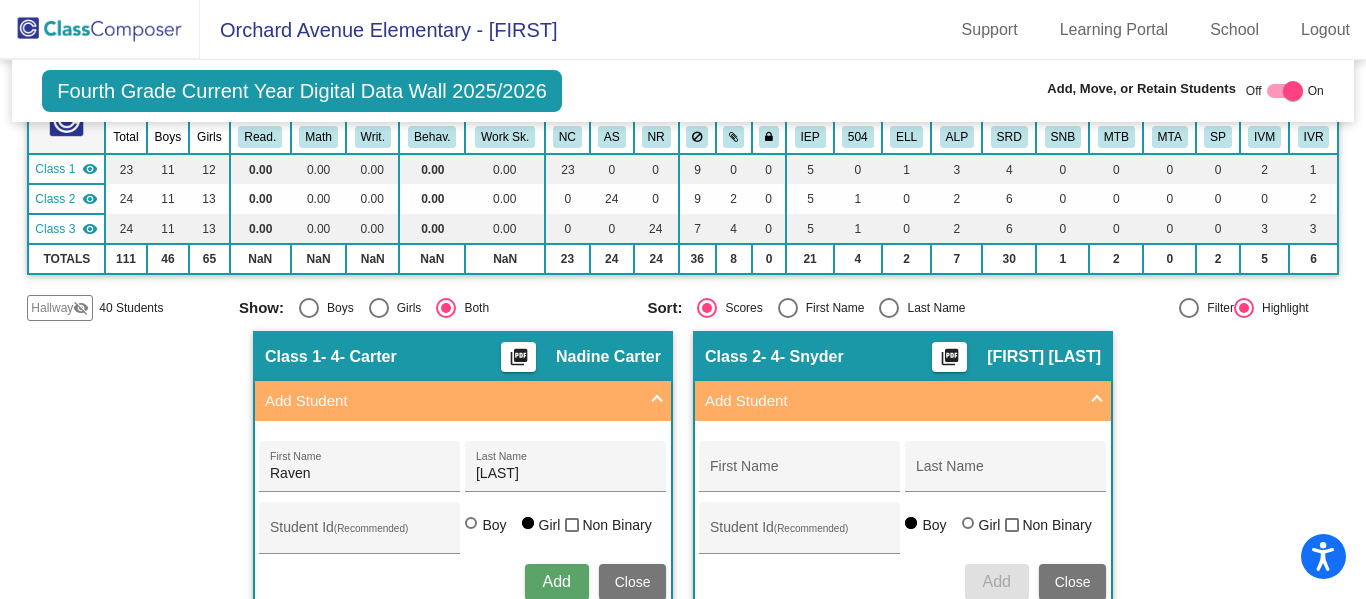 type 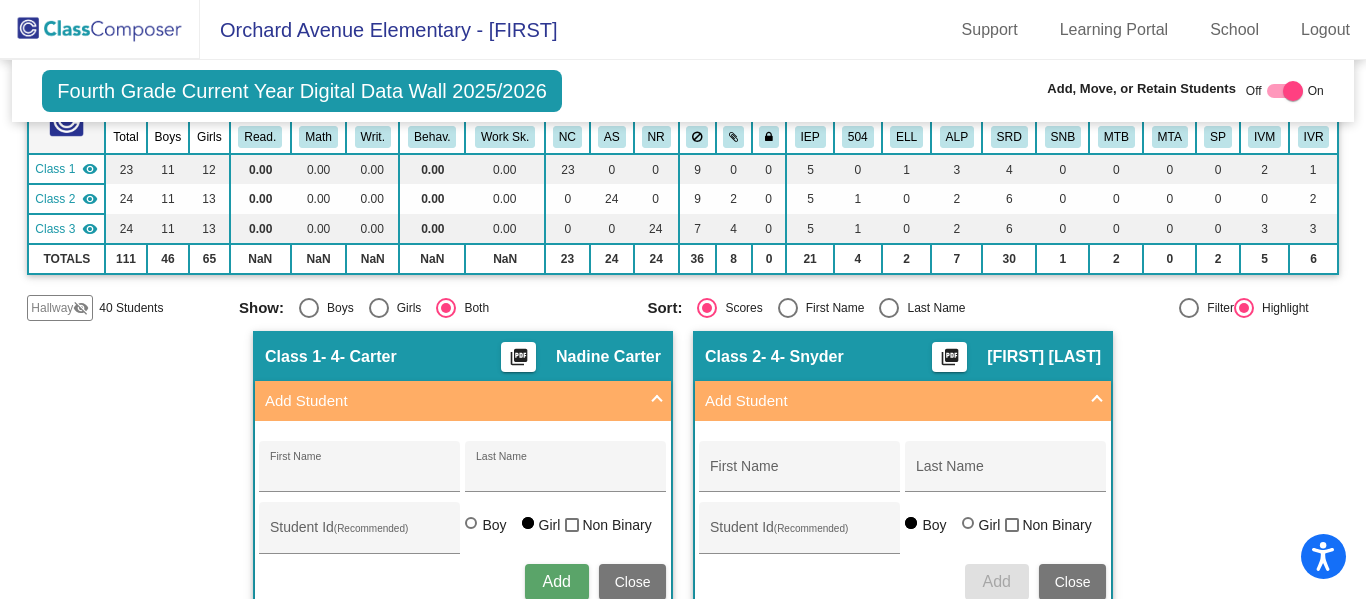 click at bounding box center (657, 401) 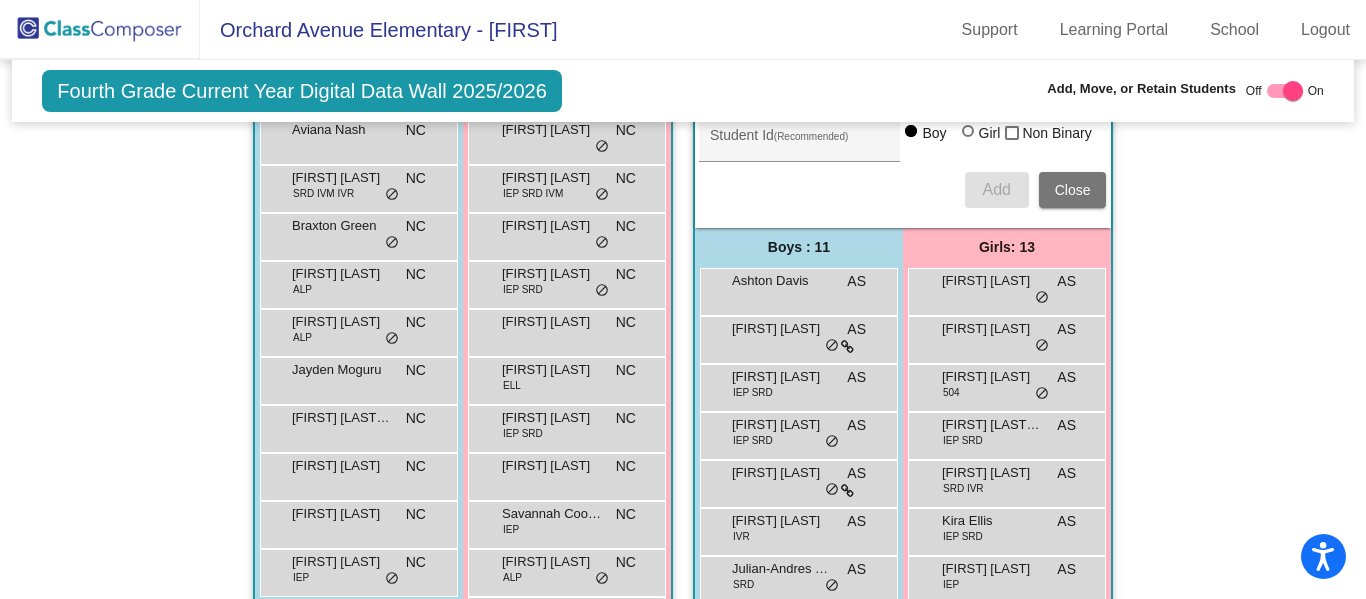 scroll, scrollTop: 555, scrollLeft: 0, axis: vertical 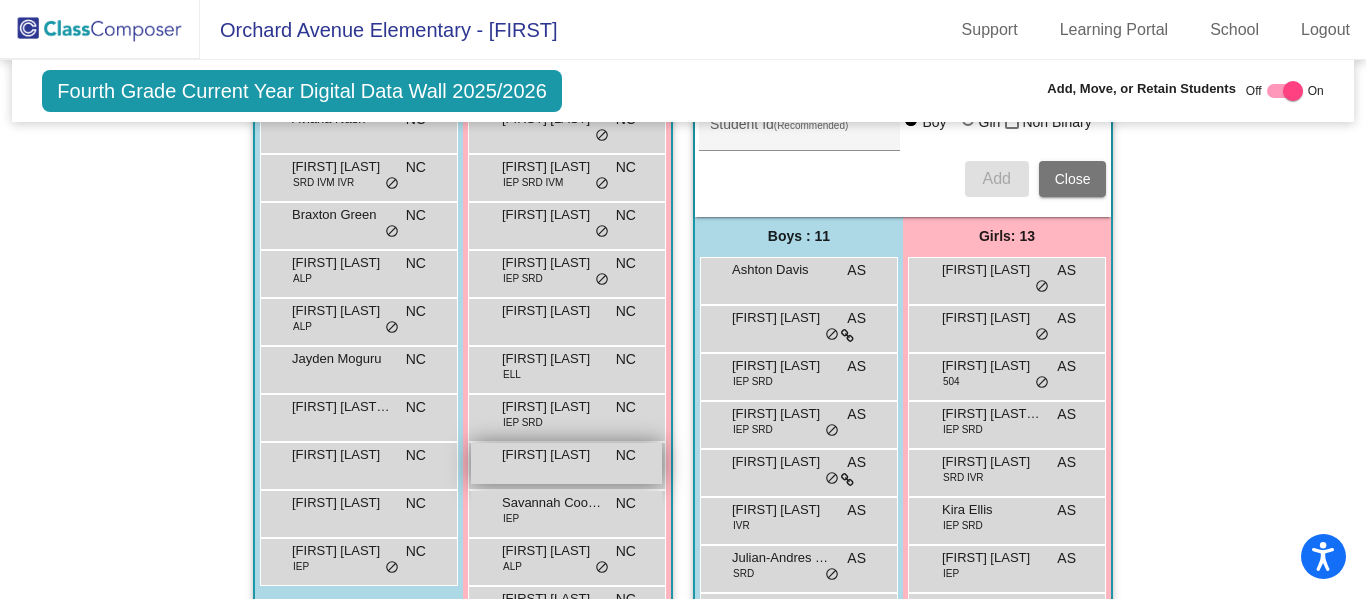 click on "Raven Green NC lock do_not_disturb_alt" at bounding box center [566, 463] 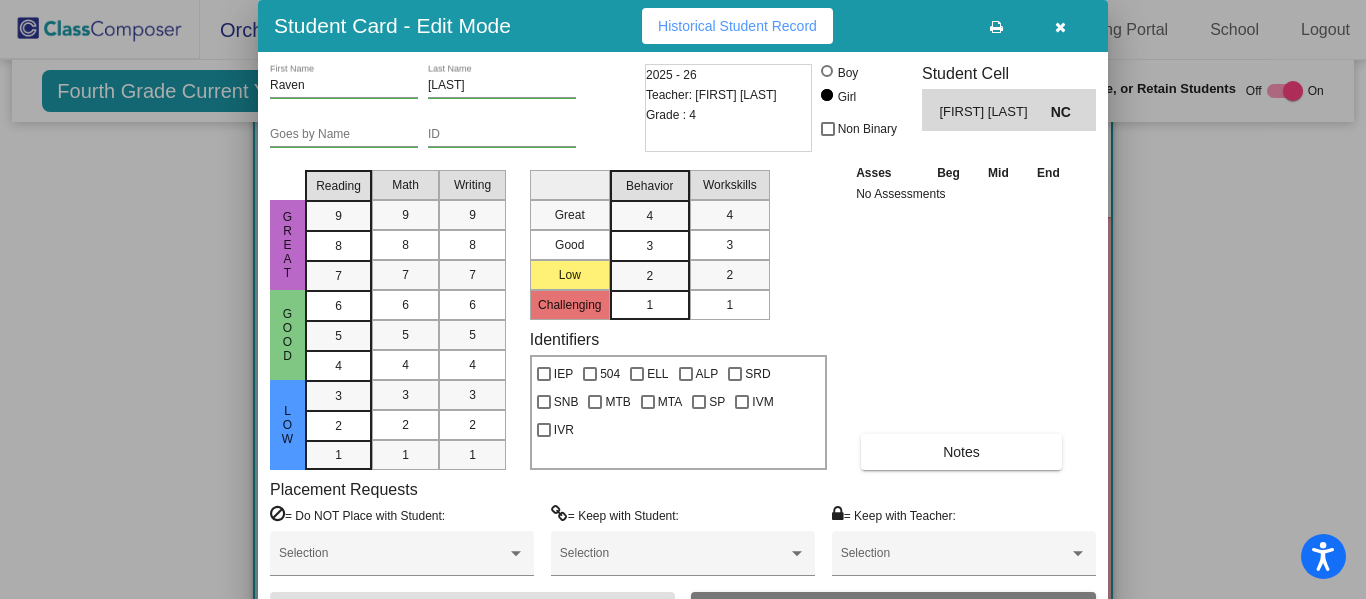 click on "Archive" at bounding box center [893, 610] 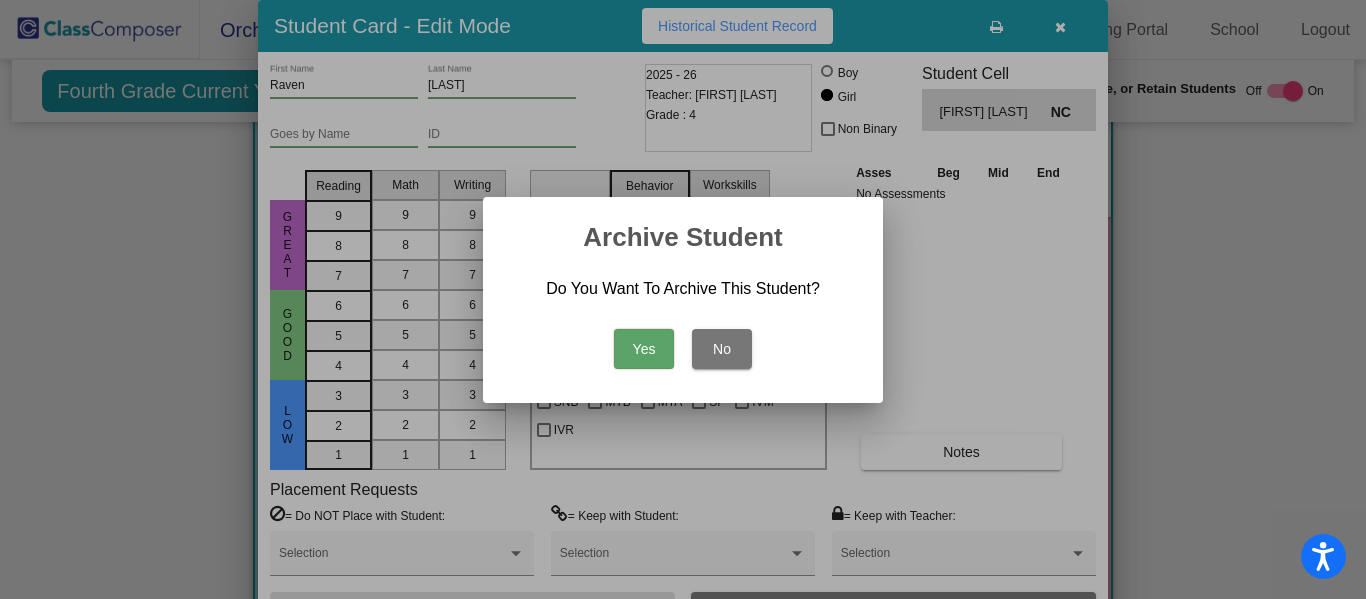 click on "Yes" at bounding box center [644, 349] 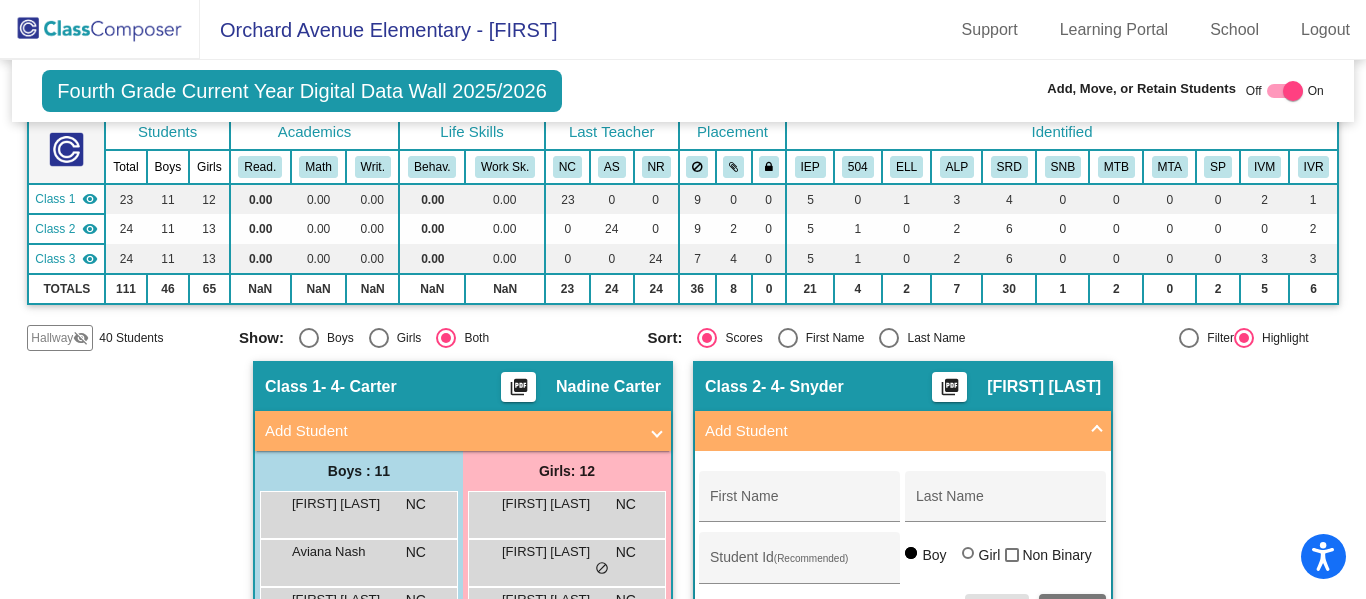 scroll, scrollTop: 106, scrollLeft: 0, axis: vertical 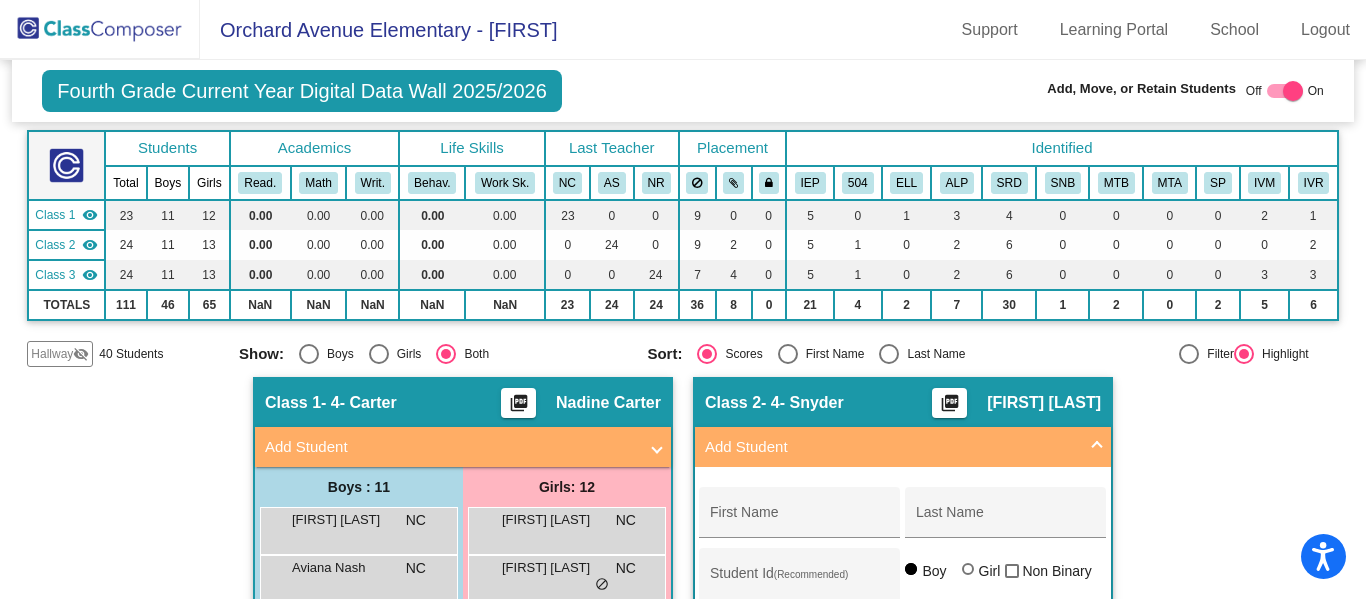 click at bounding box center [1097, 447] 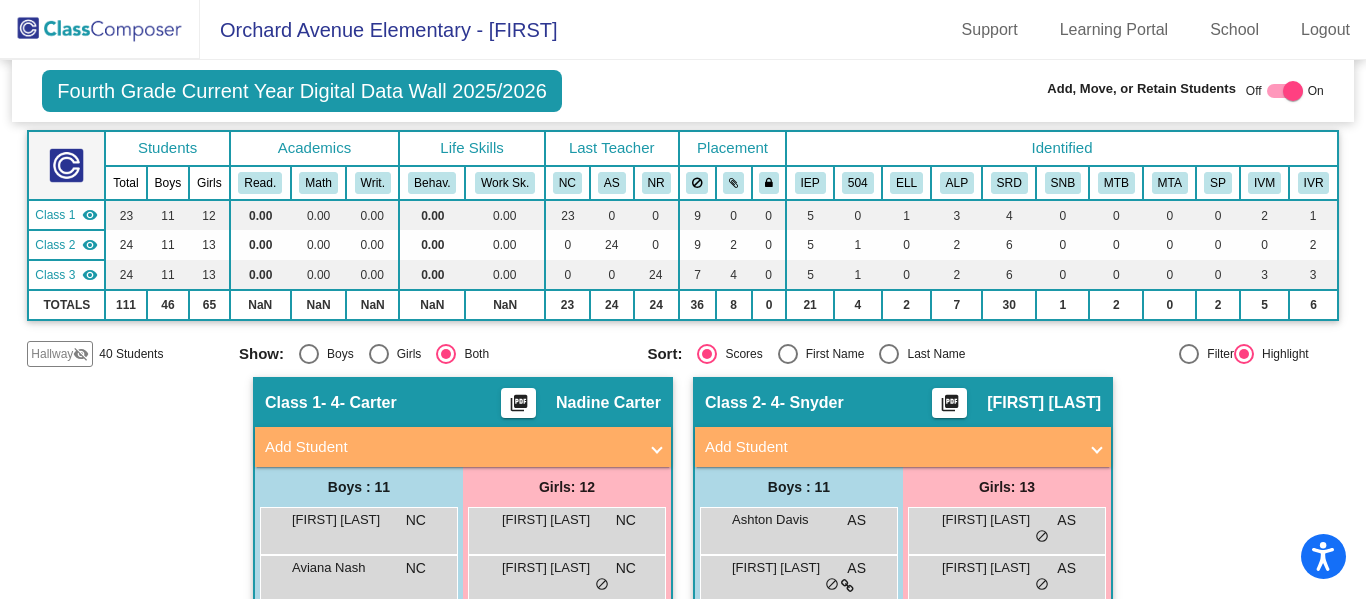 click on "Add Student" at bounding box center [459, 447] 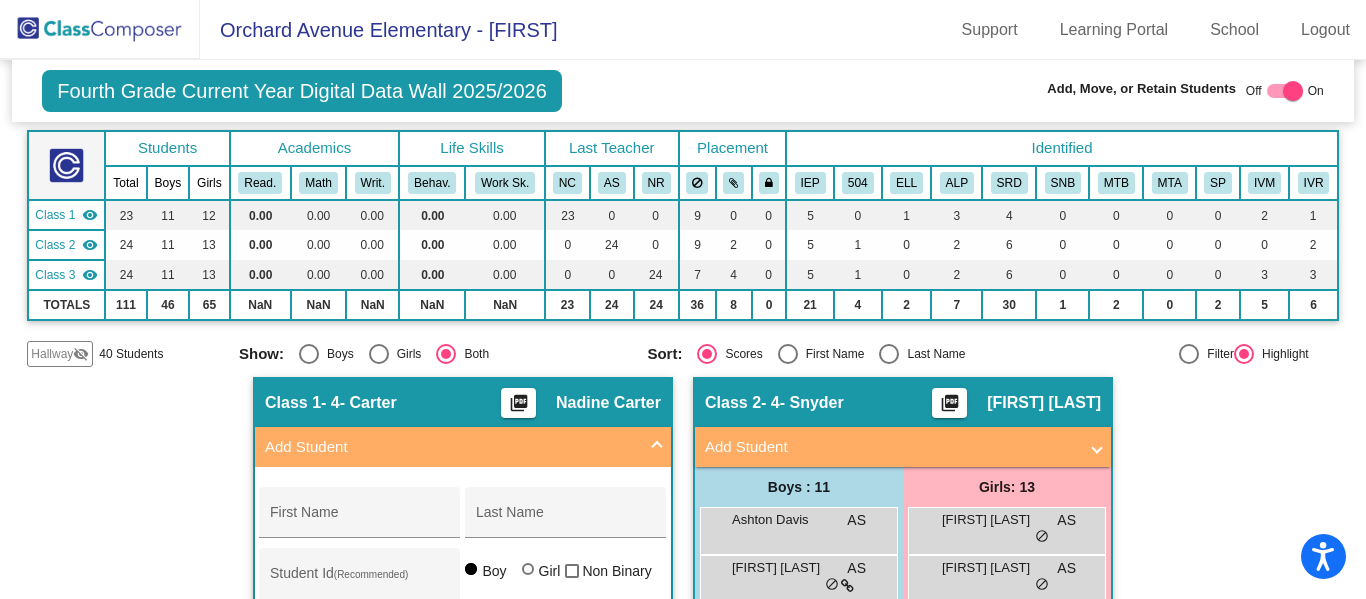 click on "Add Student" at bounding box center [459, 447] 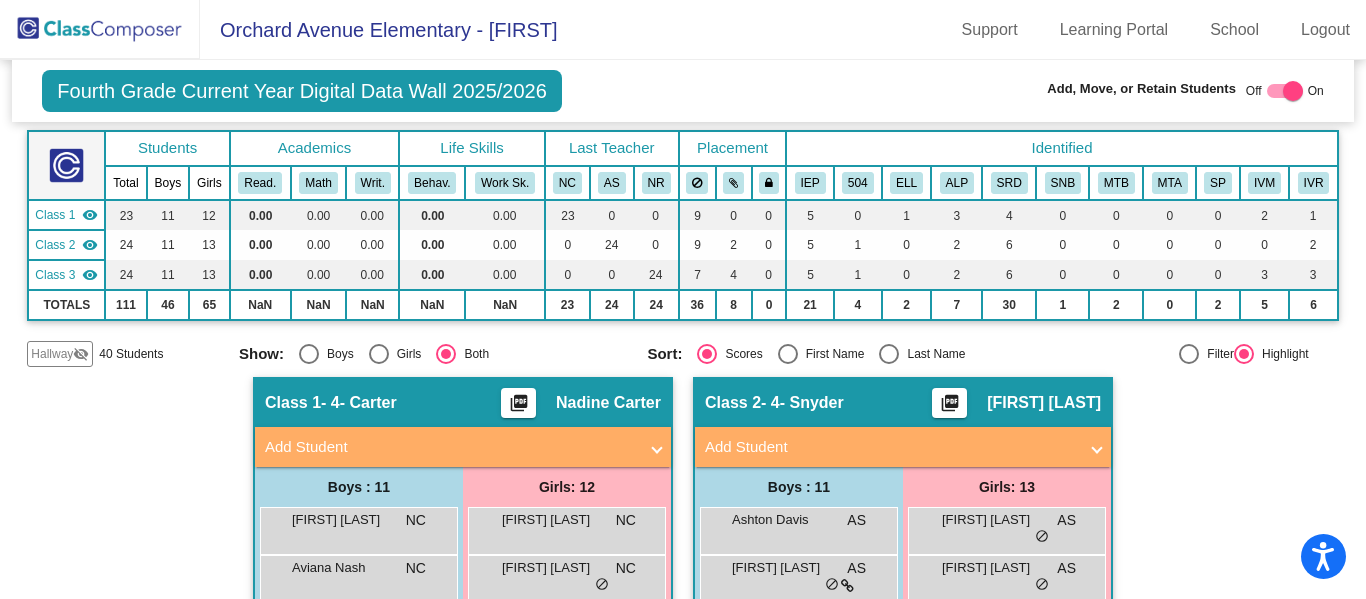 click 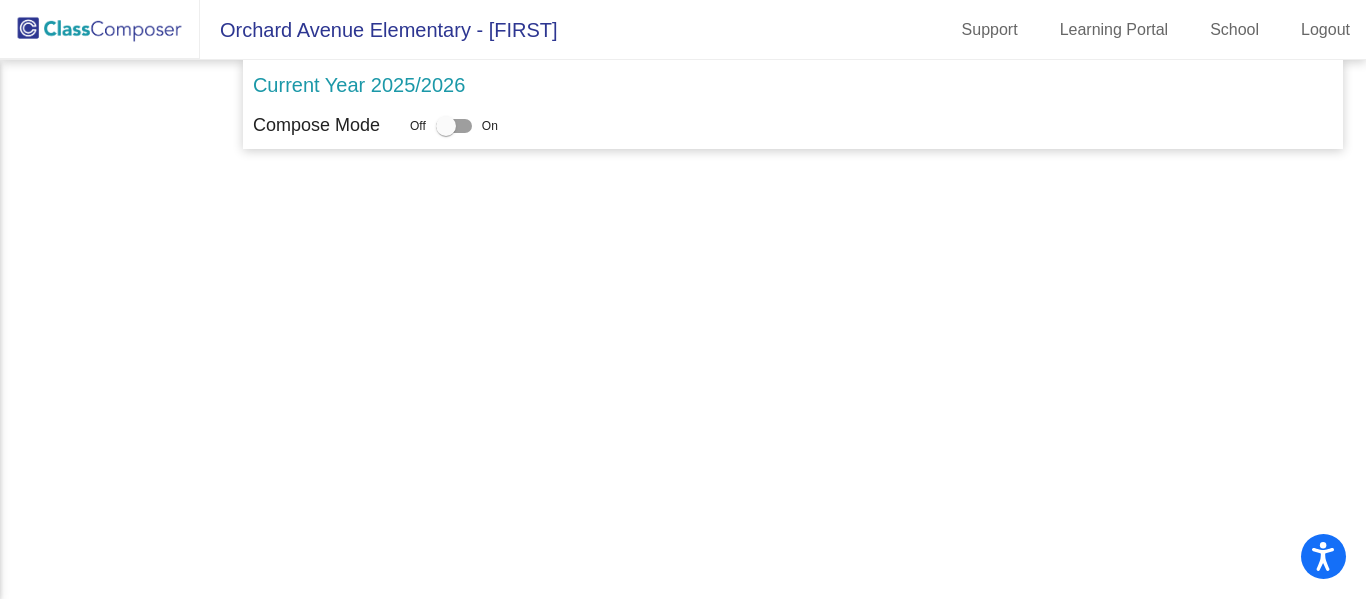 scroll, scrollTop: 0, scrollLeft: 0, axis: both 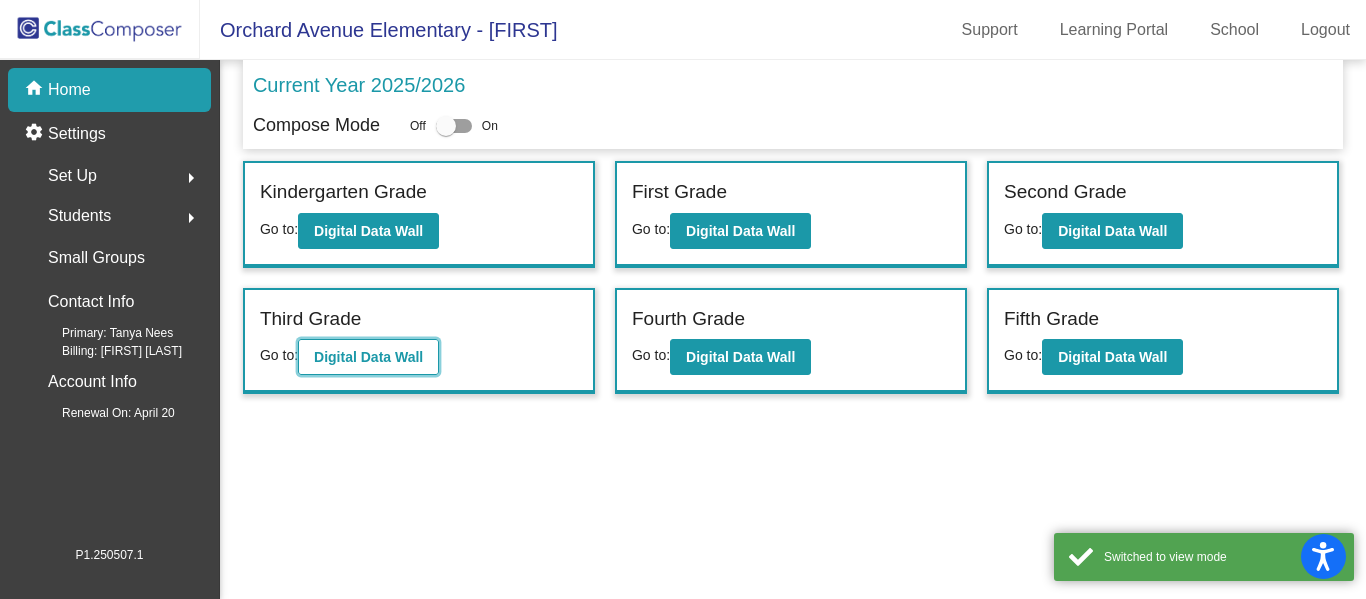 click on "Digital Data Wall" 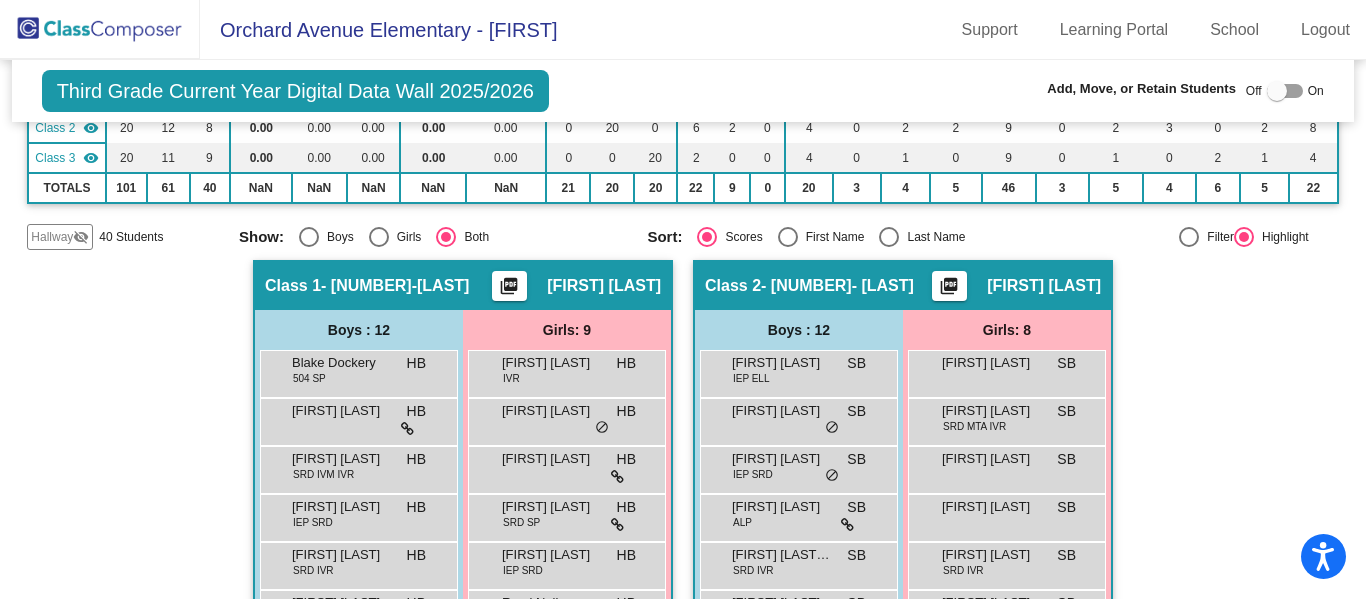 scroll, scrollTop: 224, scrollLeft: 0, axis: vertical 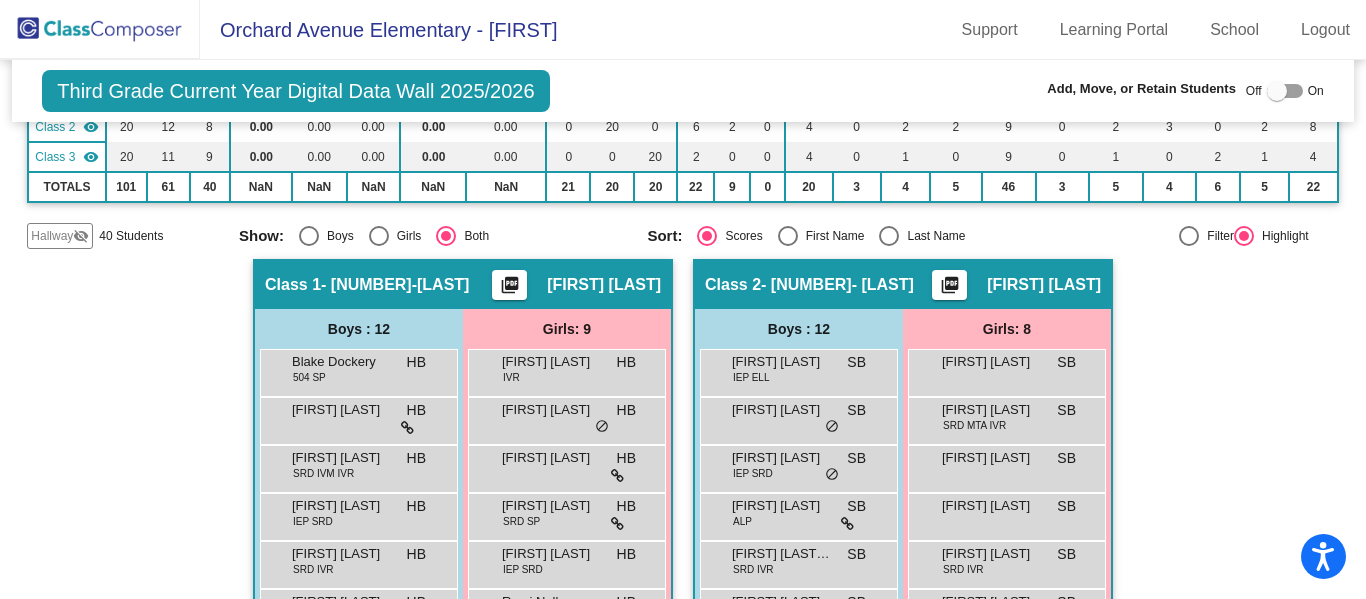 click at bounding box center [1285, 91] 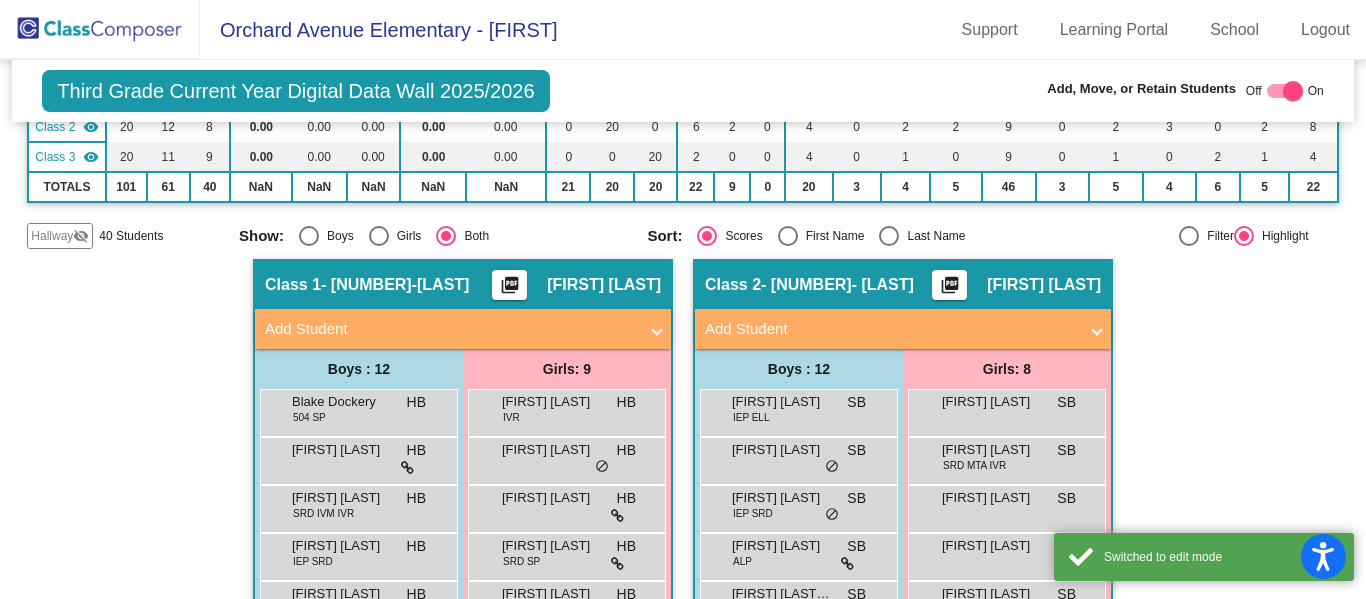 click on "Add Student" at bounding box center [899, 329] 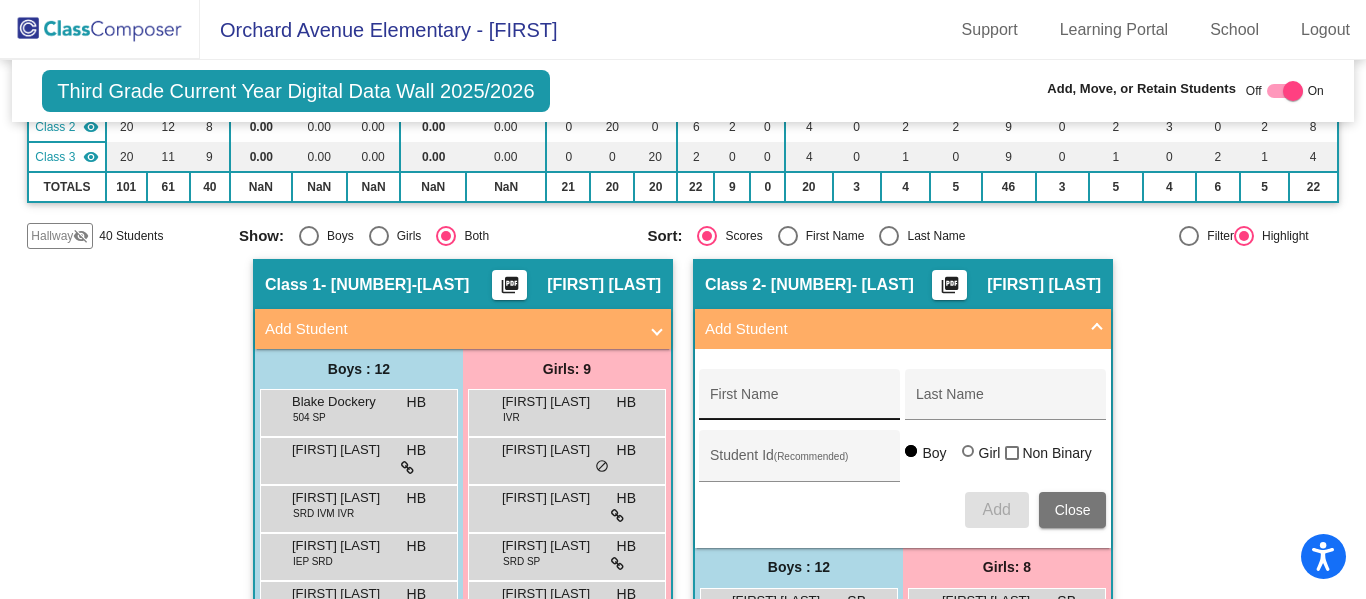click on "First Name" at bounding box center [800, 402] 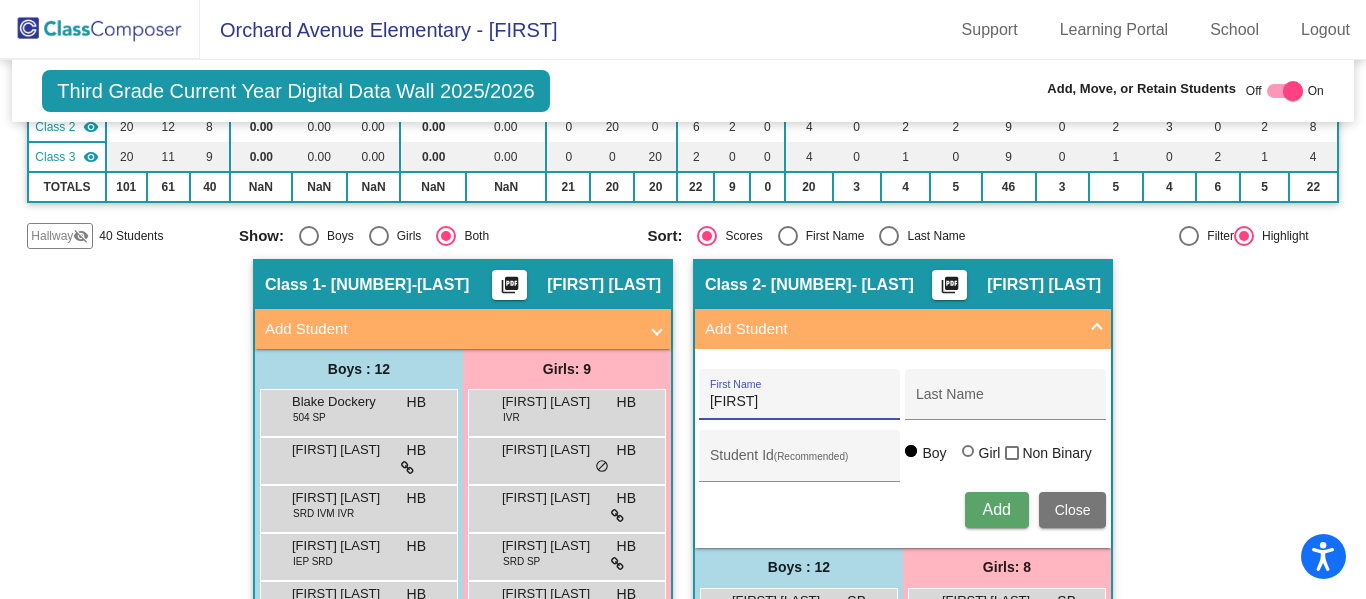 type on "Tamzyn" 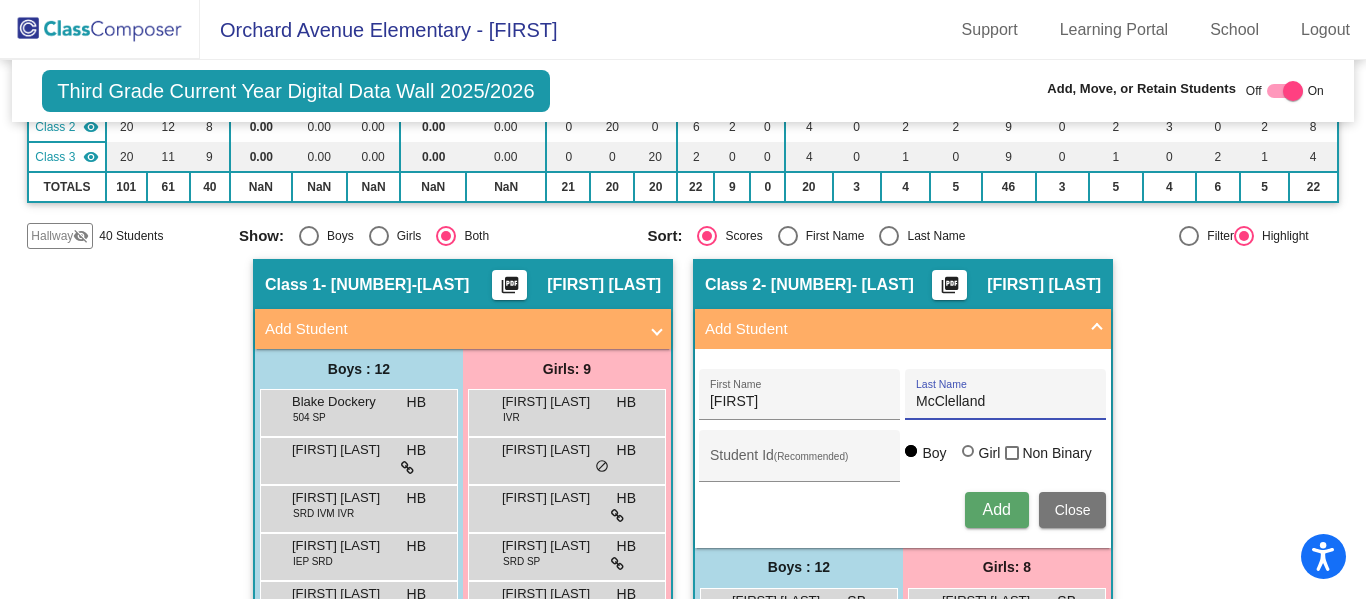 type on "McClelland" 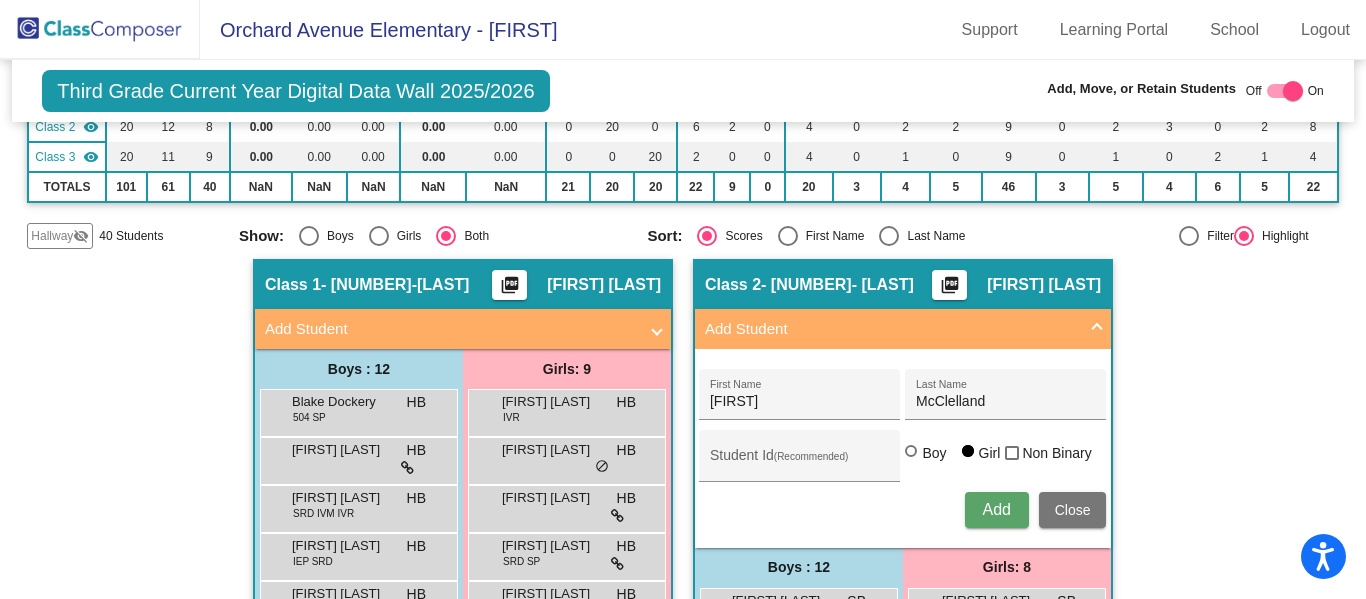 click on "Add" at bounding box center [996, 509] 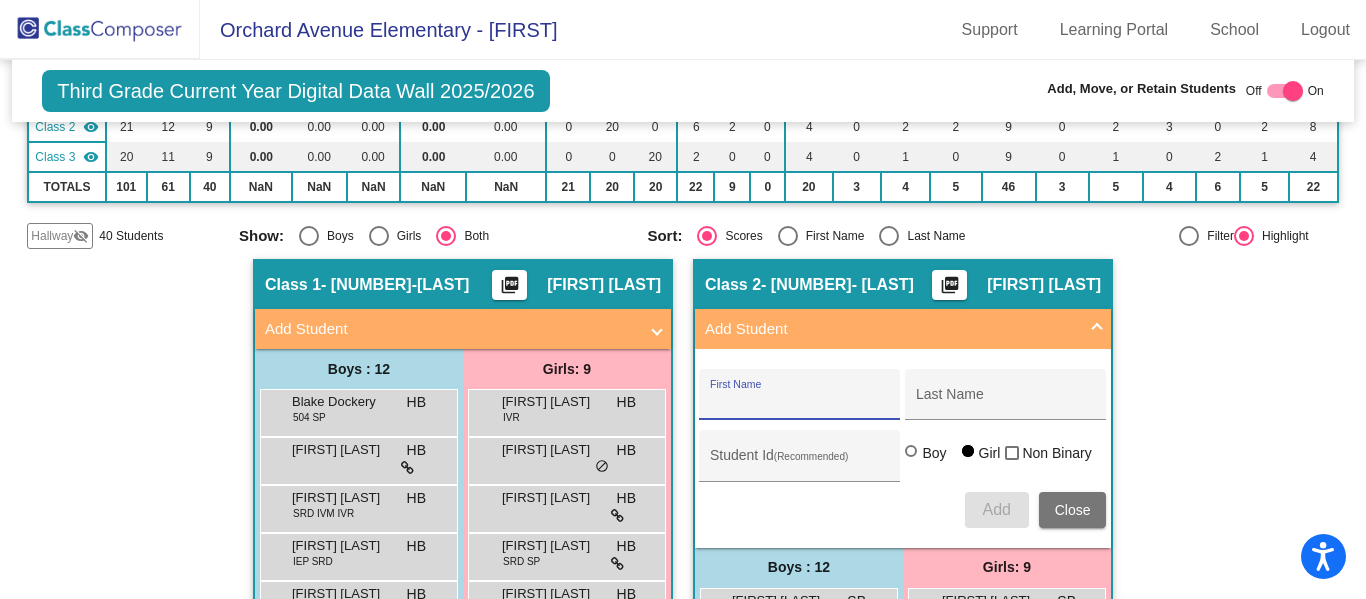 click on "Add Student" at bounding box center (899, 329) 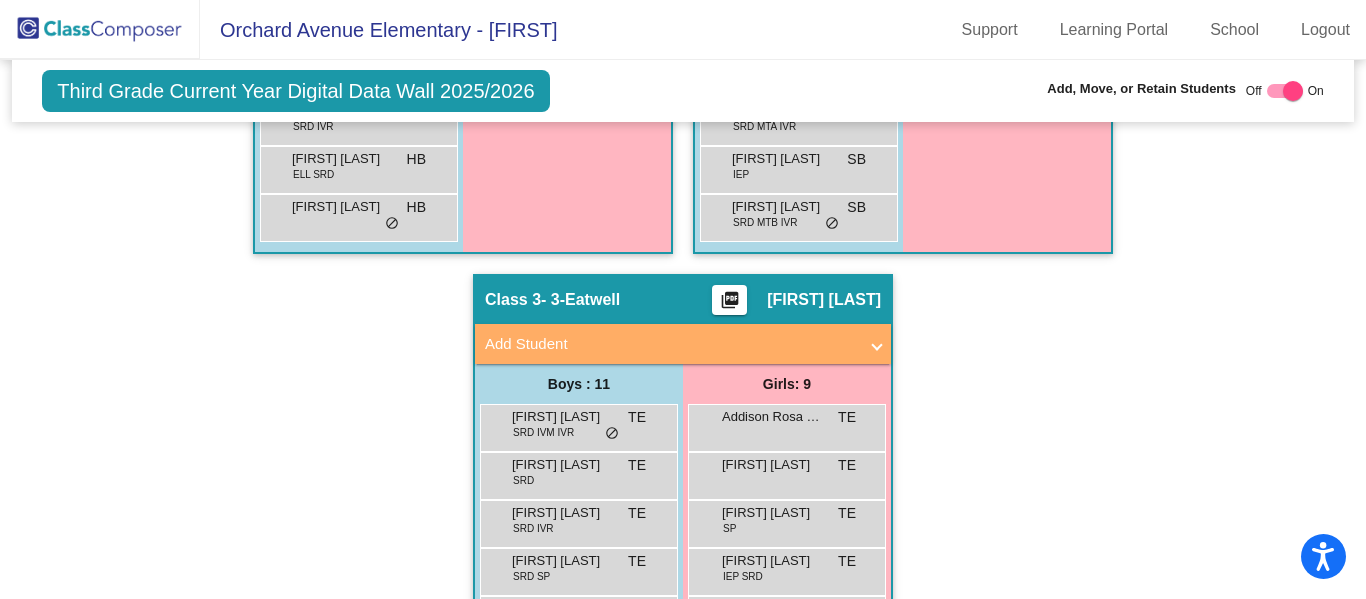 scroll, scrollTop: 950, scrollLeft: 0, axis: vertical 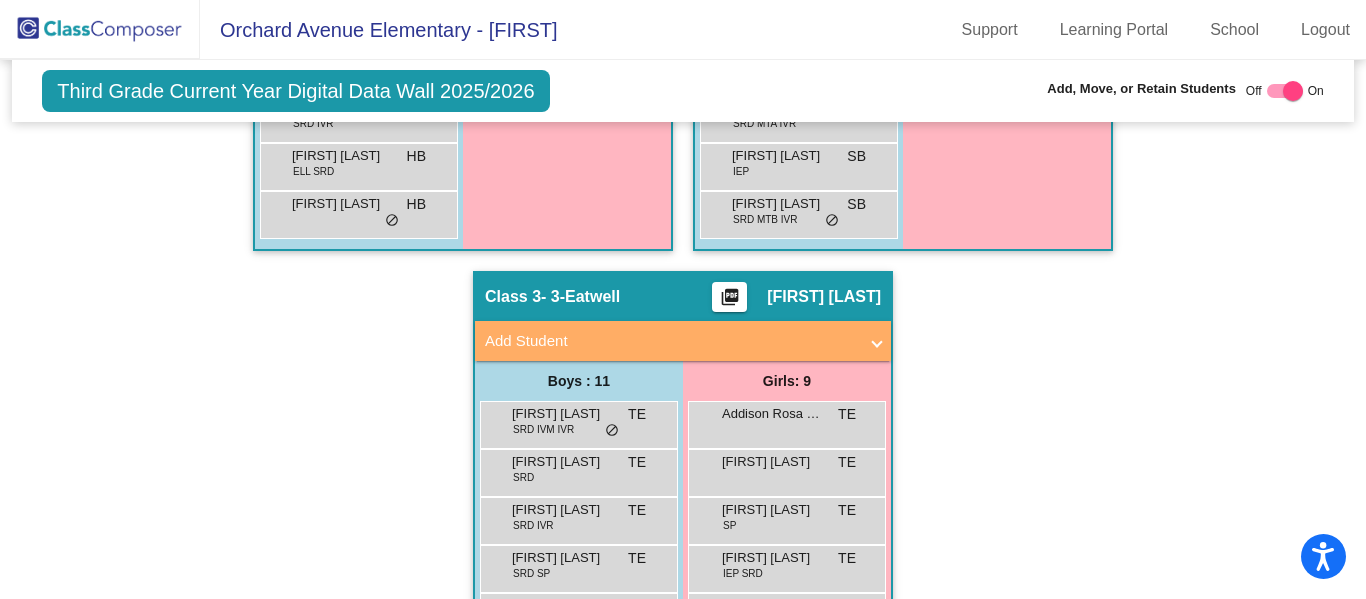 click on "Add Student" at bounding box center (671, 341) 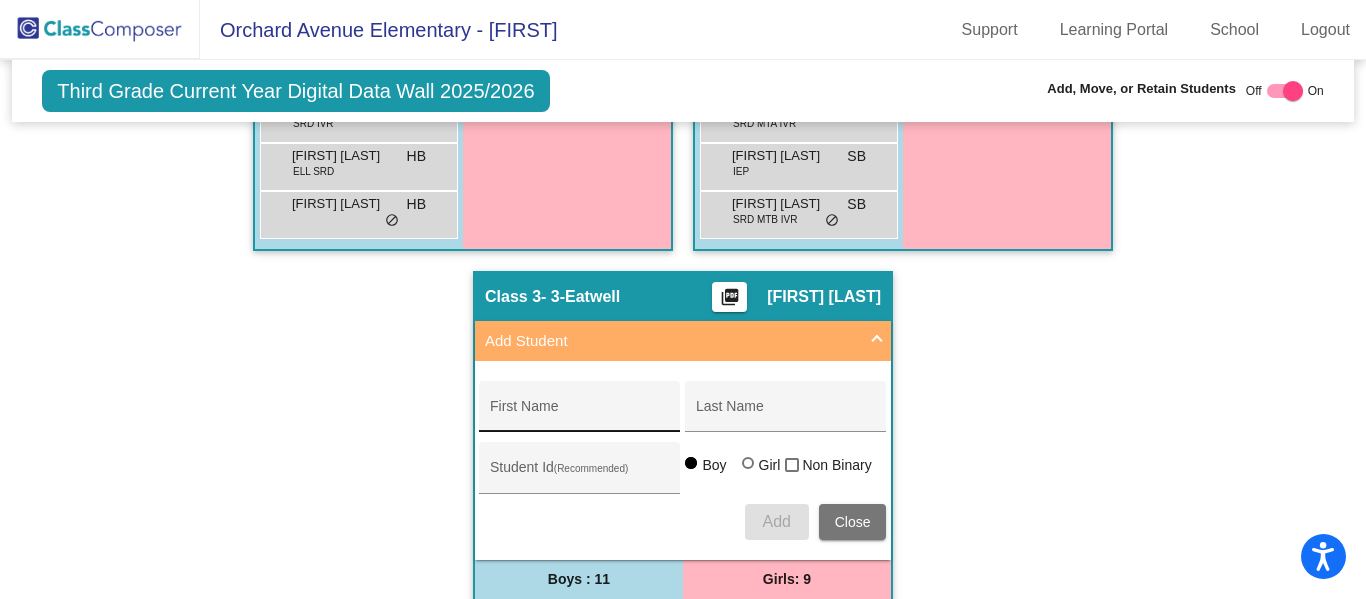 click on "First Name" at bounding box center [580, 412] 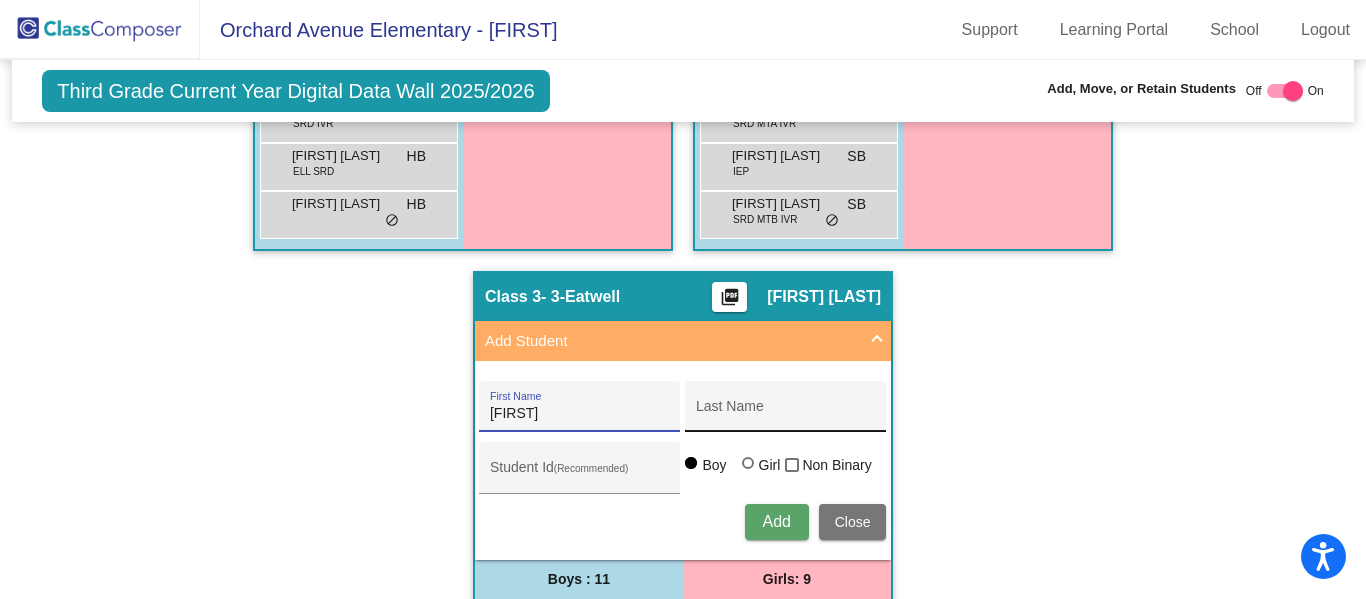 type on "Ryker" 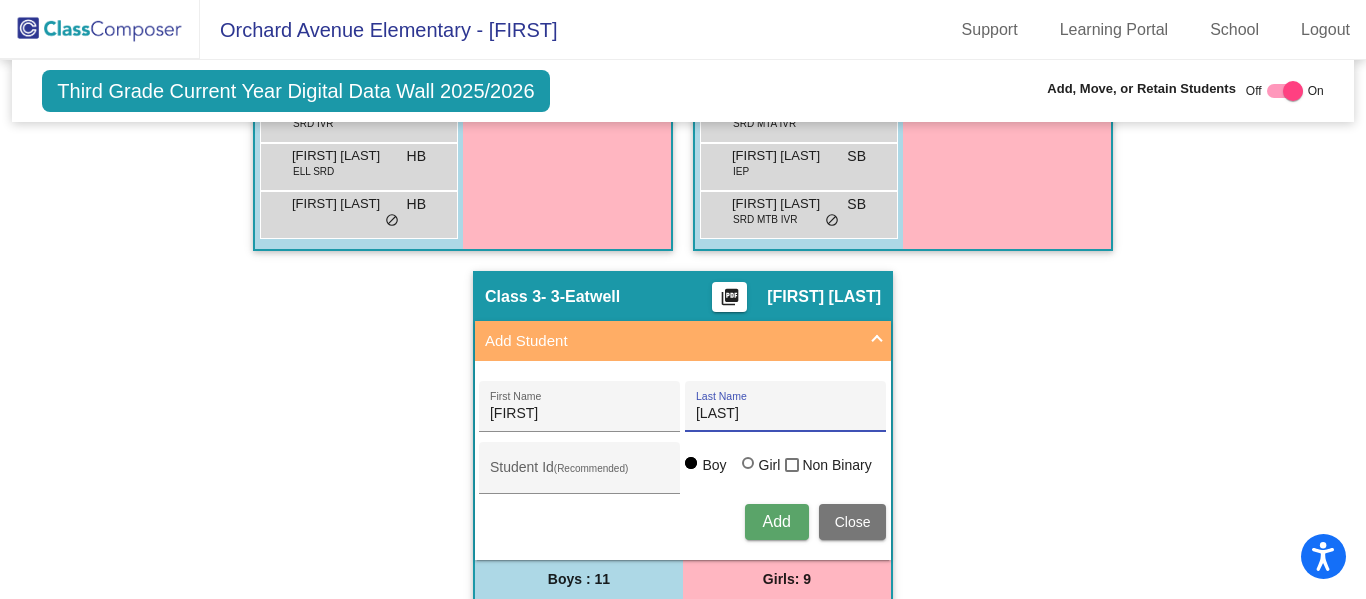 type on "Mahlberg" 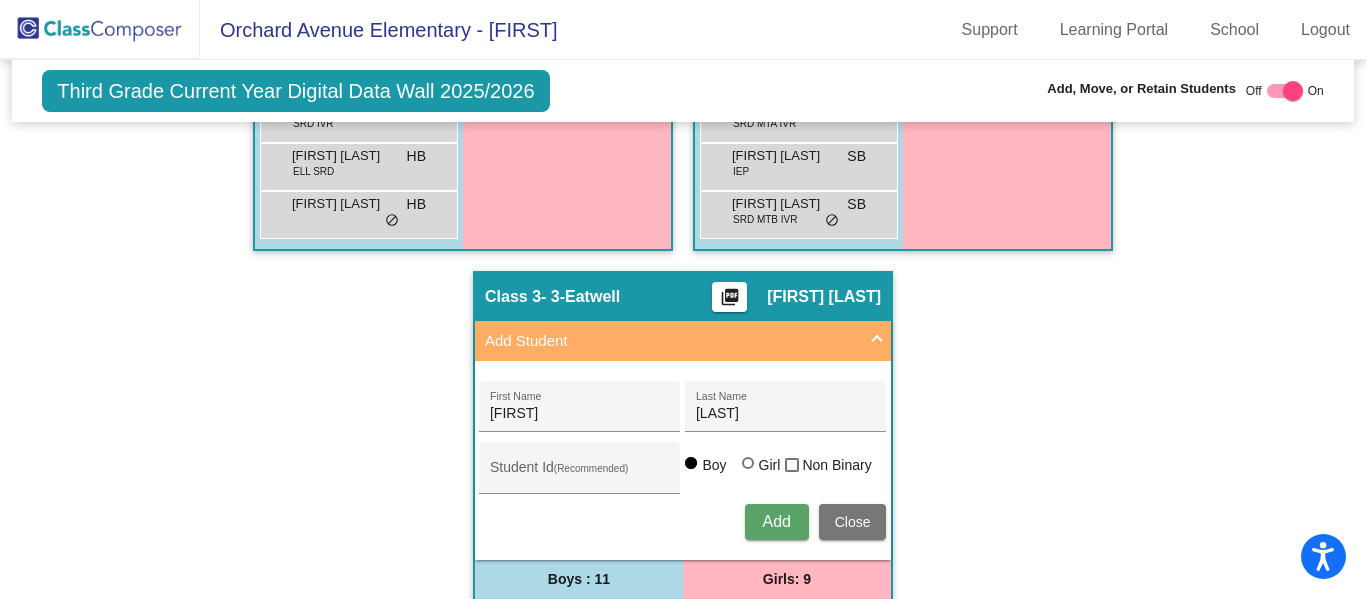type 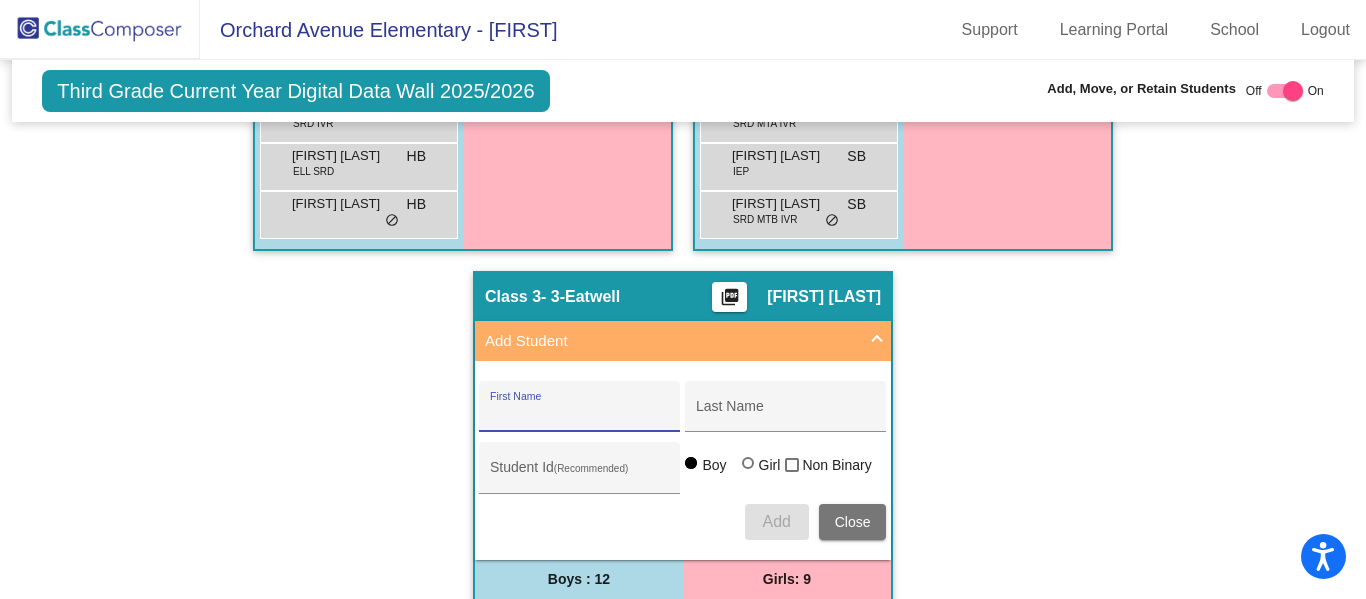click on "Add Student" at bounding box center (679, 341) 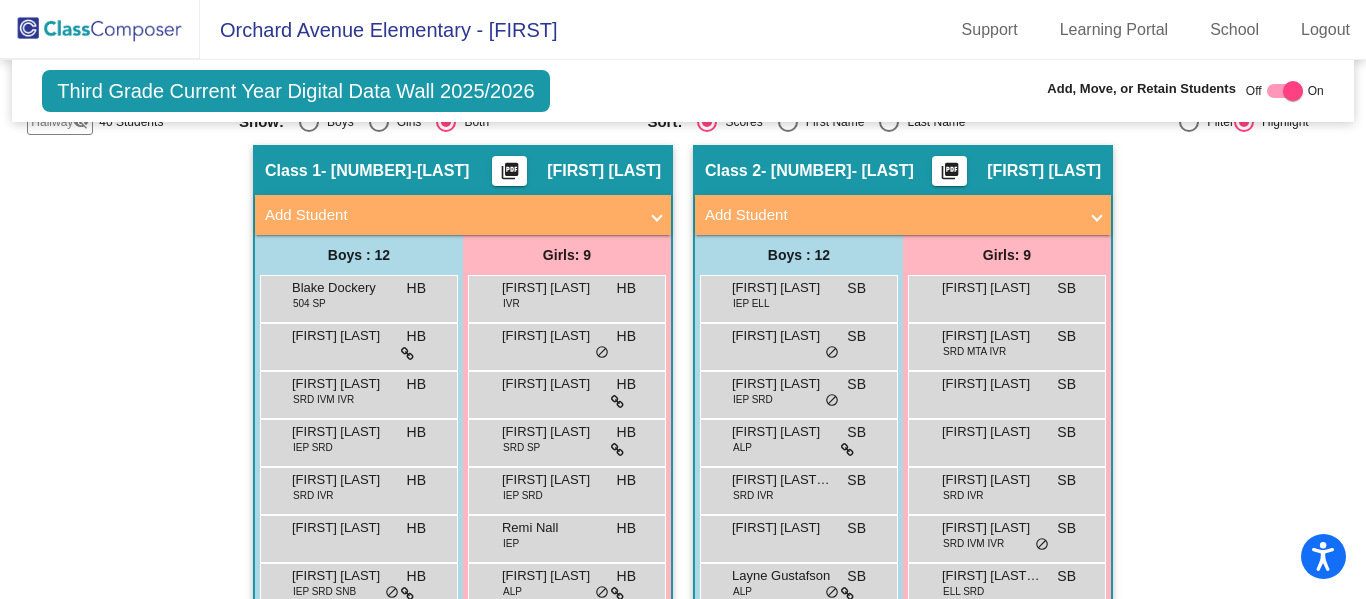 scroll, scrollTop: 328, scrollLeft: 0, axis: vertical 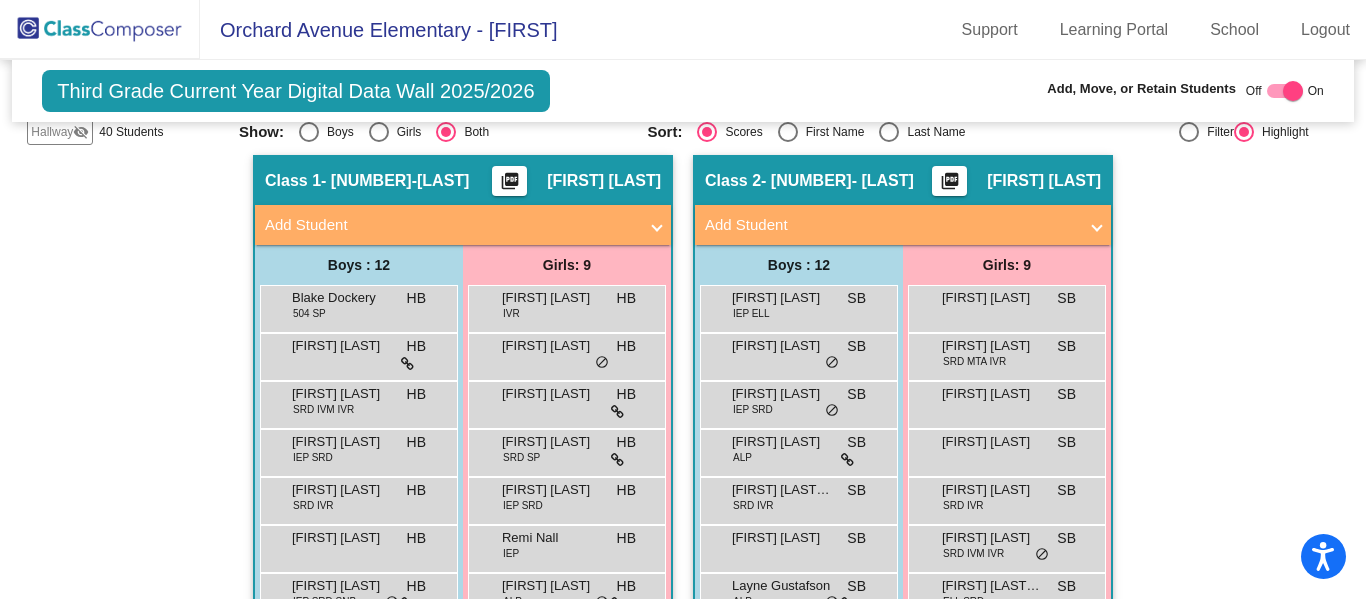 click on "Add Student" at bounding box center (451, 225) 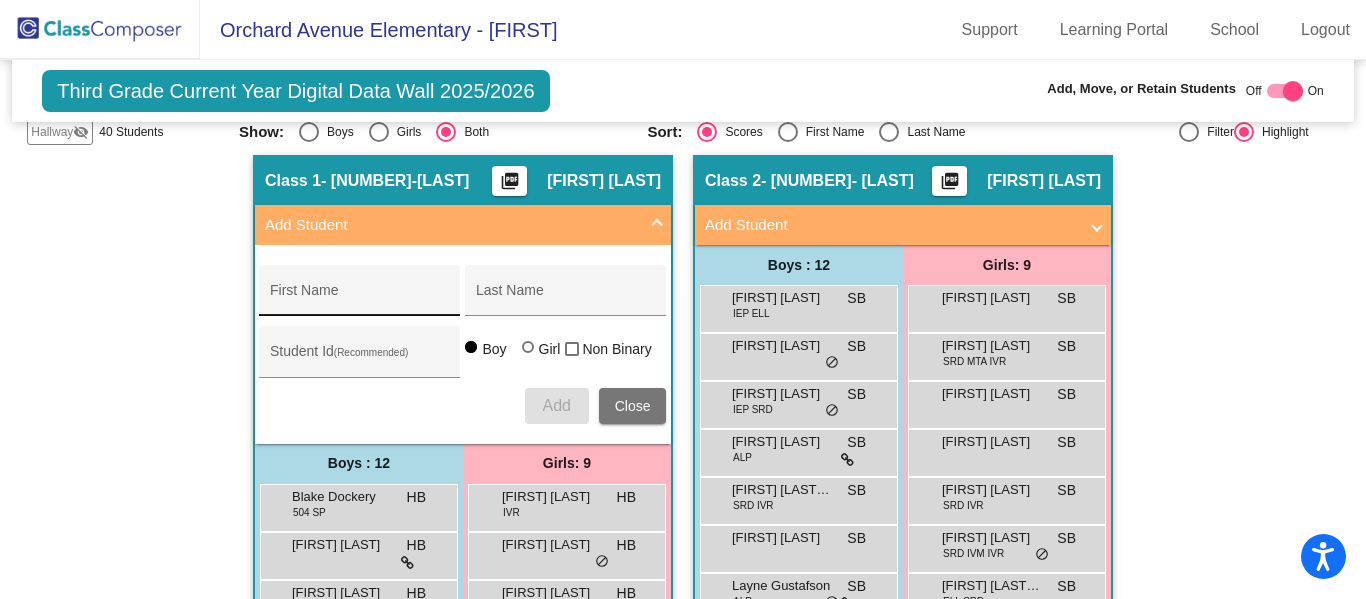 click on "First Name" at bounding box center (360, 298) 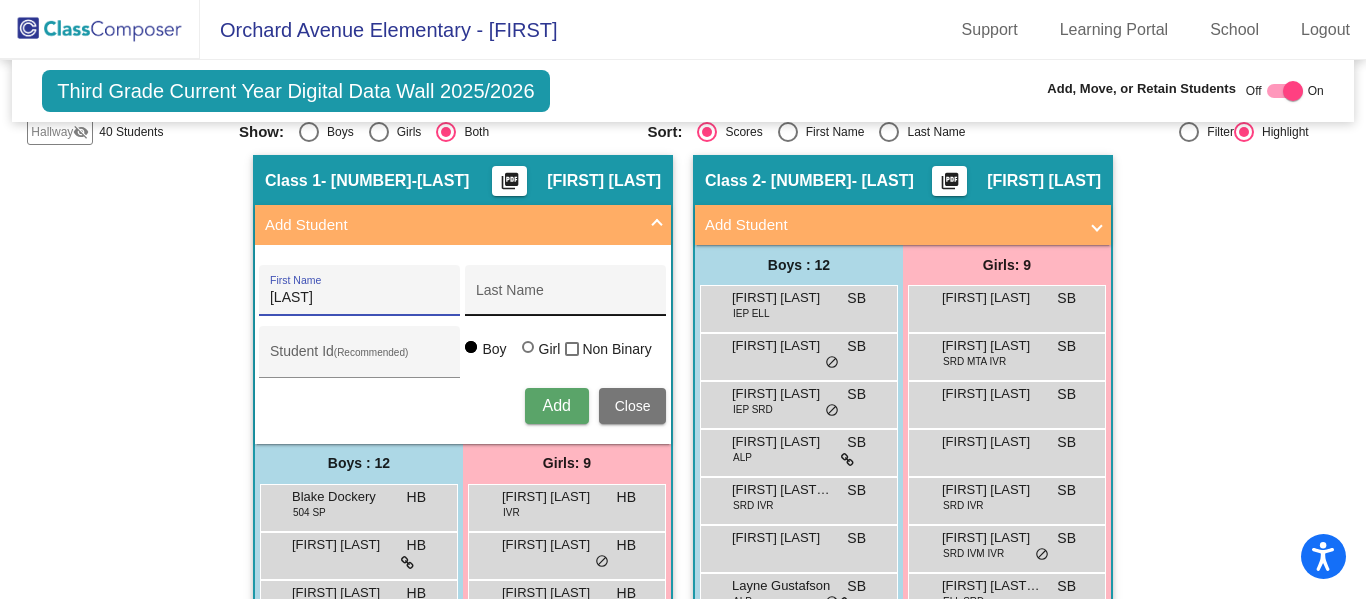 type on "Blakely" 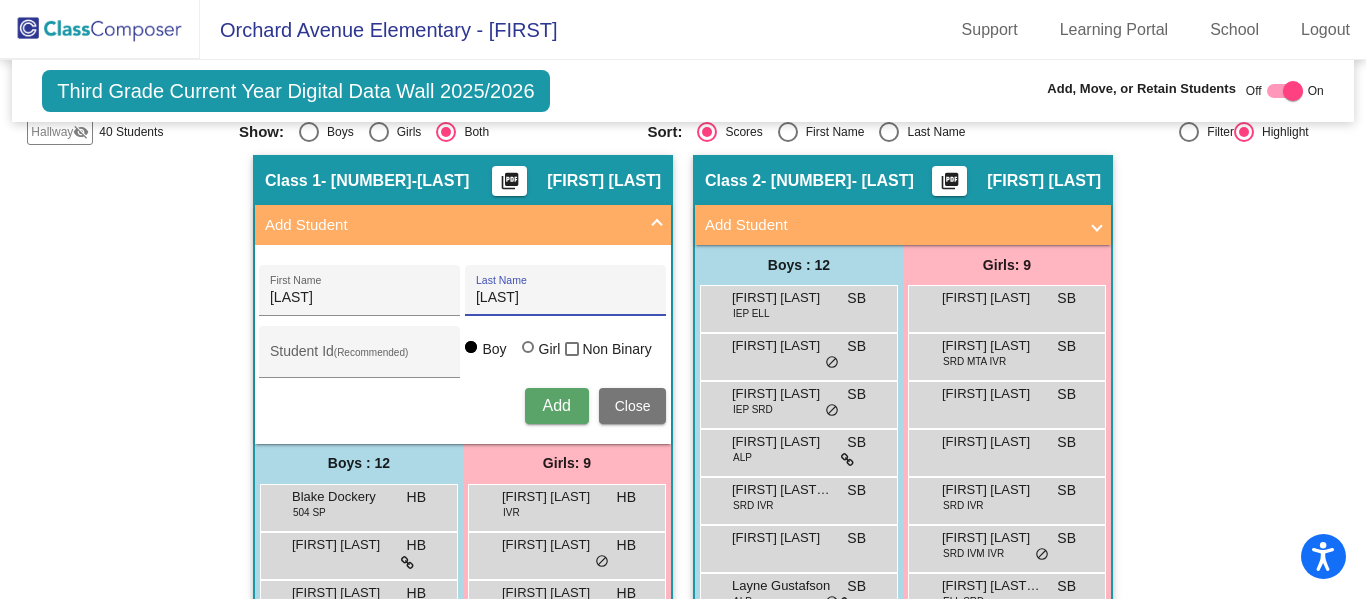 type on "Wulffenstein" 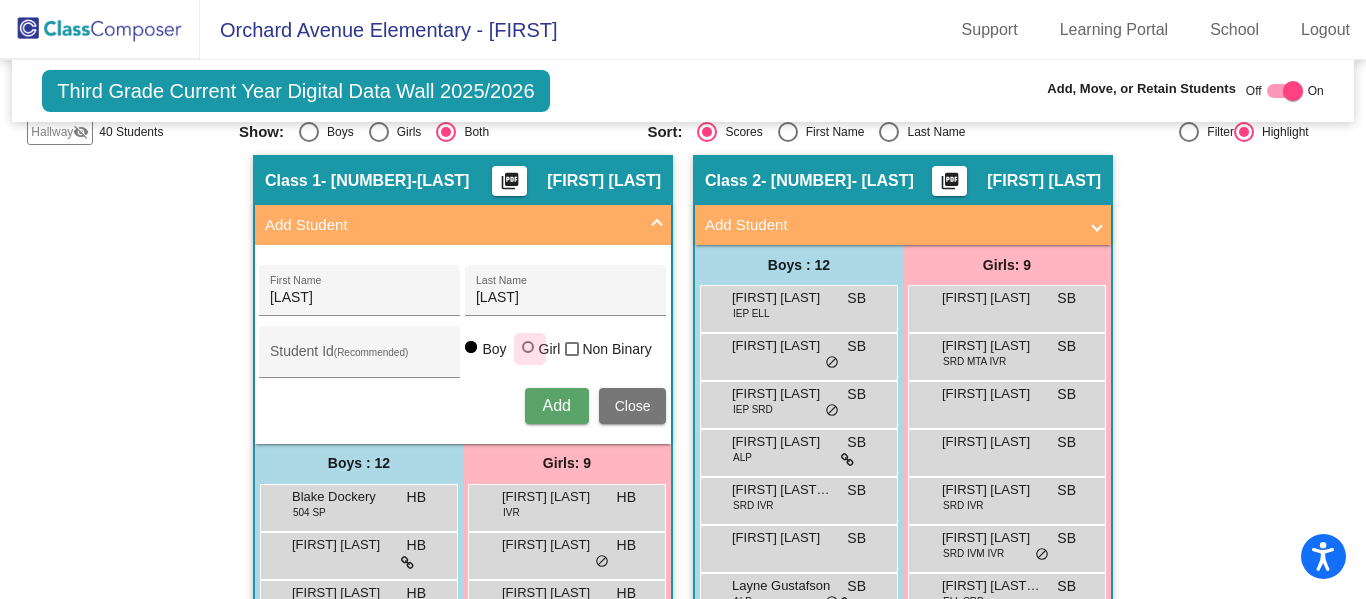 click at bounding box center (528, 347) 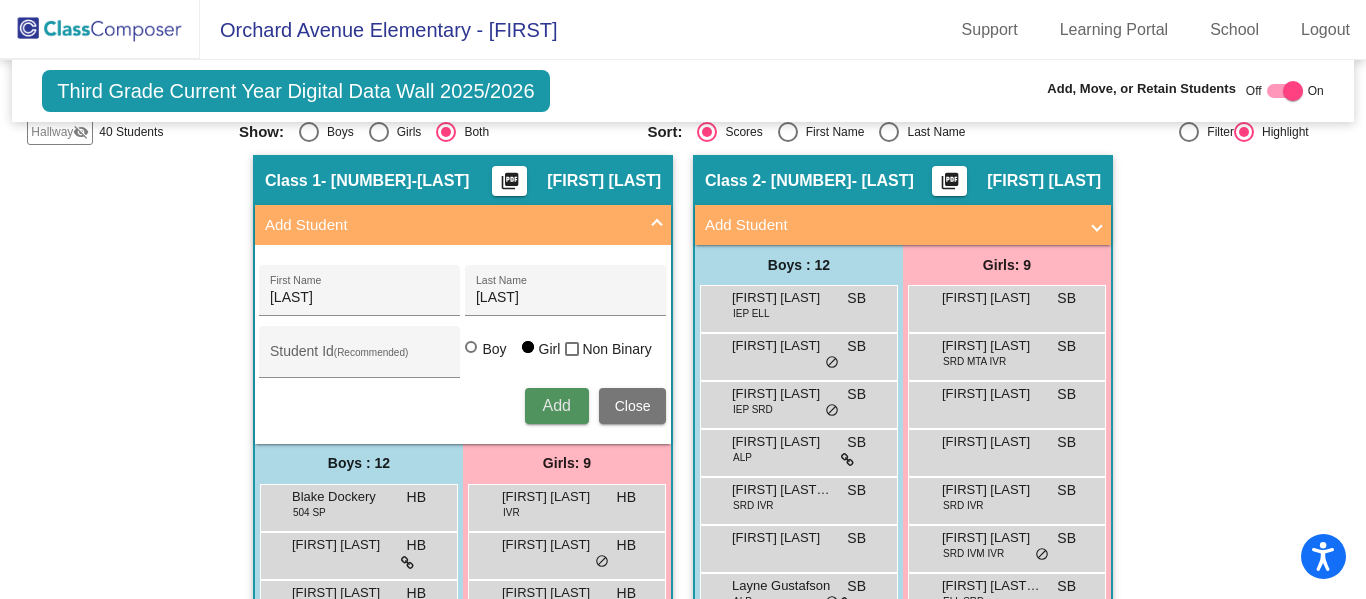 click on "Add" at bounding box center (556, 405) 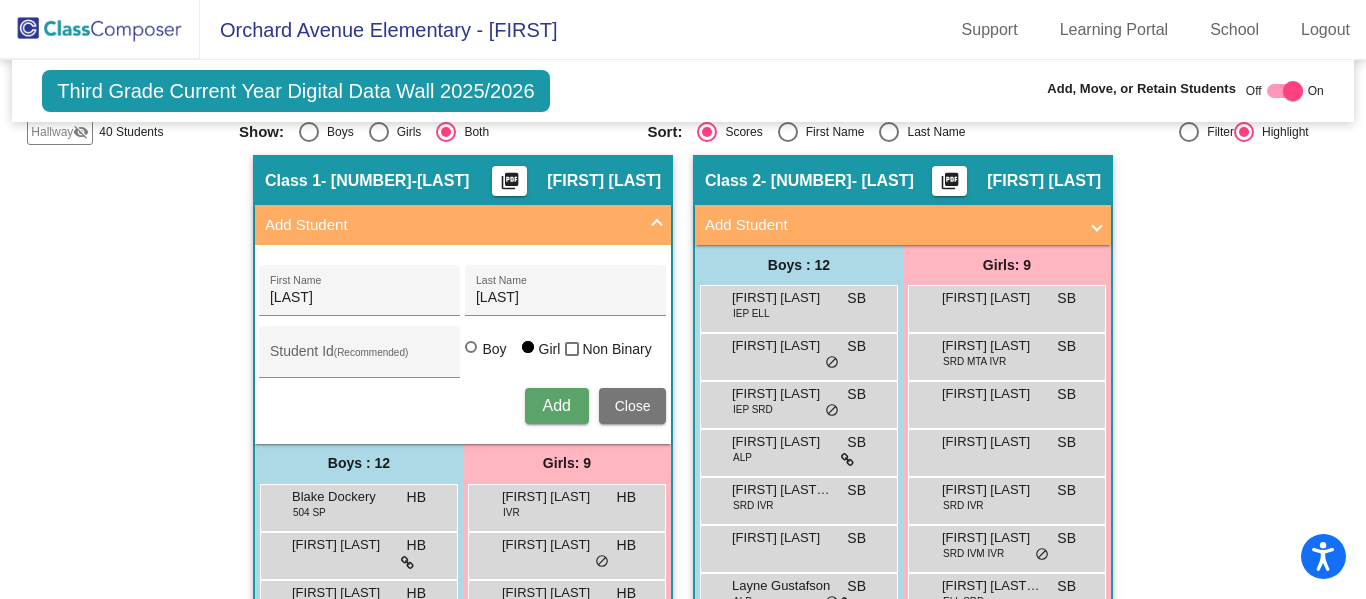 type 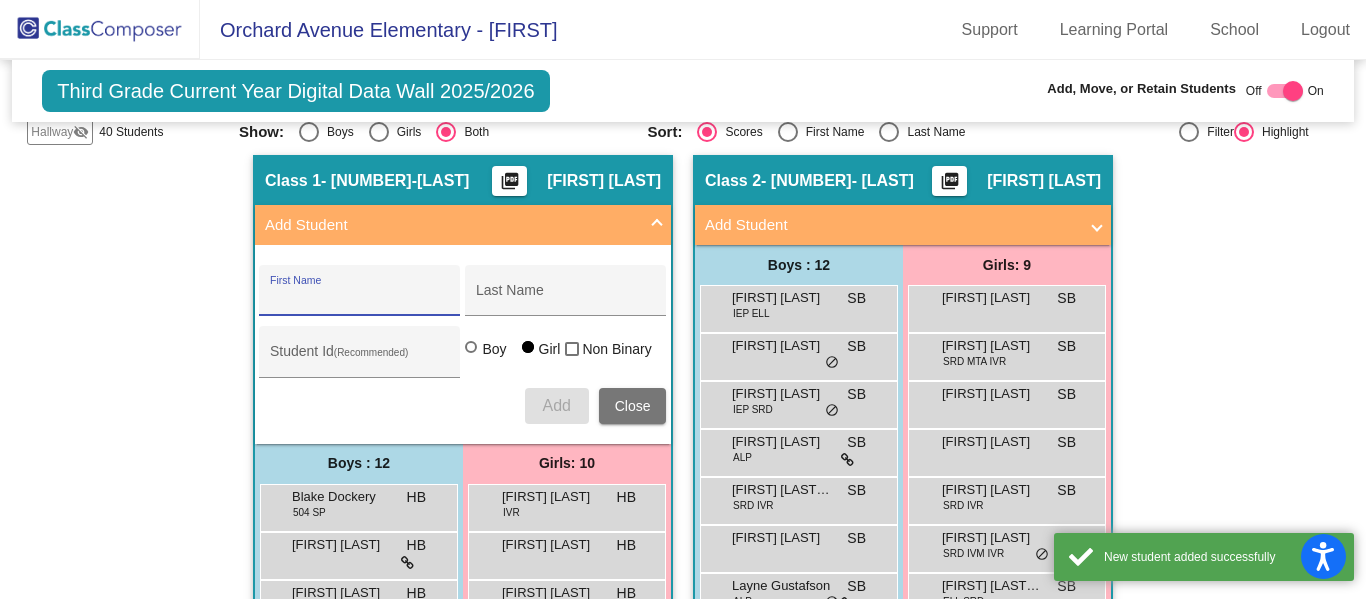 click at bounding box center (657, 225) 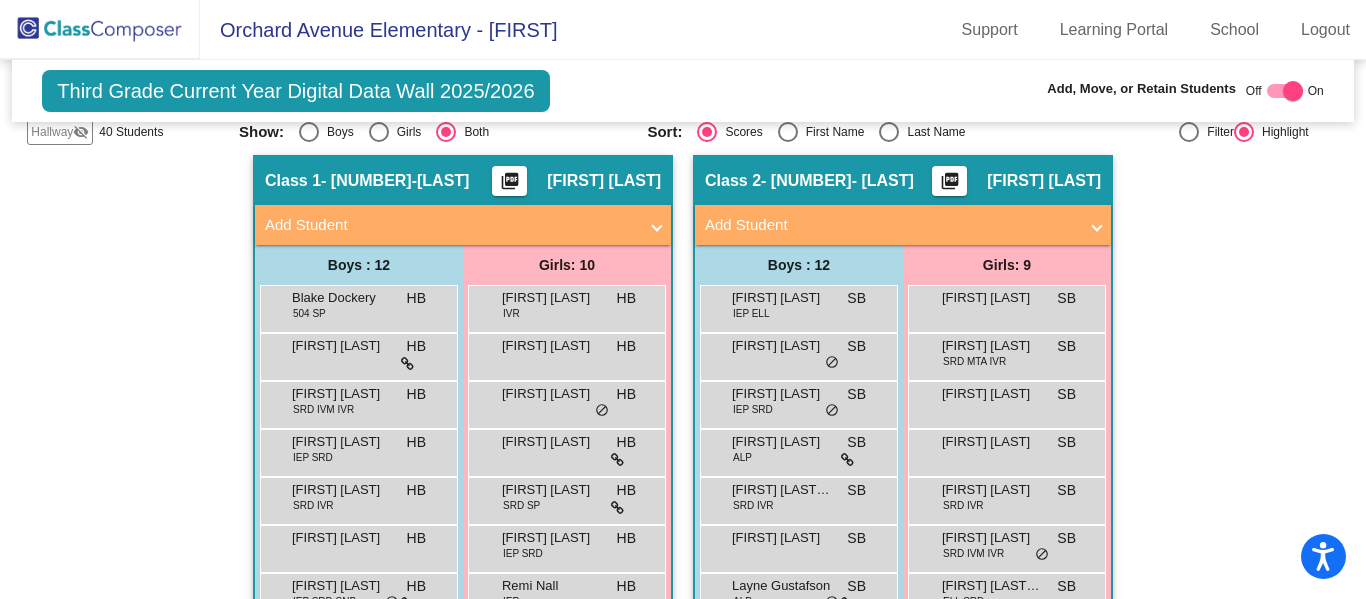click at bounding box center [1097, 225] 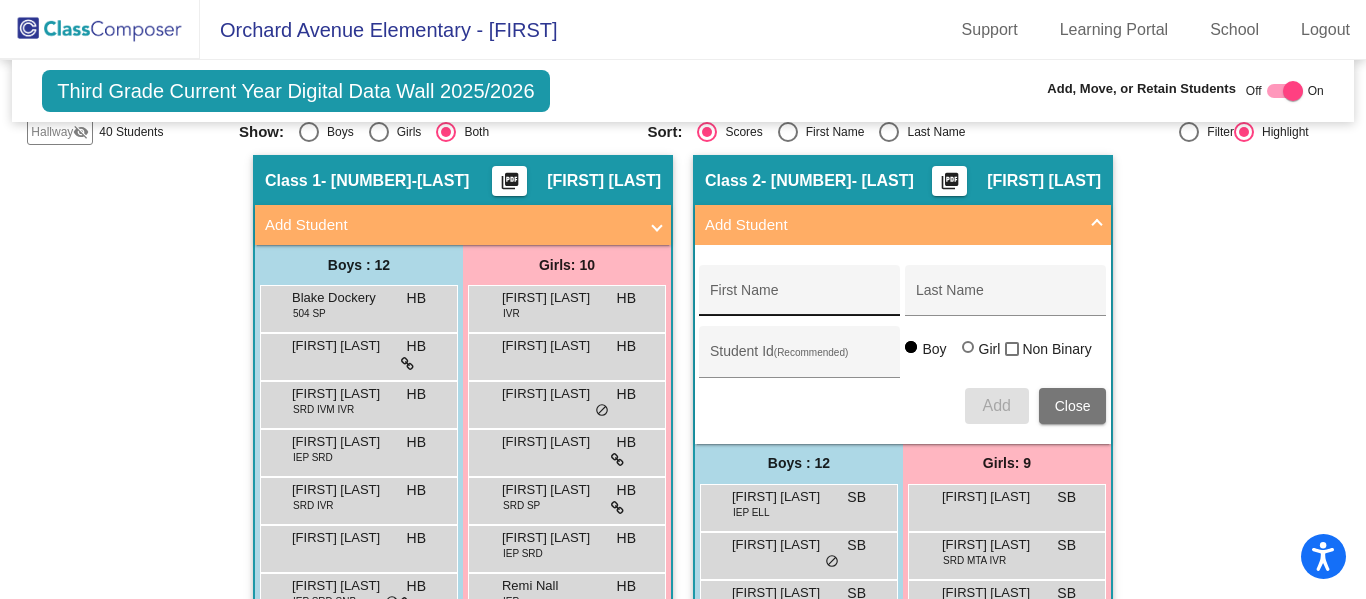 click on "First Name" at bounding box center [800, 298] 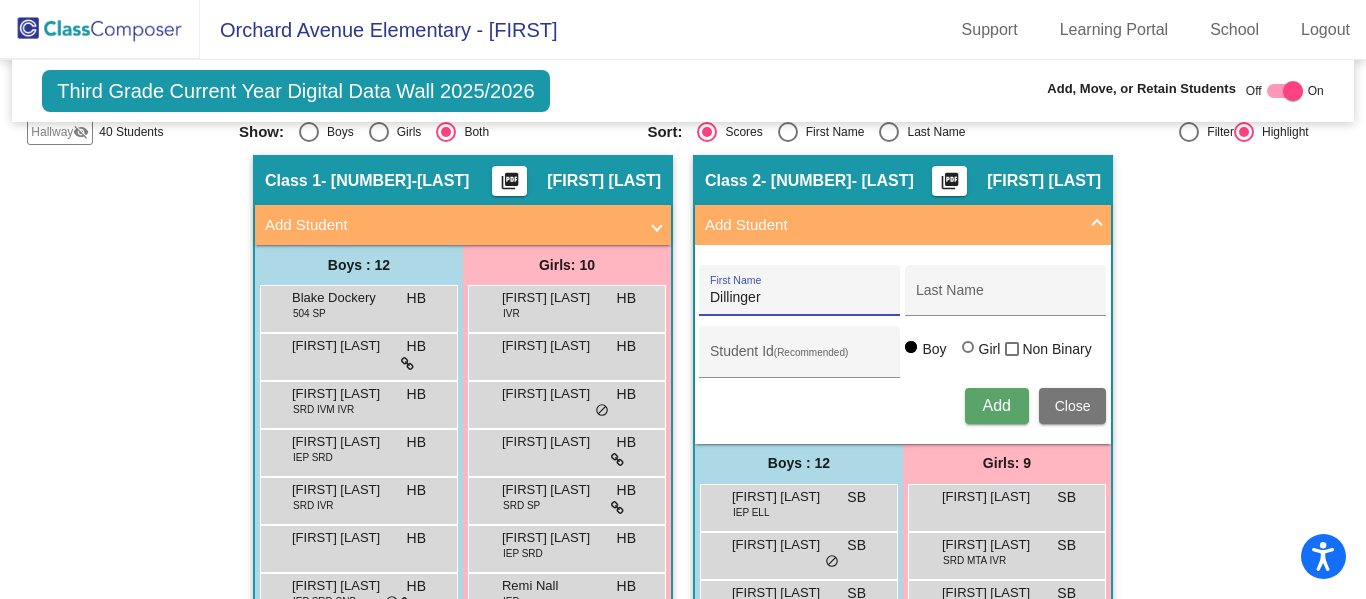 type on "Dillinger" 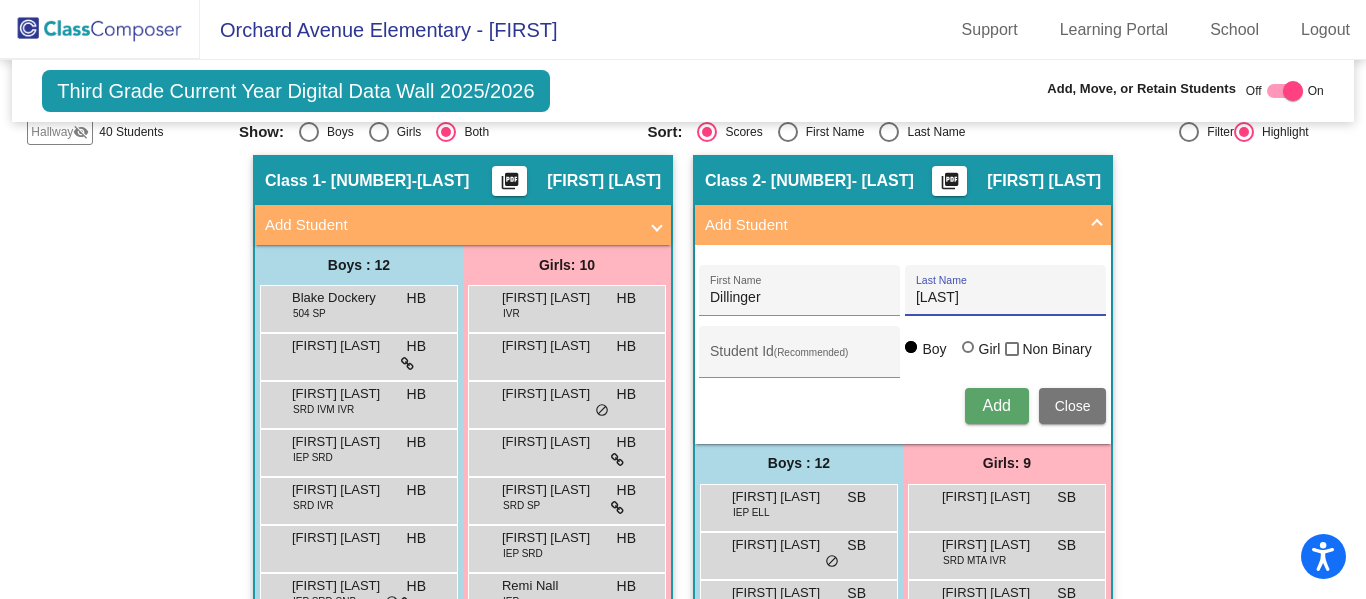 type on "Mcmanis" 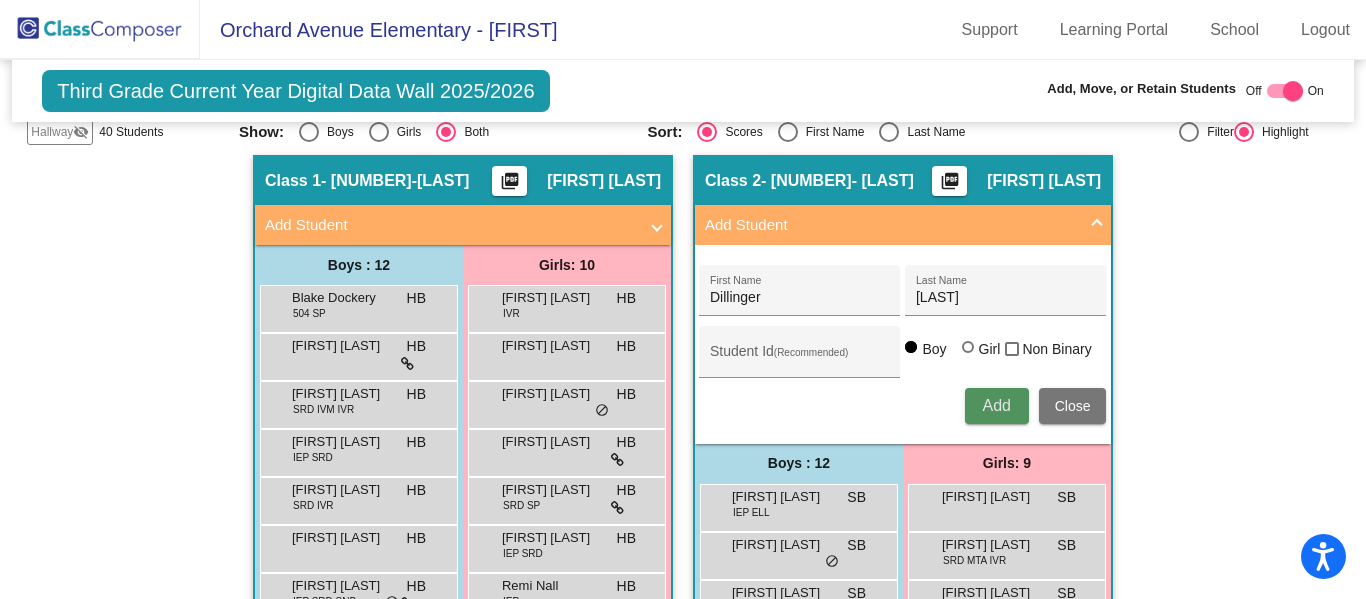 click on "Add" at bounding box center (996, 405) 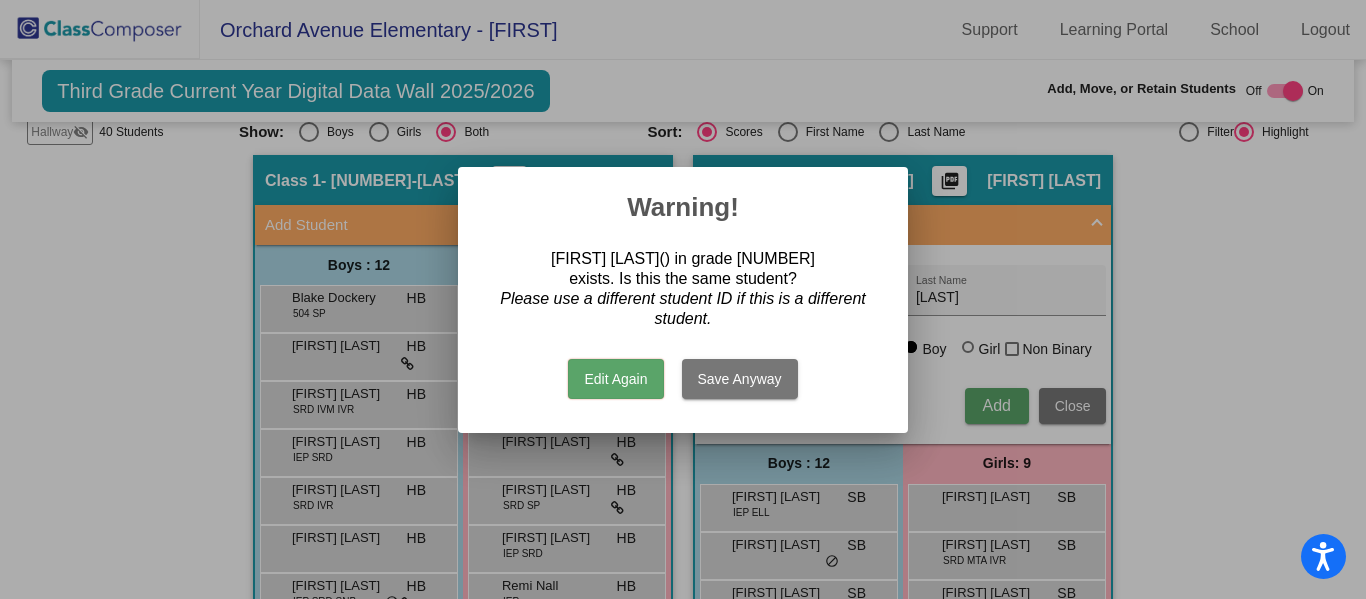 click on "Save Anyway" at bounding box center [740, 379] 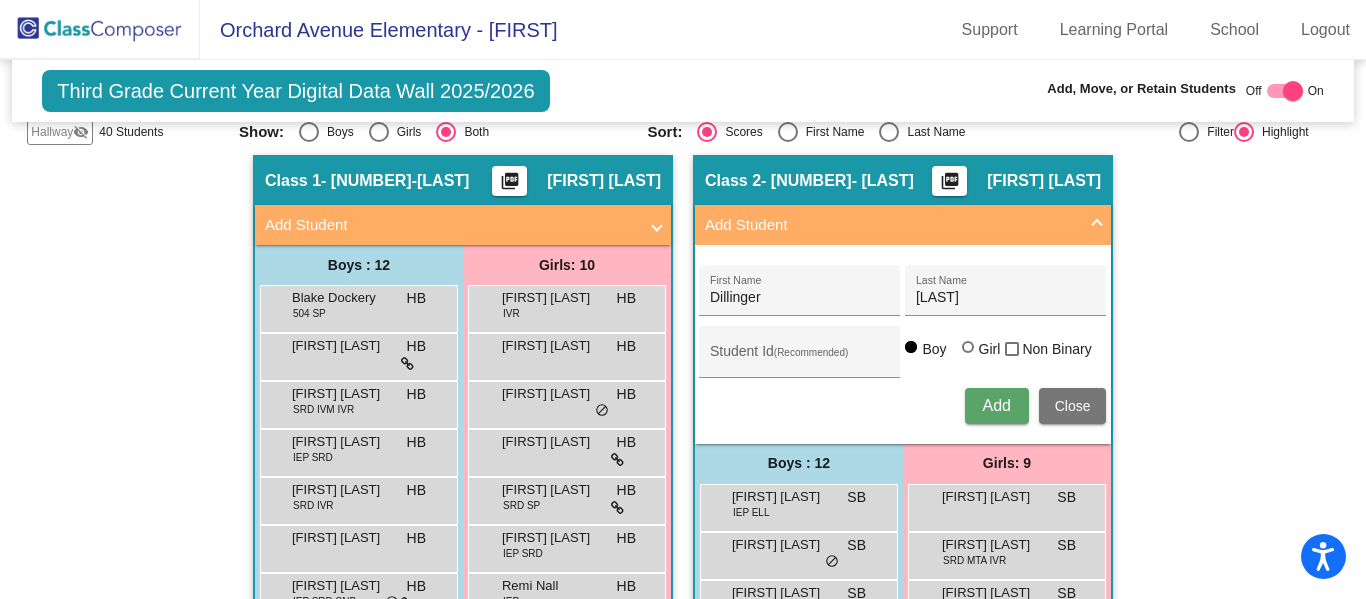 type 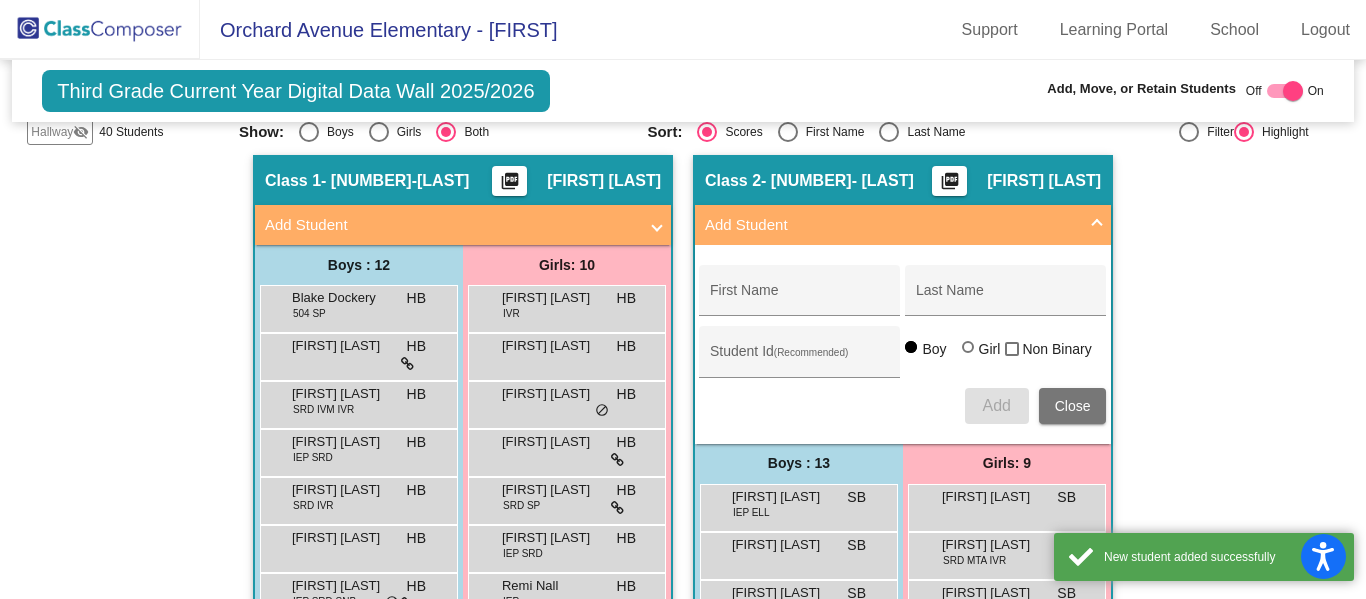 click at bounding box center (1097, 225) 